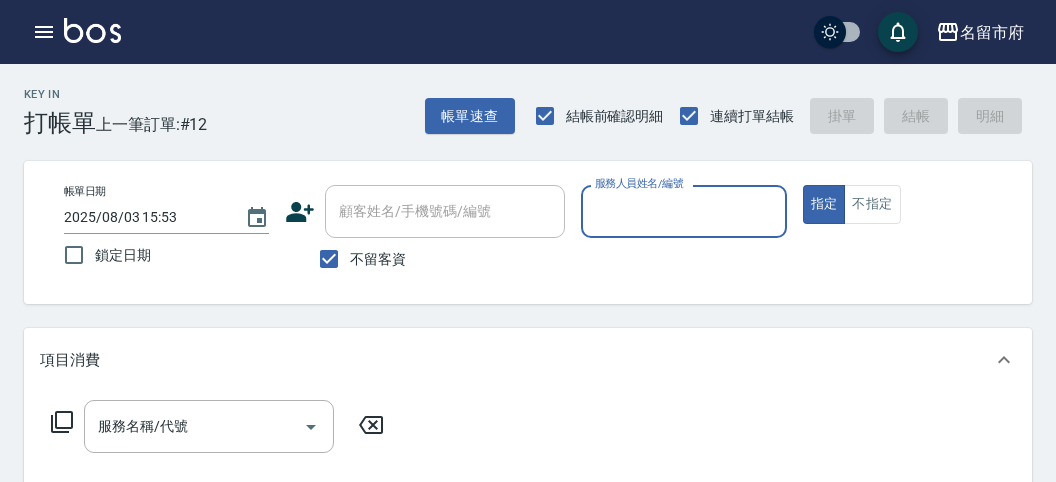 scroll, scrollTop: 0, scrollLeft: 0, axis: both 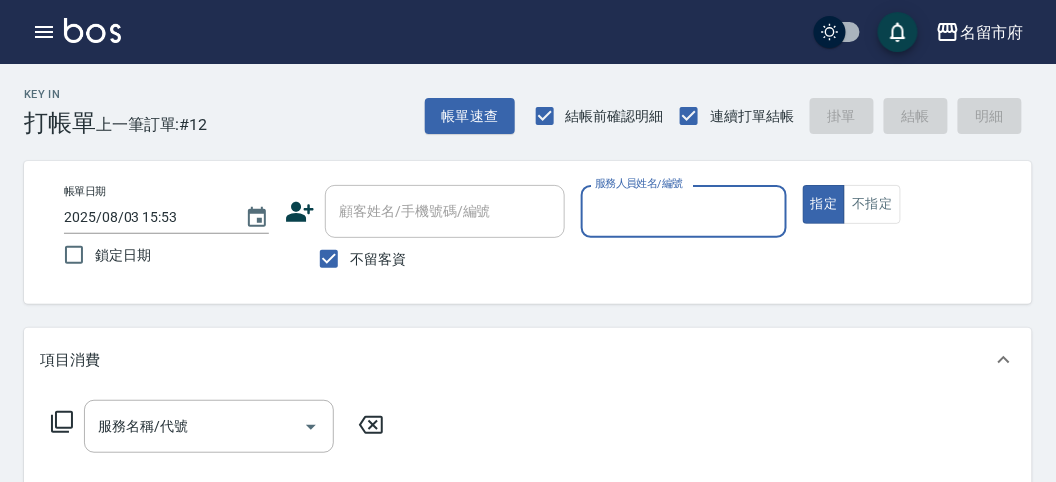 click at bounding box center (683, 248) 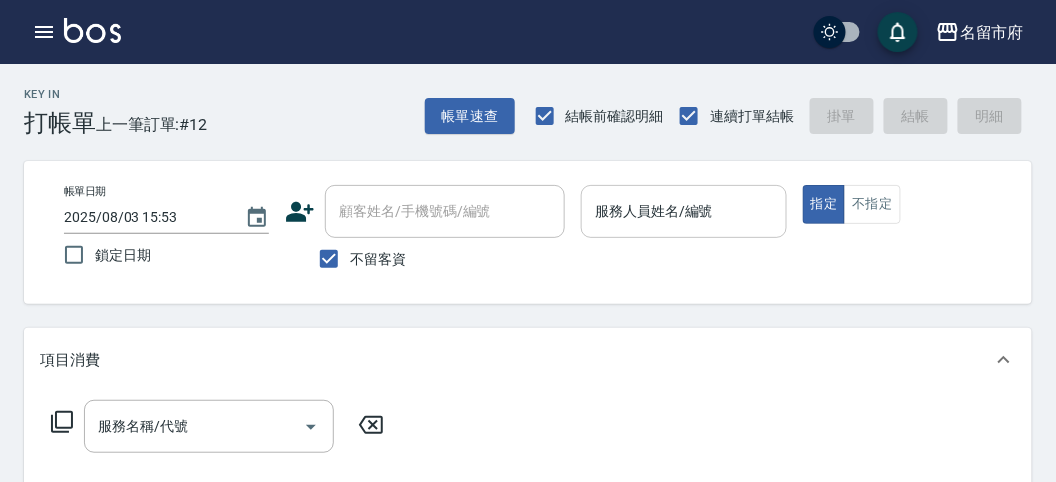 click on "服務人員姓名/編號" at bounding box center (683, 211) 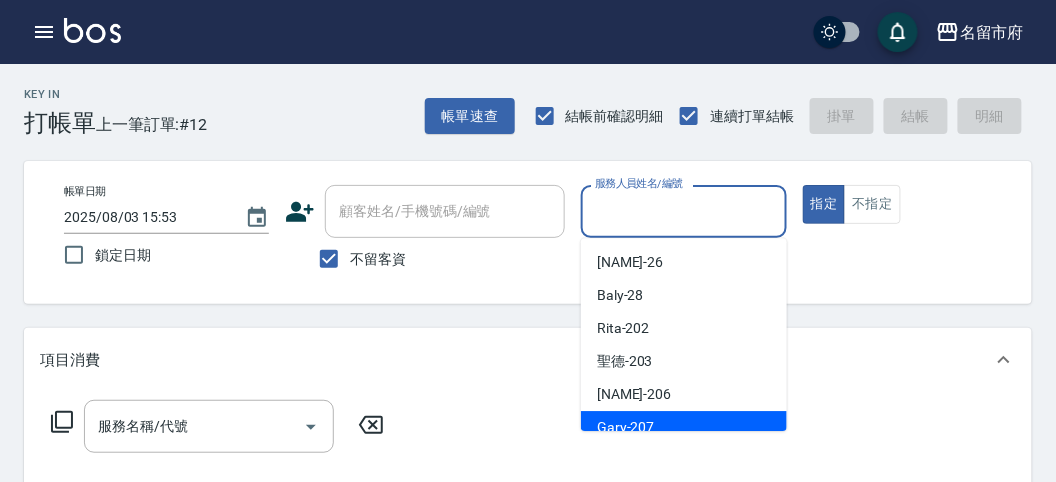 click on "Gary -[ID]" at bounding box center (684, 427) 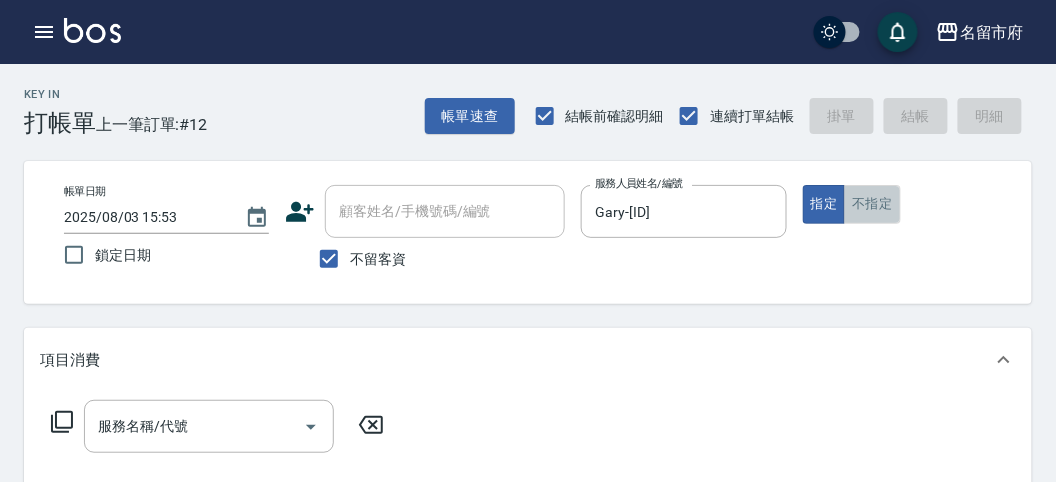 click on "不指定" at bounding box center [872, 204] 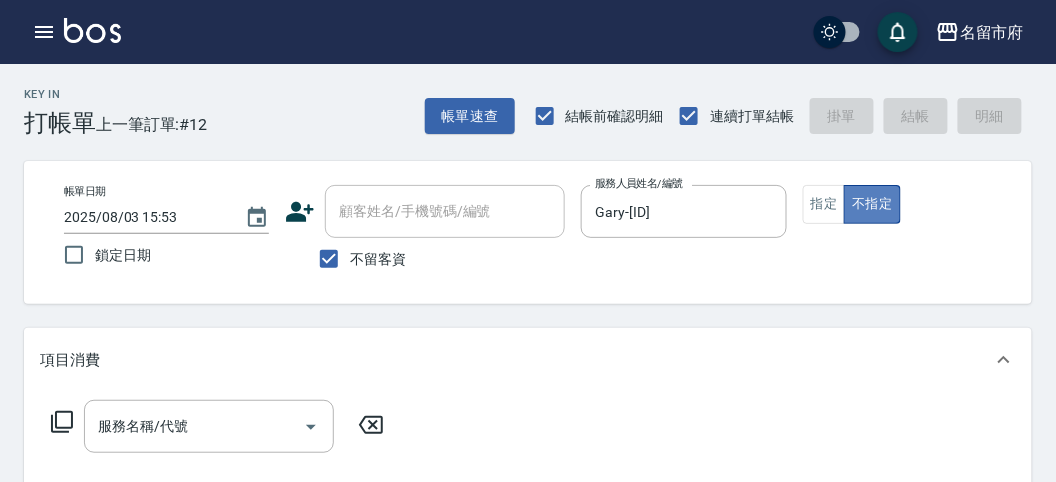 click on "不指定" at bounding box center [872, 204] 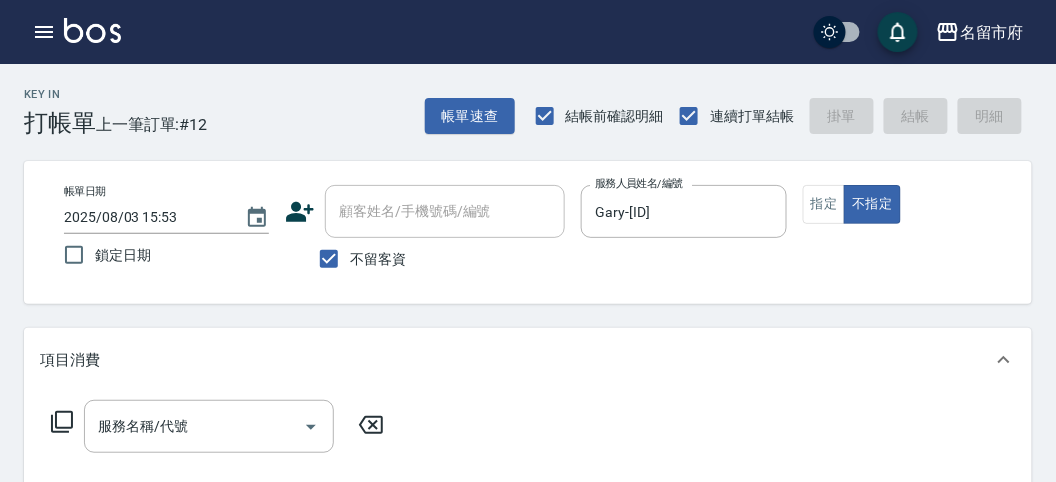 click 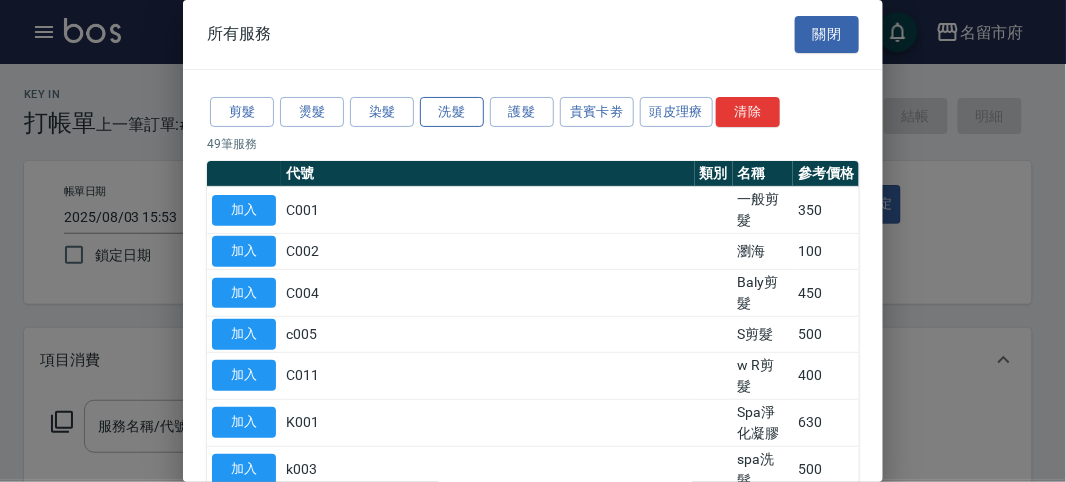 click on "洗髮" at bounding box center (452, 112) 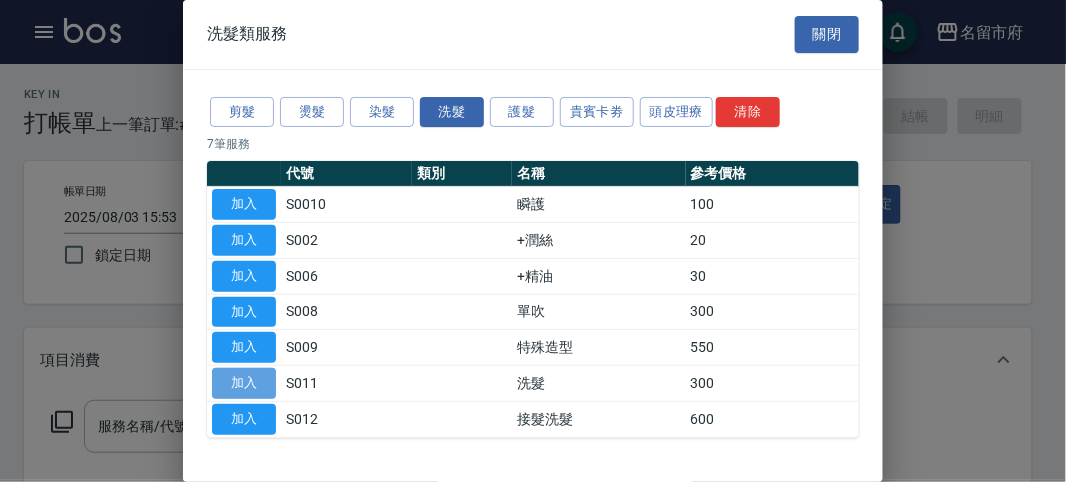 click on "加入" at bounding box center [244, 383] 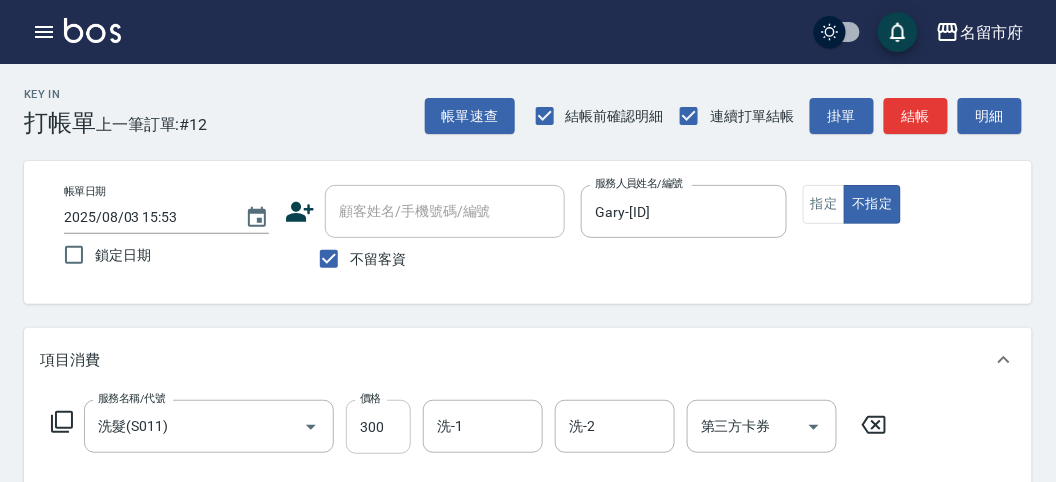 click on "300" at bounding box center [378, 427] 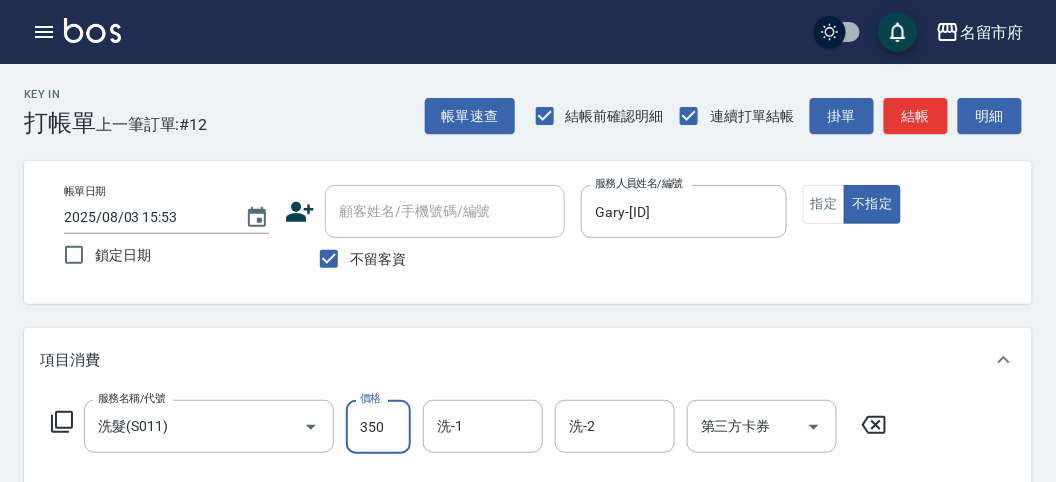 type on "350" 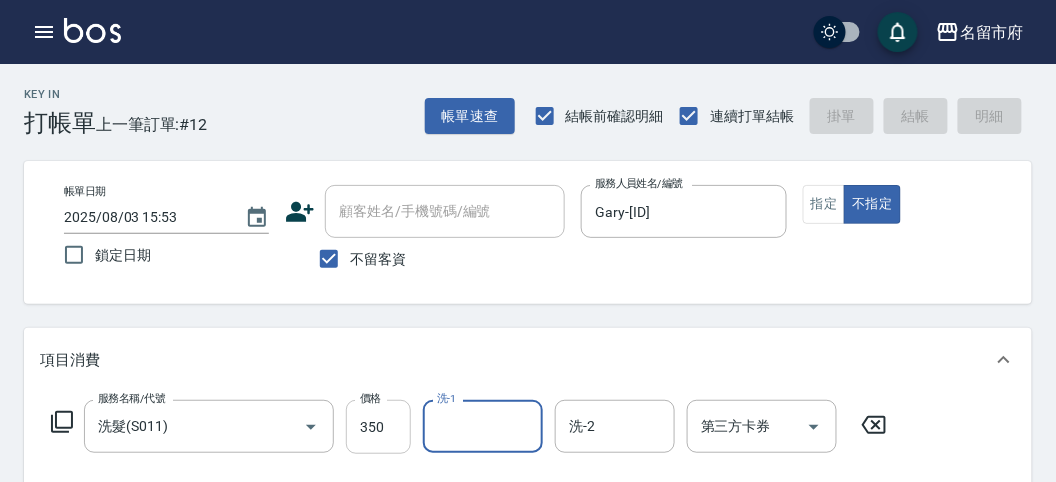 type on "[DATE] [TIME]" 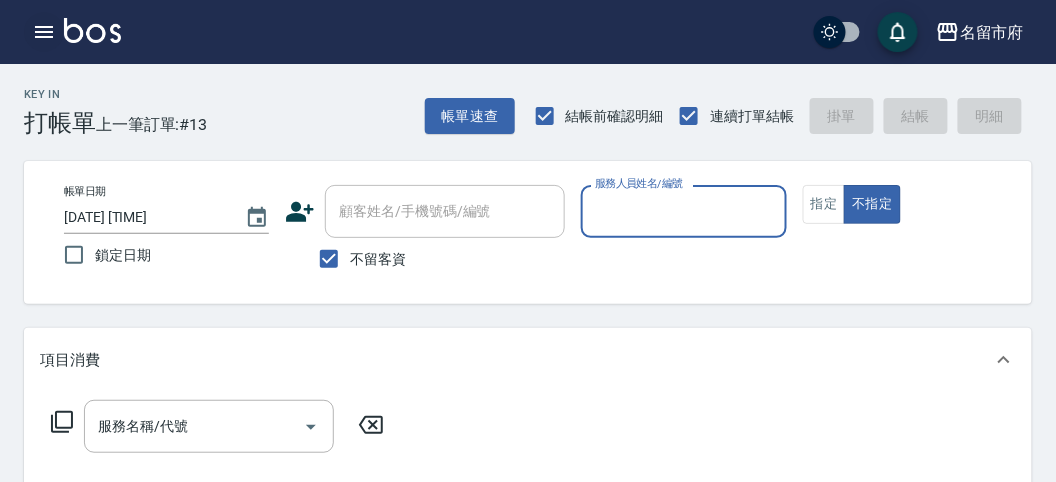 click at bounding box center (44, 32) 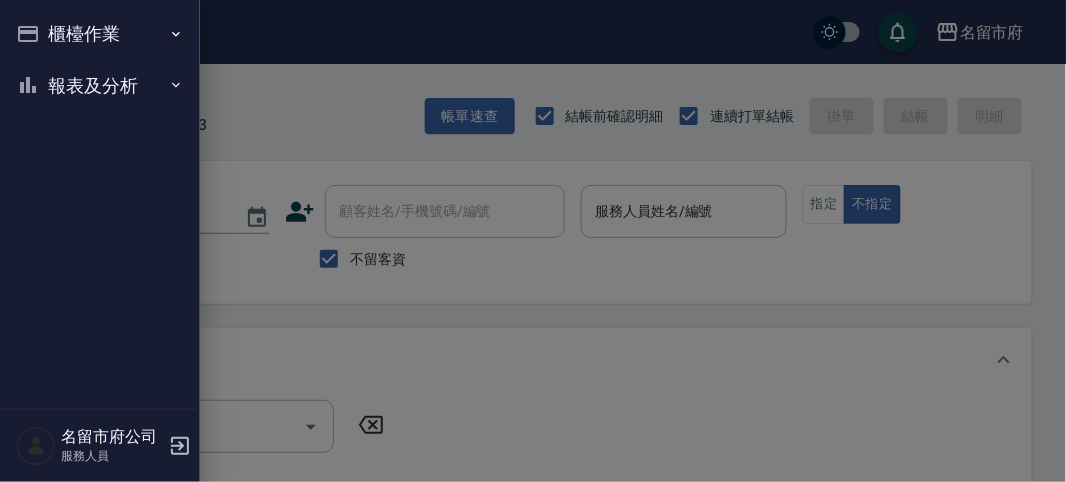 drag, startPoint x: 38, startPoint y: 37, endPoint x: 47, endPoint y: 47, distance: 13.453624 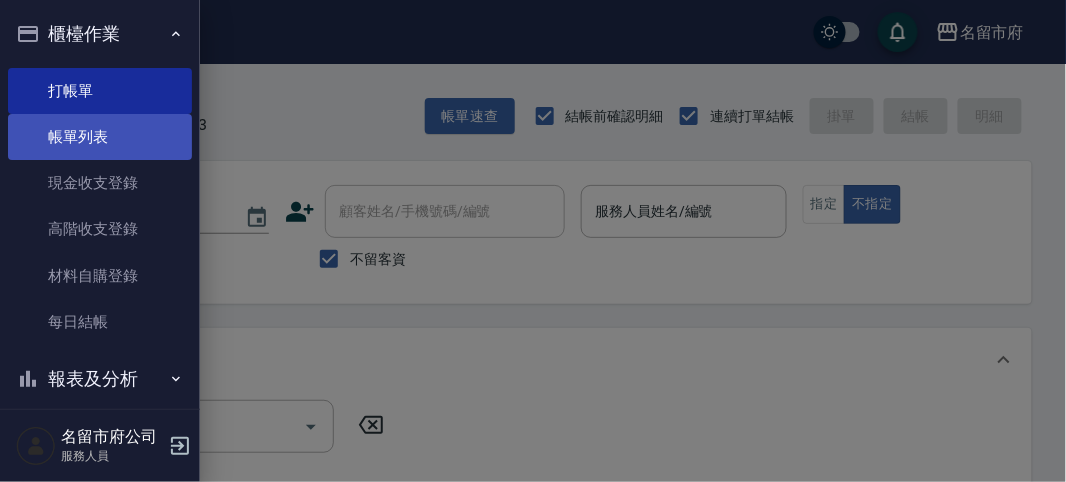 click on "帳單列表" at bounding box center (100, 137) 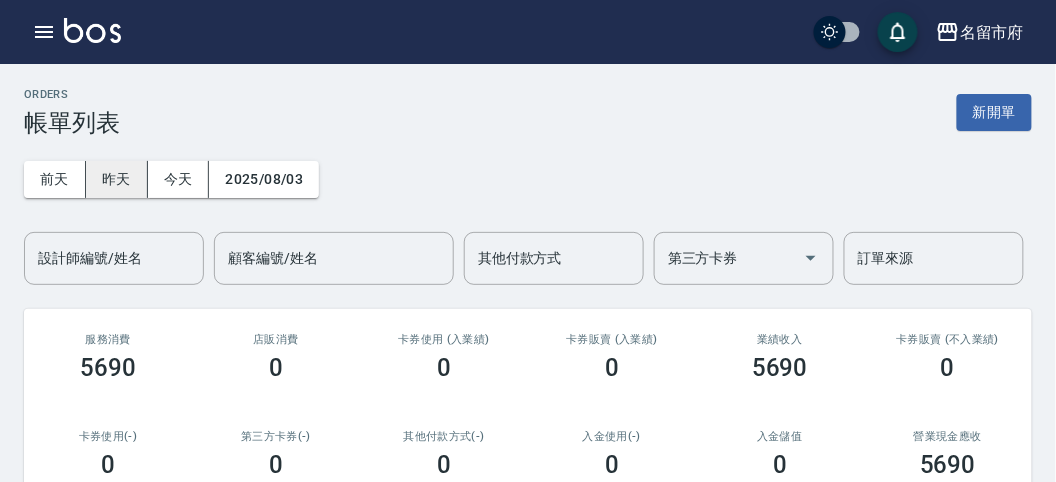 click on "昨天" at bounding box center [117, 179] 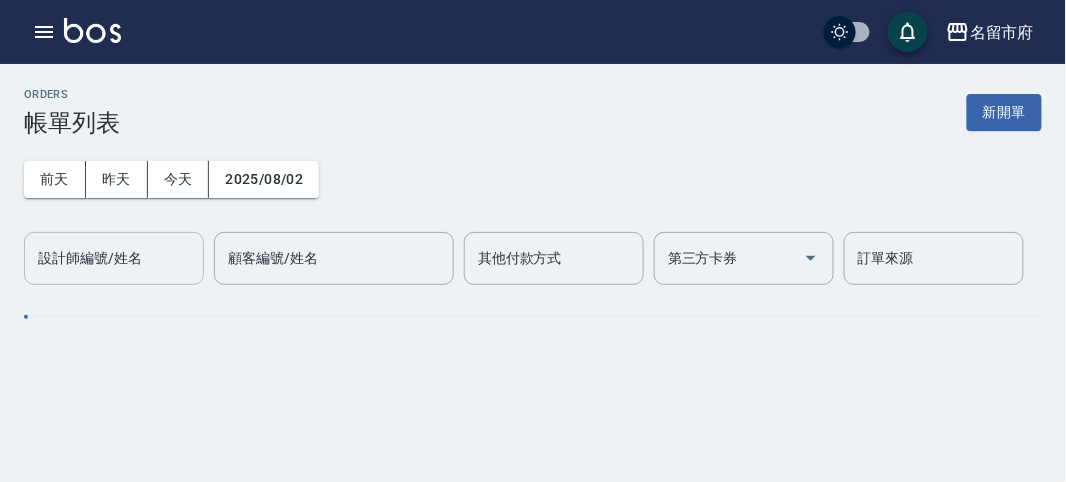click on "設計師編號/姓名 設計師編號/姓名" at bounding box center (114, 258) 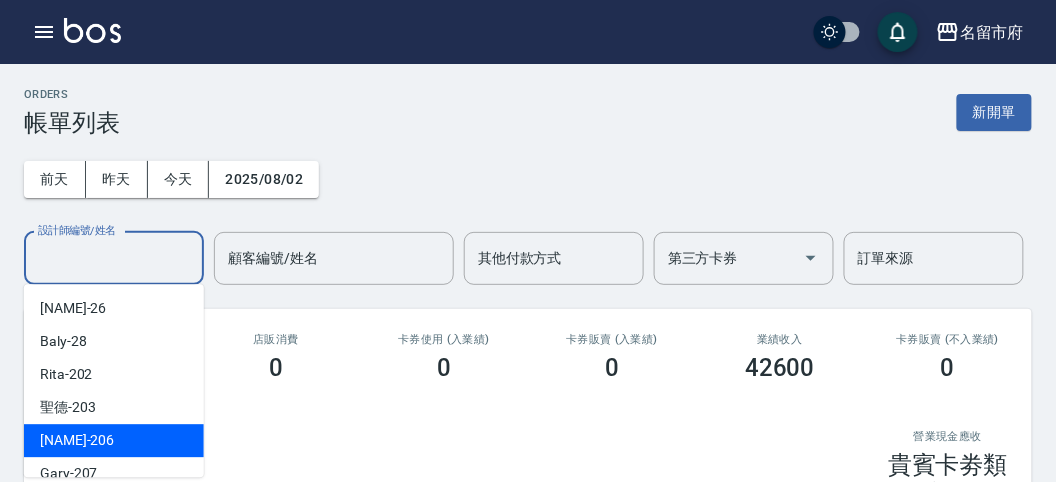 click on "Wendy -[ID]" at bounding box center [114, 440] 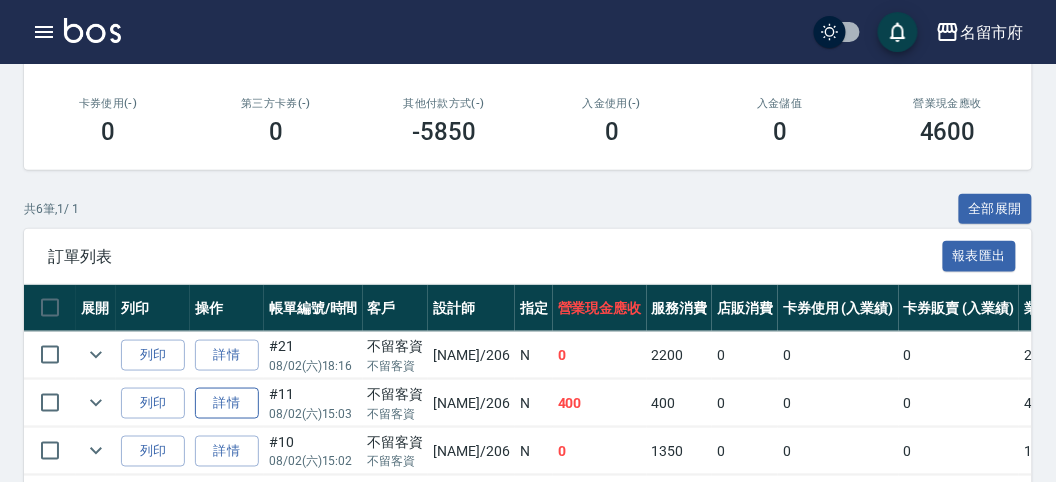 scroll, scrollTop: 555, scrollLeft: 0, axis: vertical 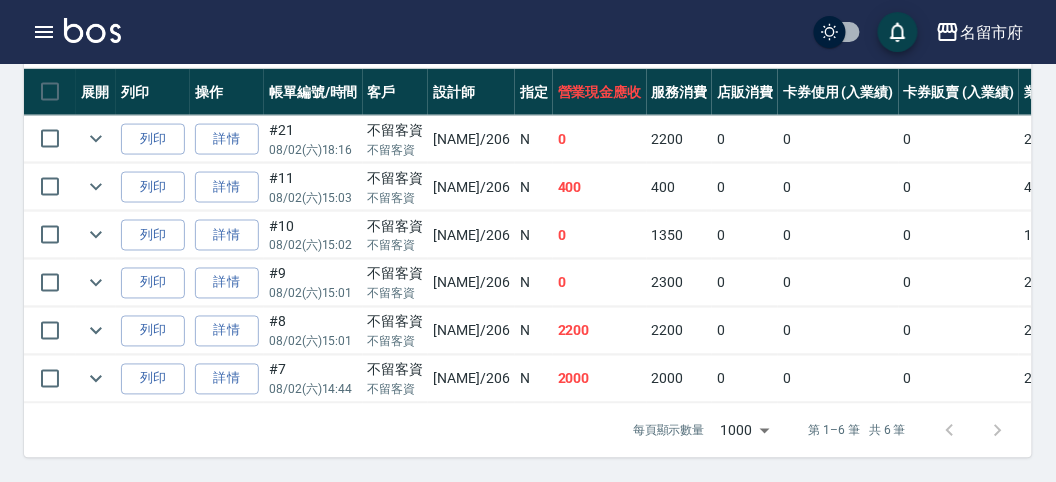 click on "Wendy /[ID]" at bounding box center [471, 283] 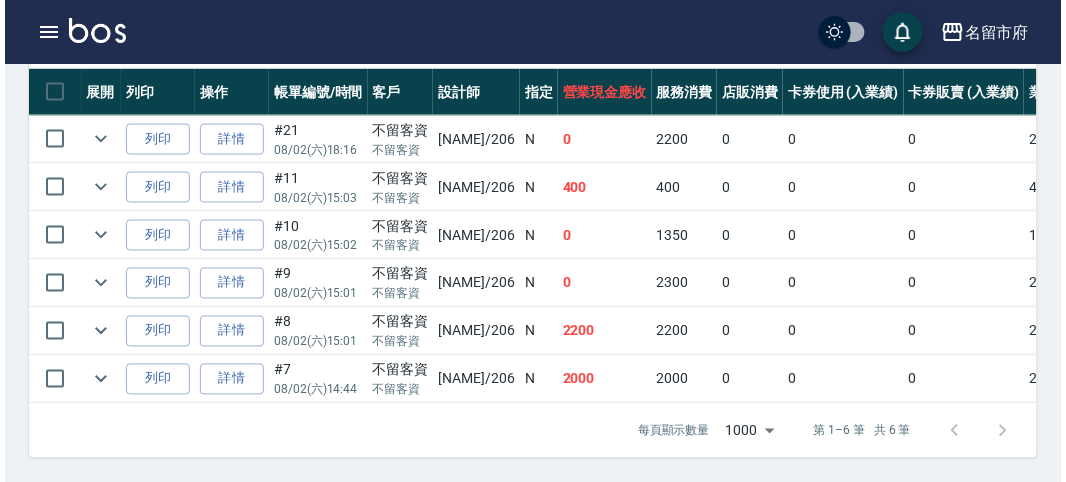 scroll, scrollTop: 444, scrollLeft: 0, axis: vertical 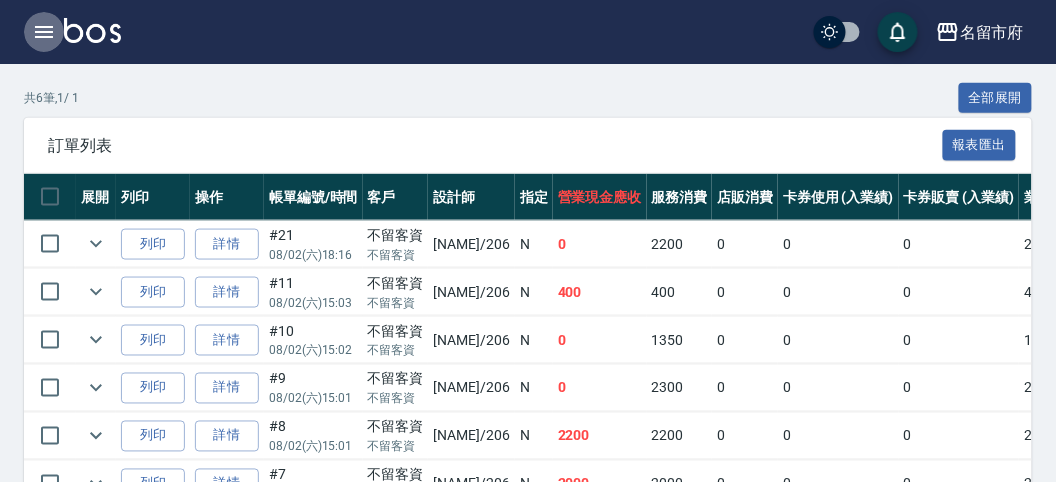 click 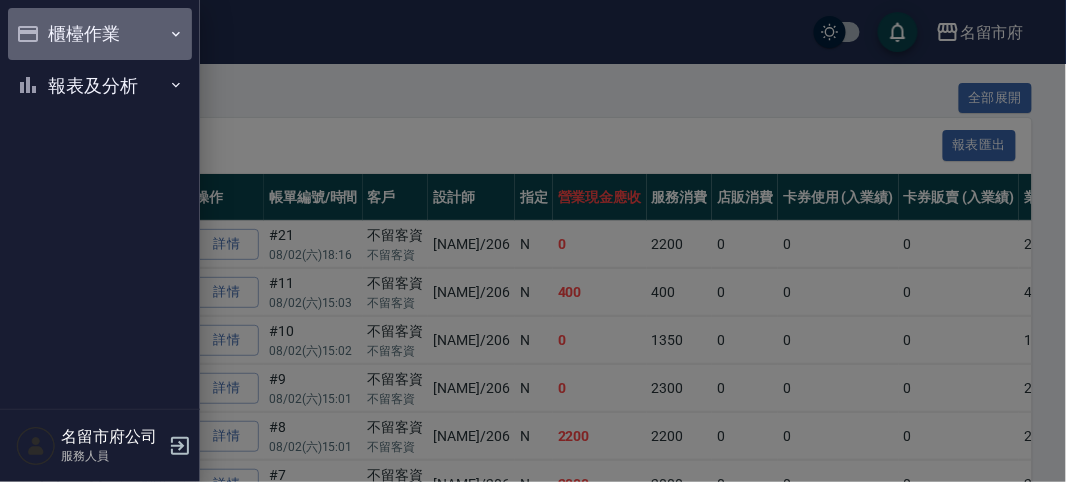click on "櫃檯作業" at bounding box center (100, 34) 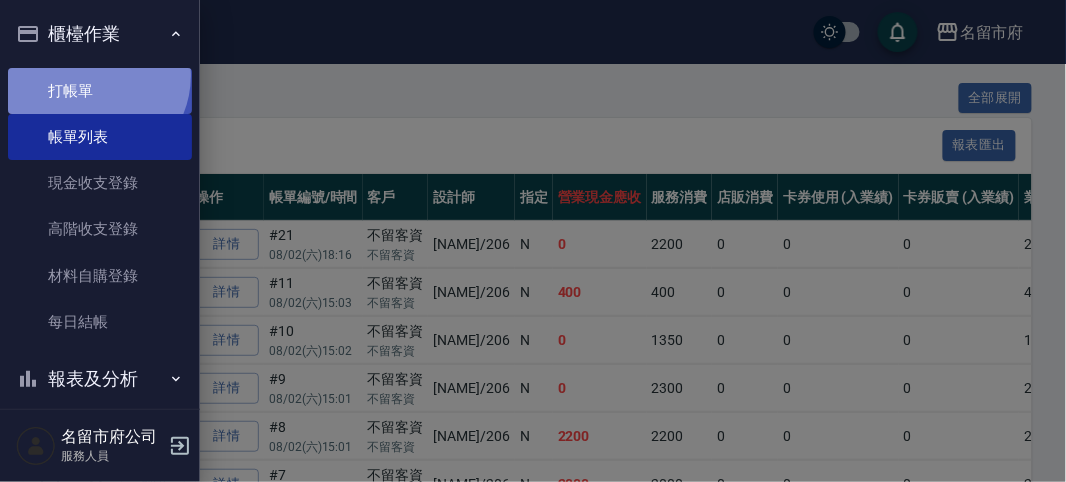 click on "打帳單" at bounding box center [100, 91] 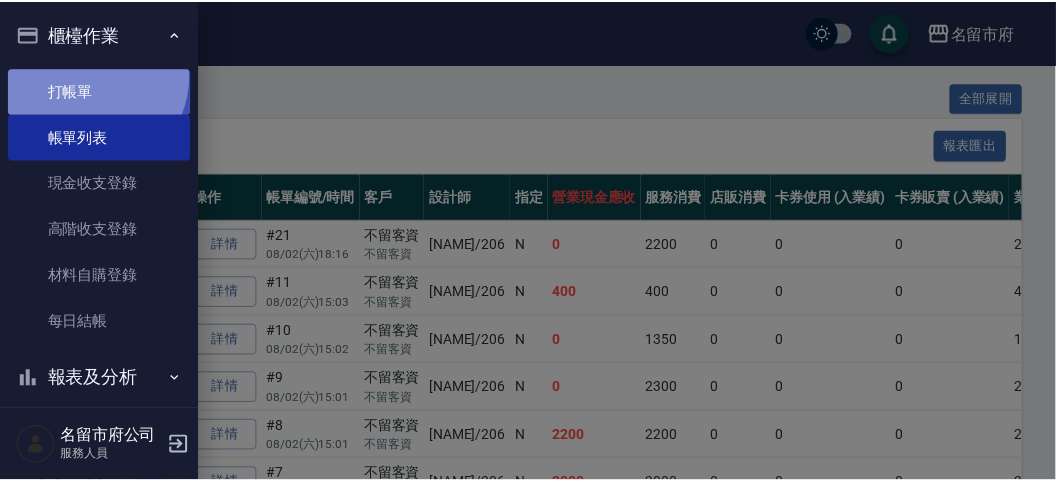 scroll, scrollTop: 0, scrollLeft: 0, axis: both 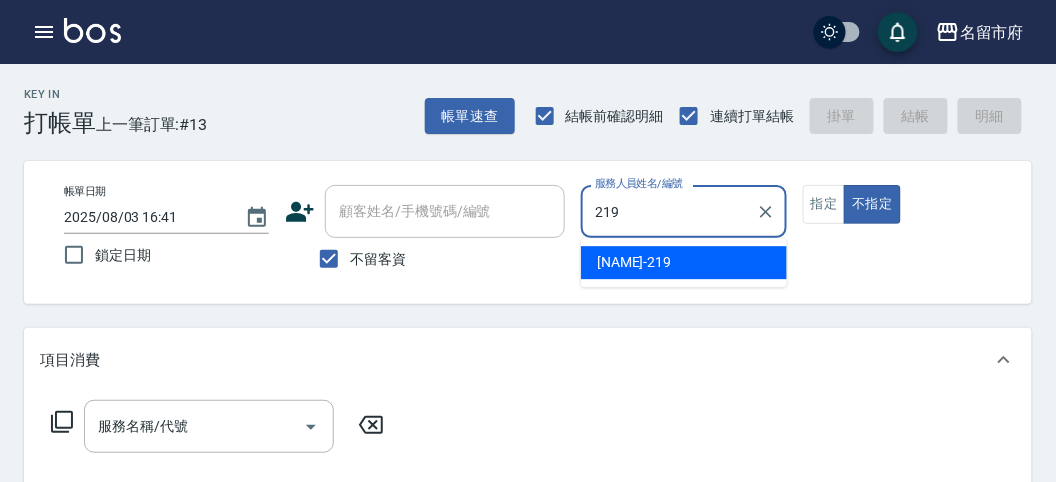 type on "Sammy-[ID]" 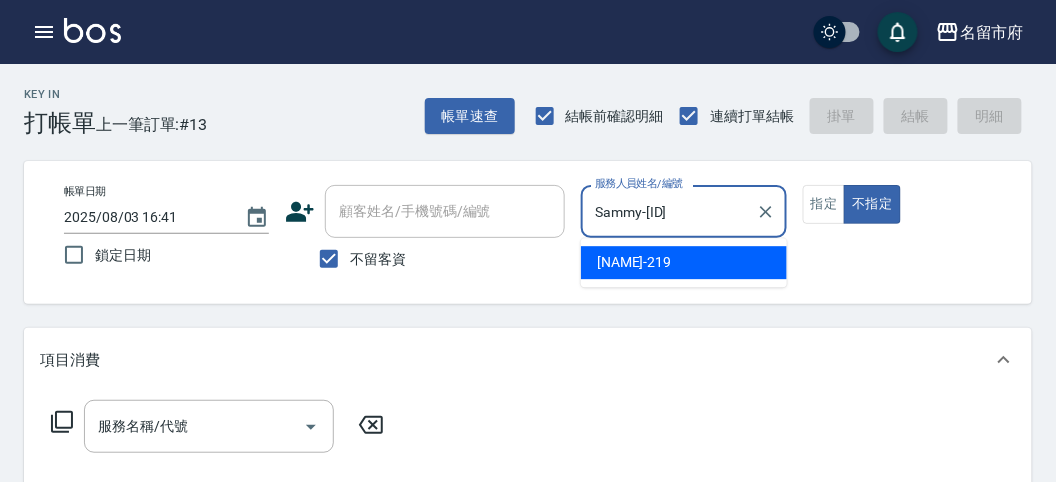 type on "false" 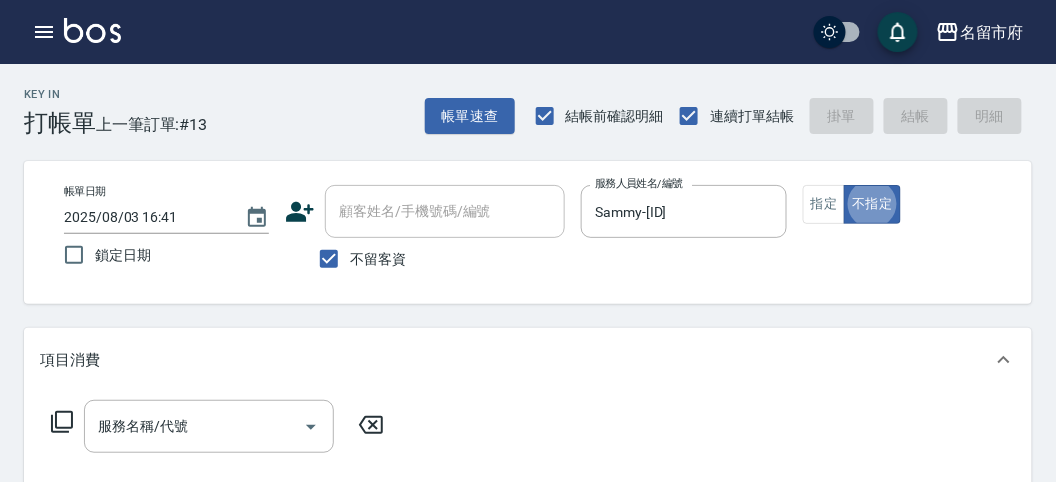 click 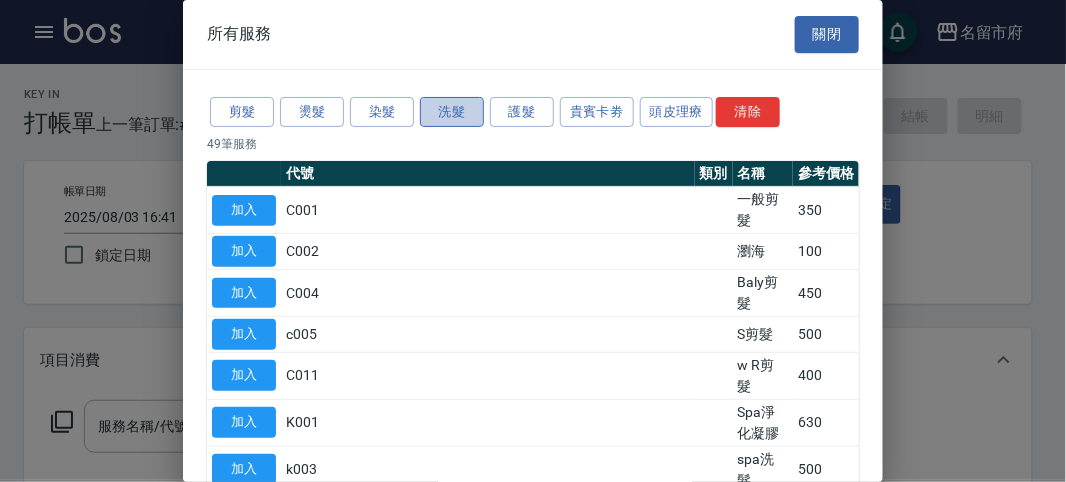click on "洗髮" at bounding box center [452, 112] 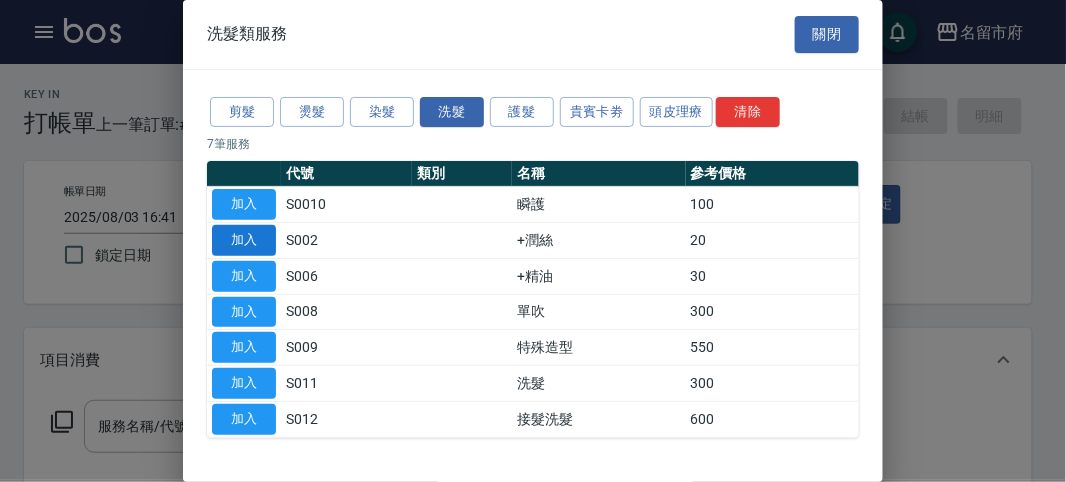 drag, startPoint x: 268, startPoint y: 240, endPoint x: 80, endPoint y: 237, distance: 188.02394 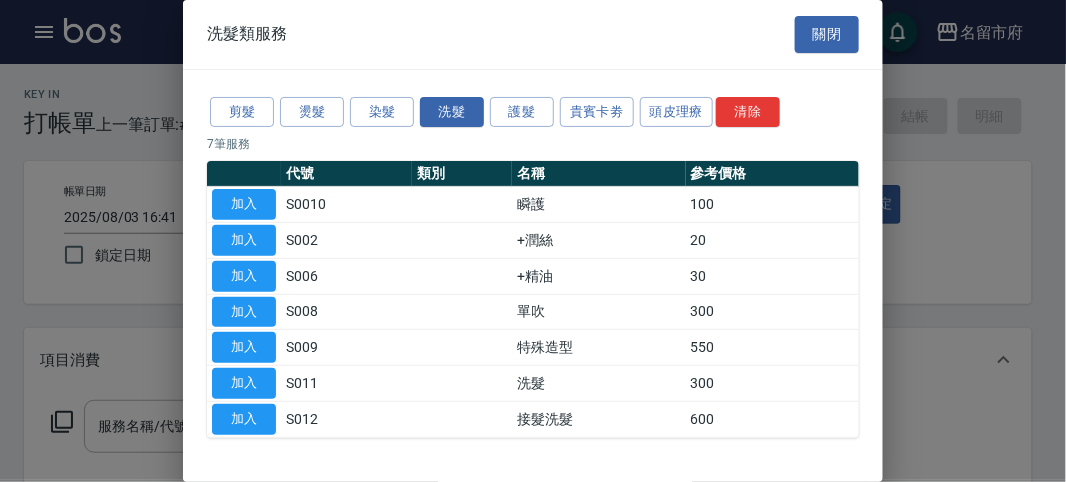 click on "加入" at bounding box center (244, 240) 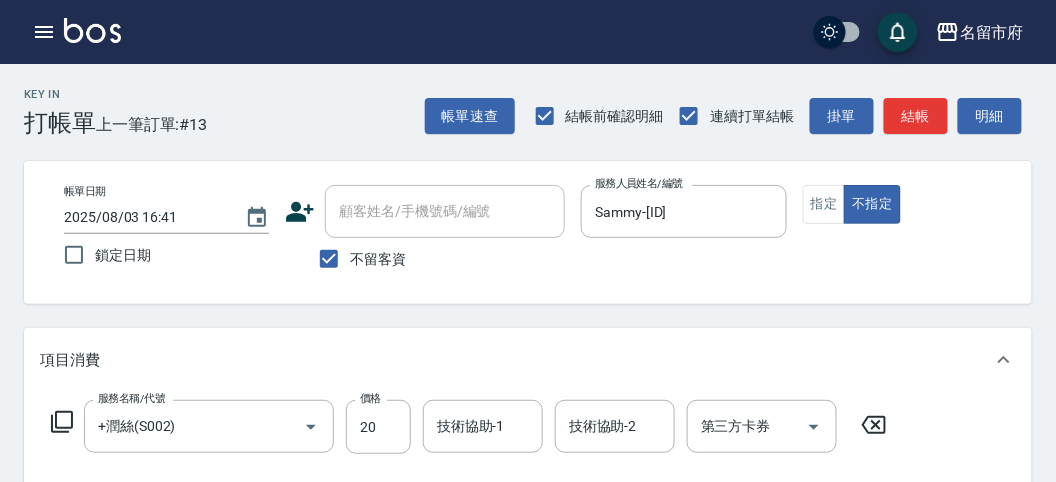 click 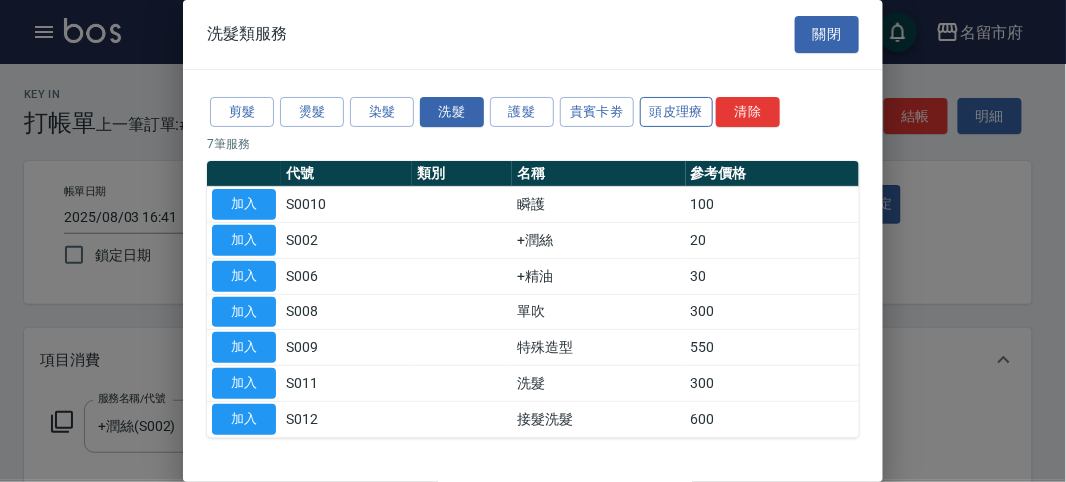 click on "頭皮理療" at bounding box center [677, 112] 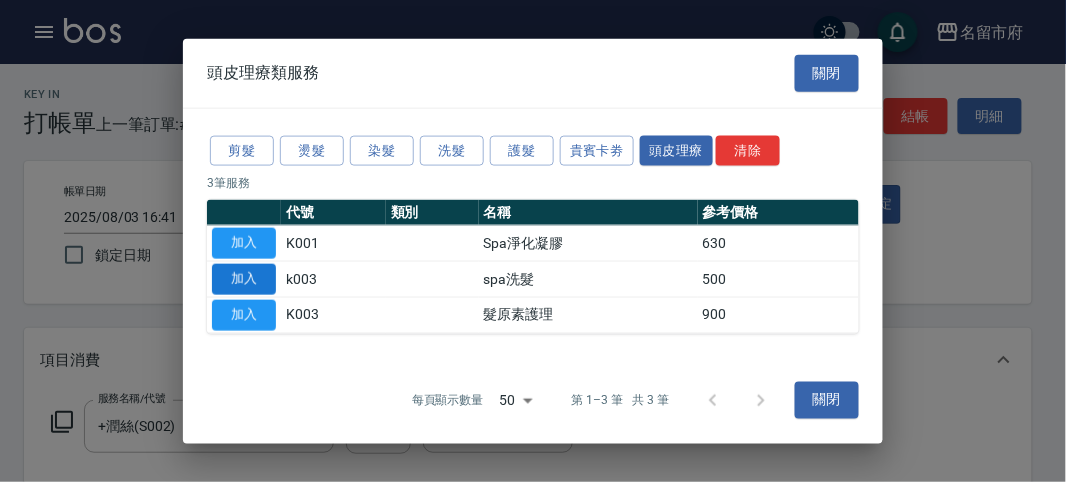 click on "加入" at bounding box center (244, 279) 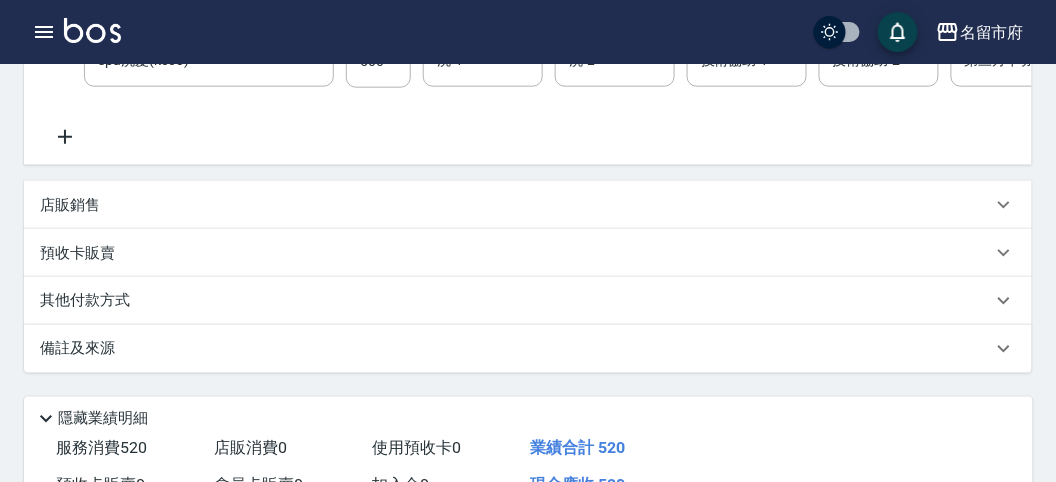 scroll, scrollTop: 682, scrollLeft: 0, axis: vertical 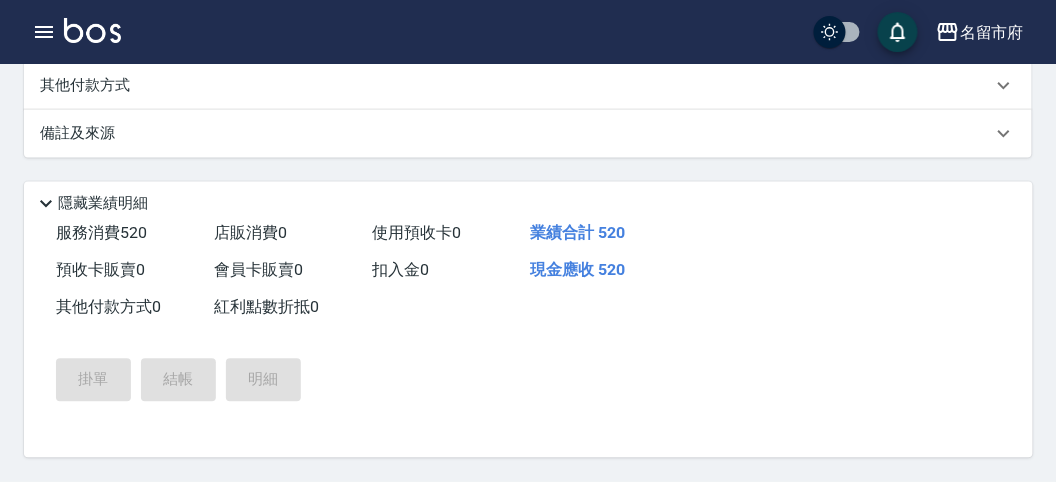type on "2025/08/03 16:49" 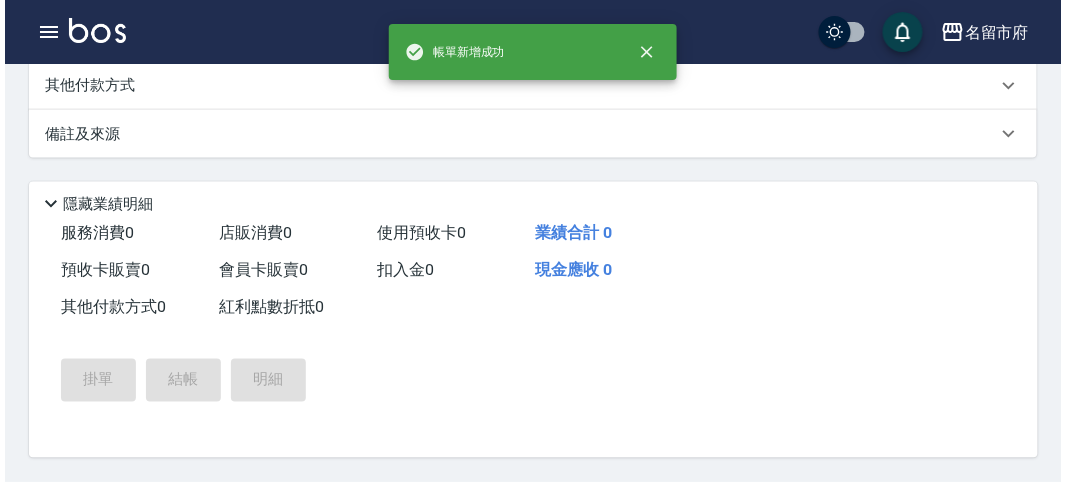 scroll, scrollTop: 0, scrollLeft: 0, axis: both 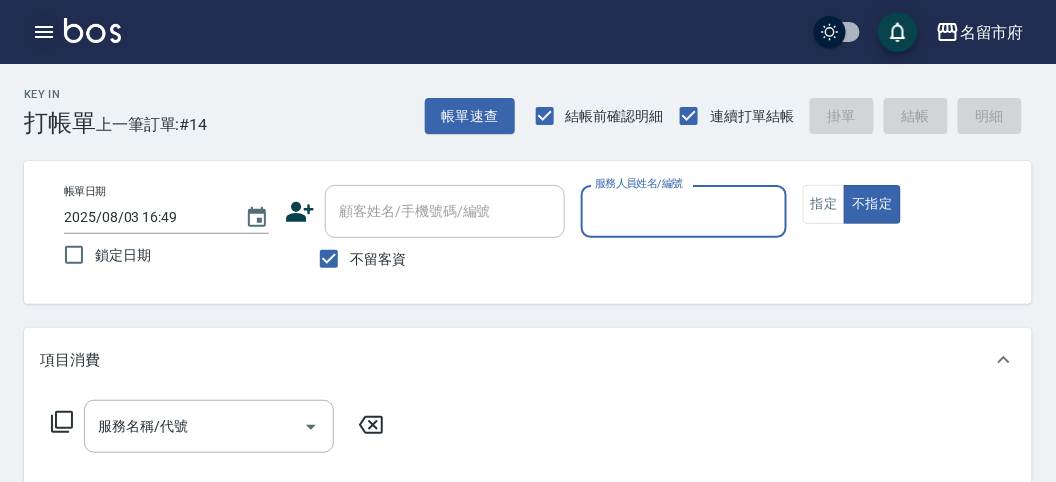 click 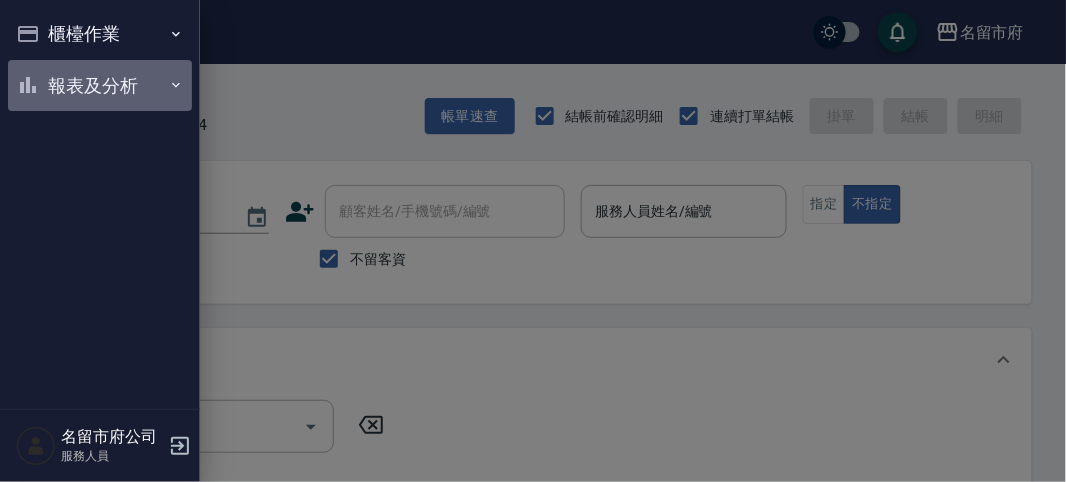 click on "報表及分析" at bounding box center (100, 86) 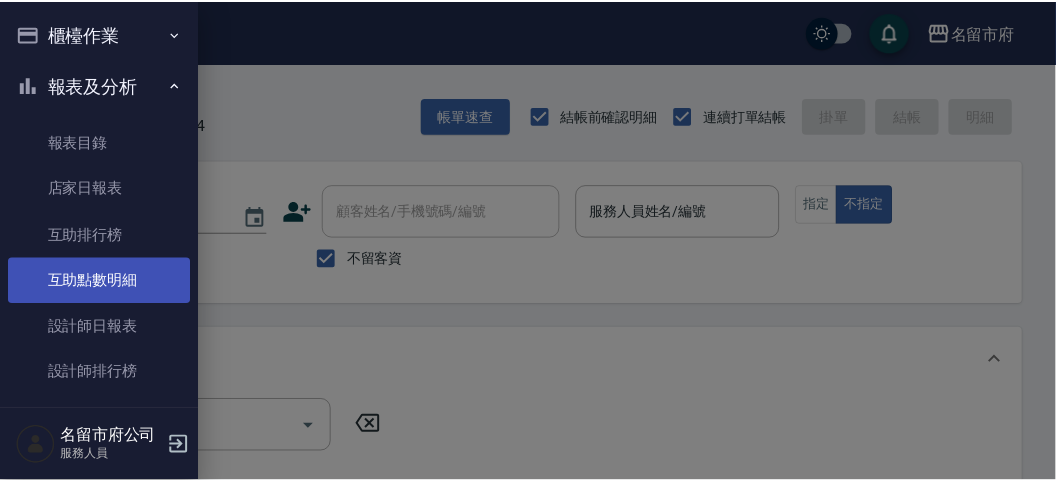 scroll, scrollTop: 60, scrollLeft: 0, axis: vertical 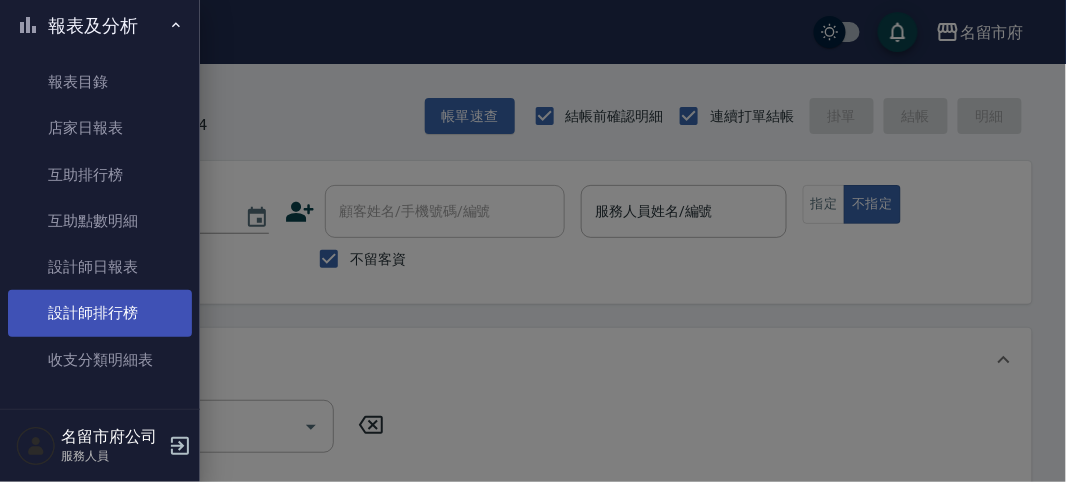 click on "設計師排行榜" at bounding box center (100, 313) 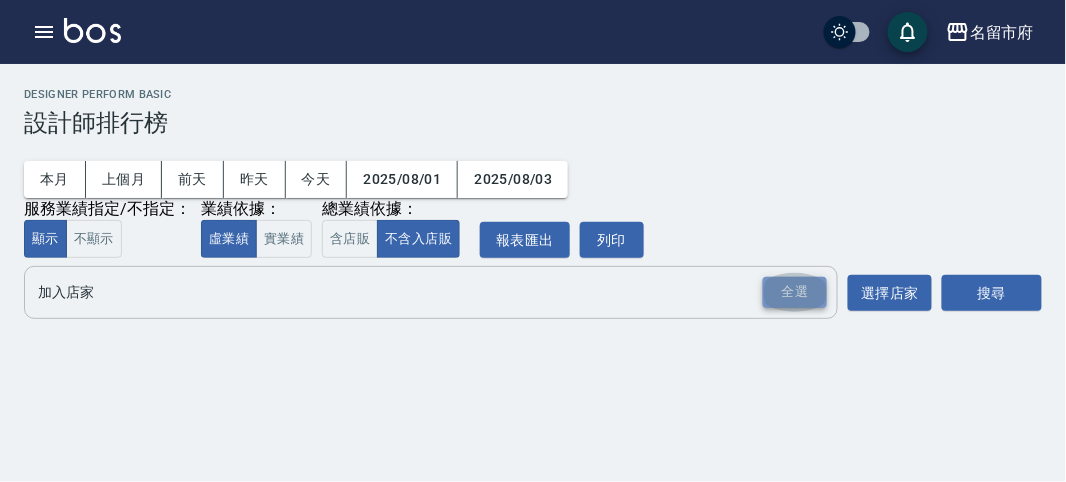 click on "全選" at bounding box center [795, 292] 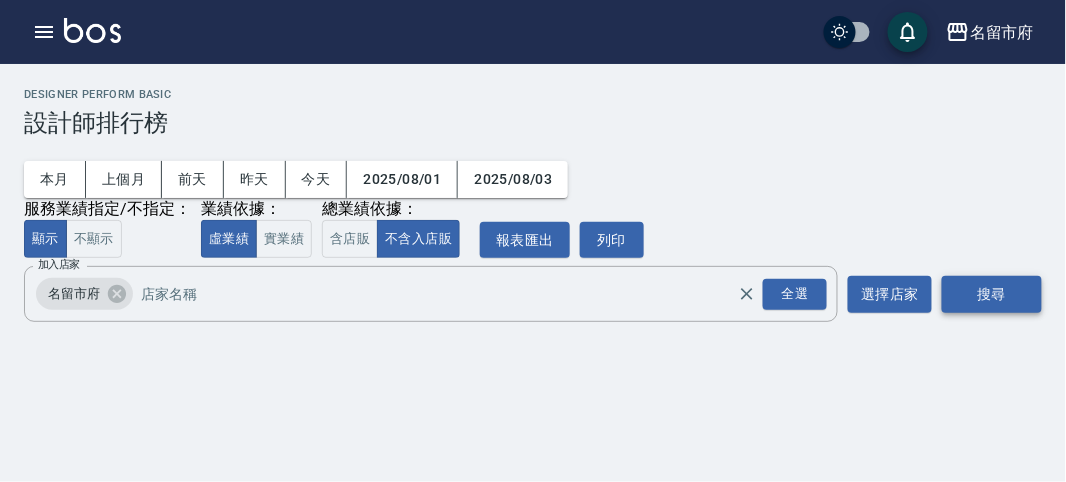 click on "搜尋" at bounding box center (992, 294) 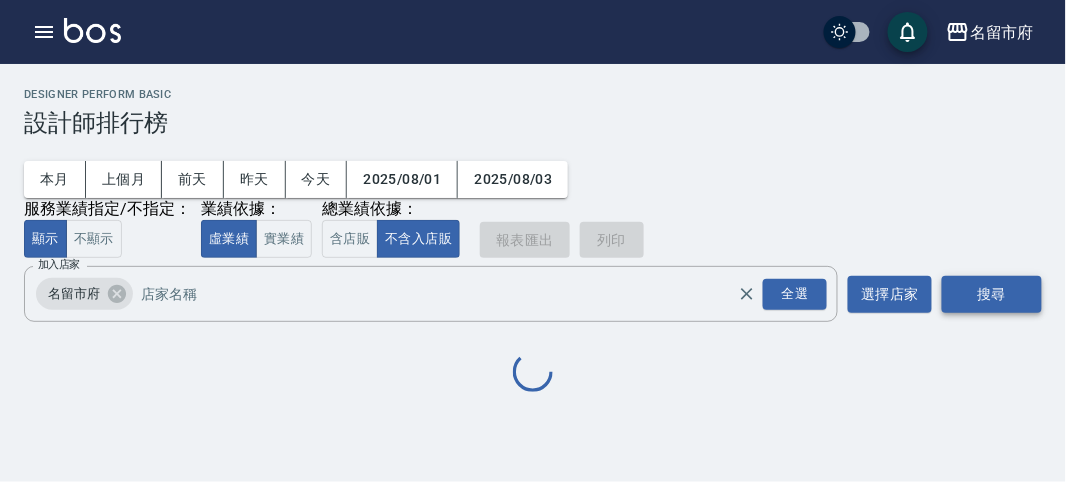 click on "搜尋" at bounding box center [992, 294] 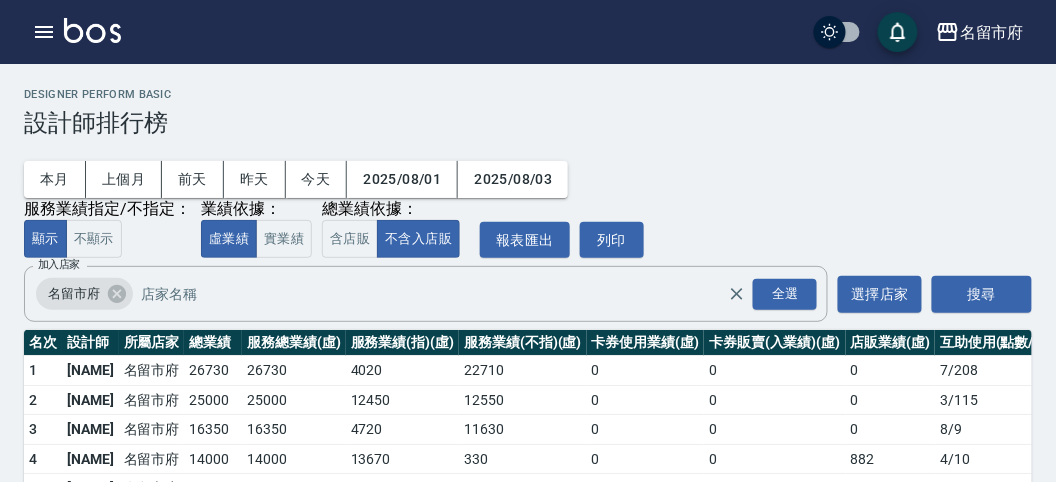 scroll, scrollTop: 175, scrollLeft: 0, axis: vertical 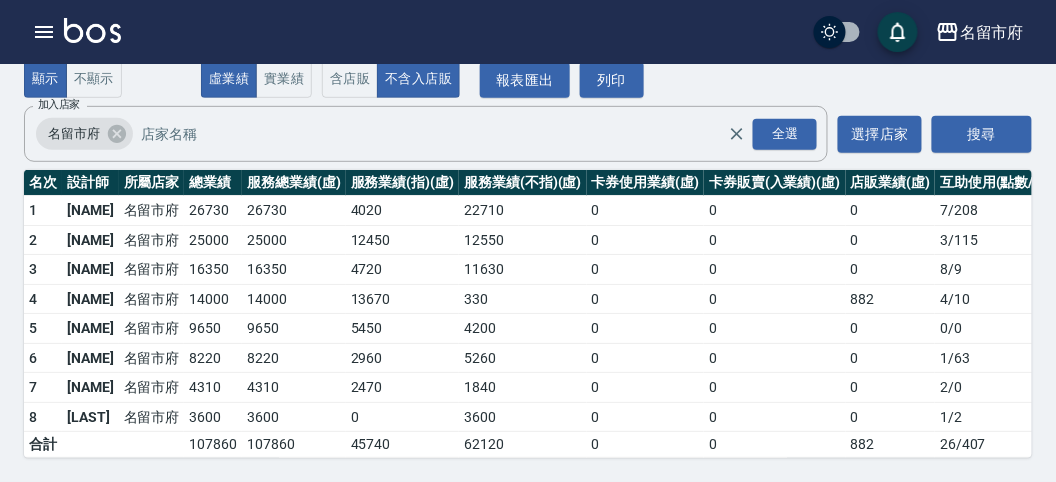 click at bounding box center (92, 30) 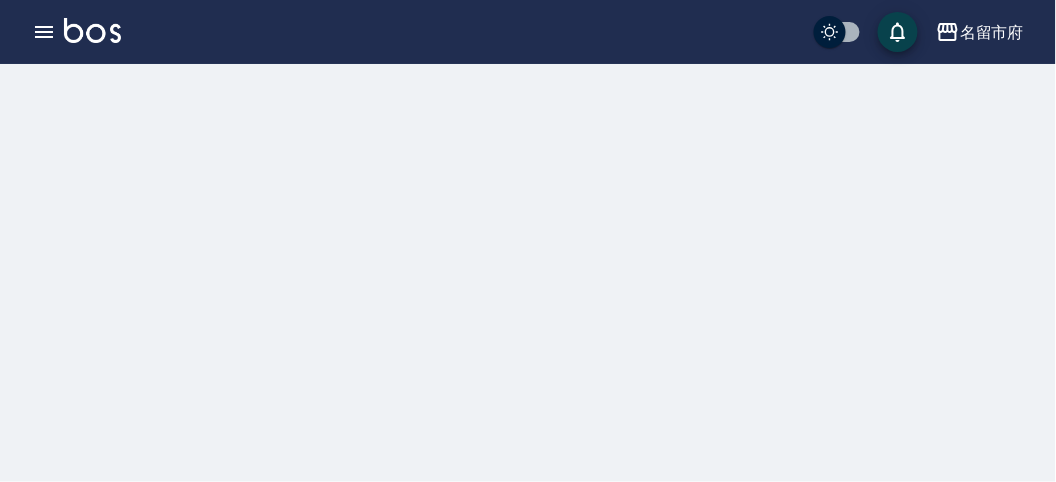 click at bounding box center [92, 30] 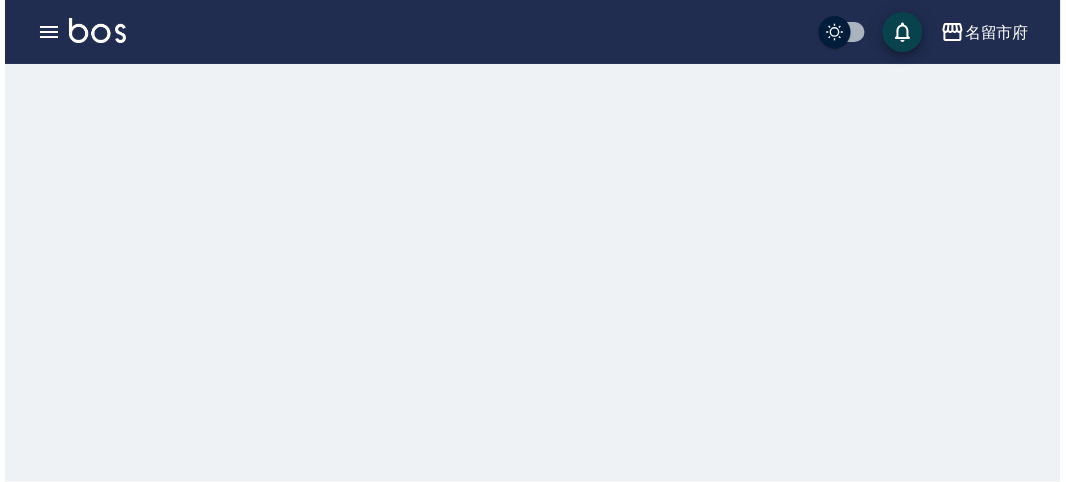 scroll, scrollTop: 0, scrollLeft: 0, axis: both 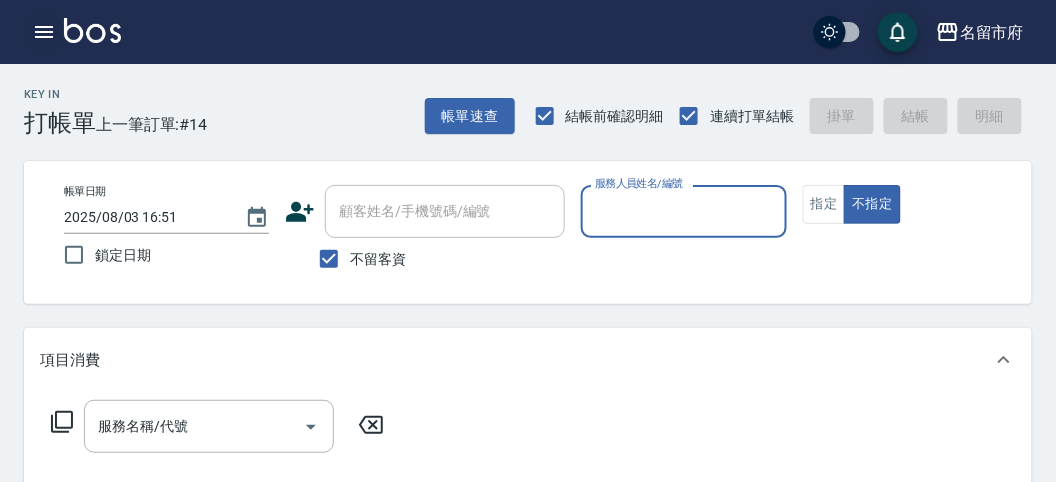 click 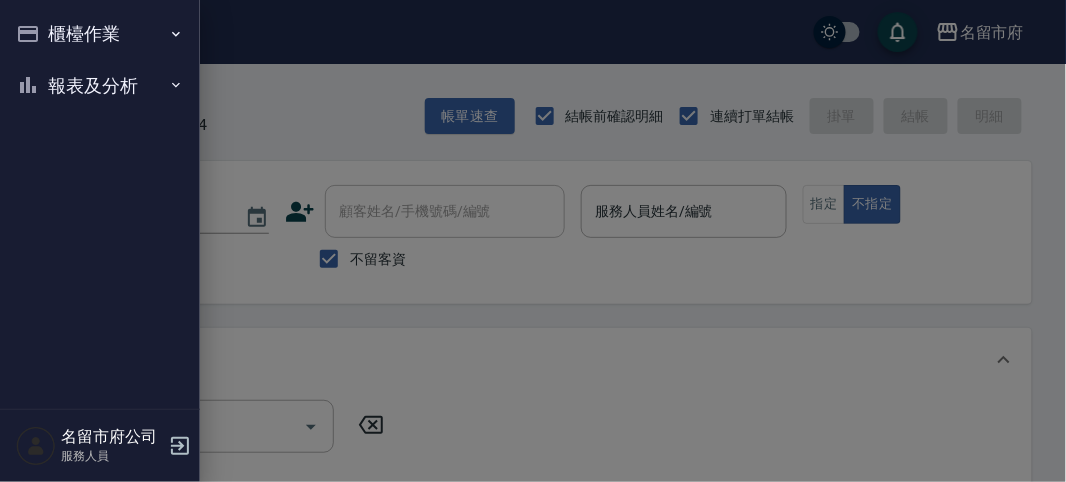 click on "報表及分析" at bounding box center [100, 86] 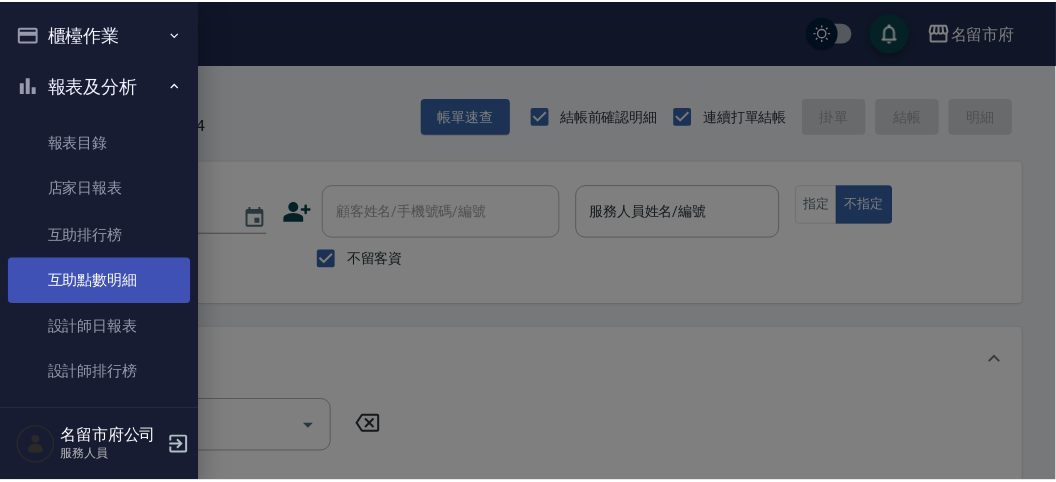 scroll, scrollTop: 65, scrollLeft: 0, axis: vertical 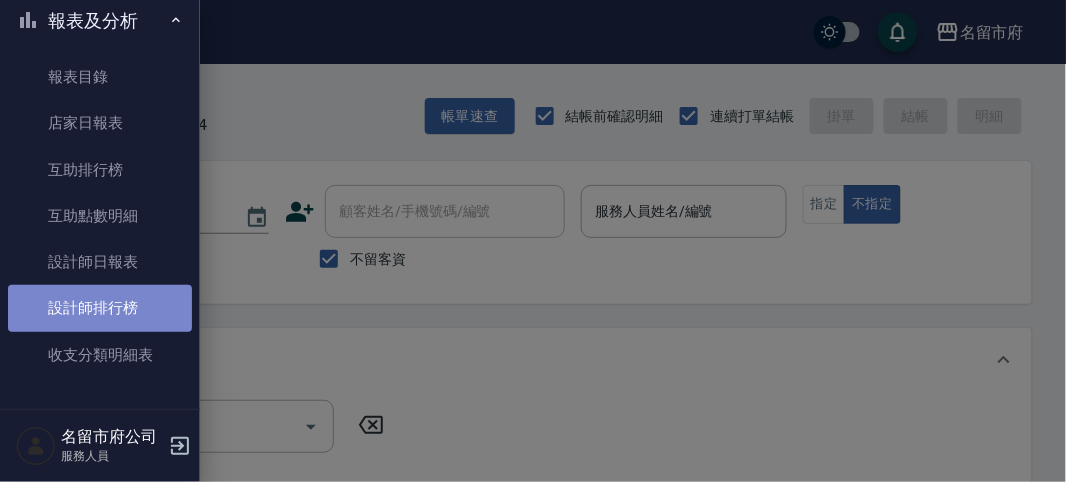 drag, startPoint x: 151, startPoint y: 302, endPoint x: 275, endPoint y: 287, distance: 124.90396 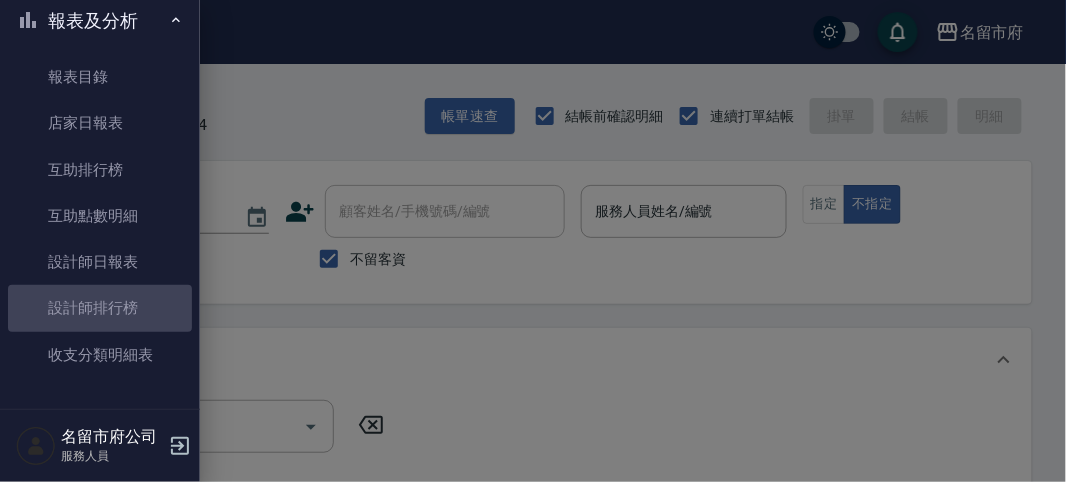 click on "設計師排行榜" at bounding box center (100, 308) 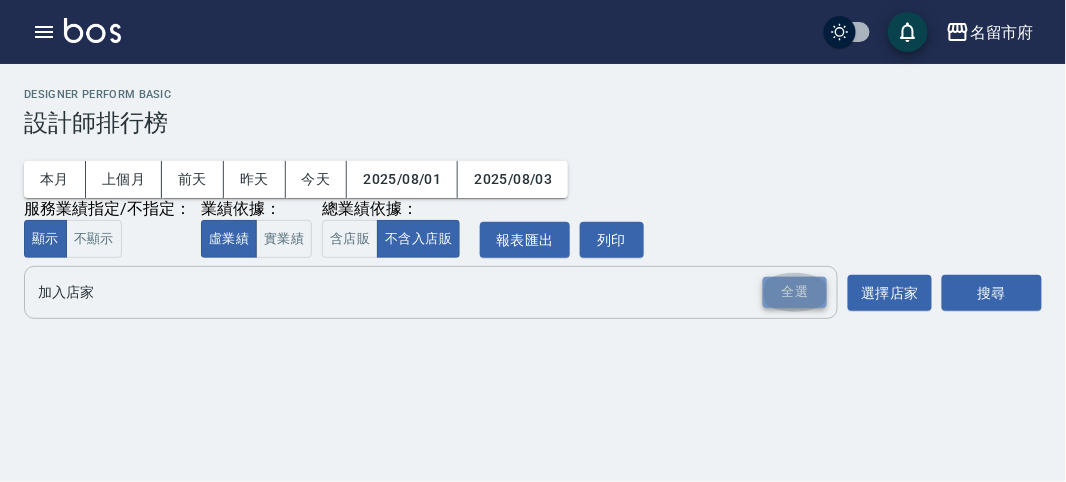 click on "全選" at bounding box center (795, 292) 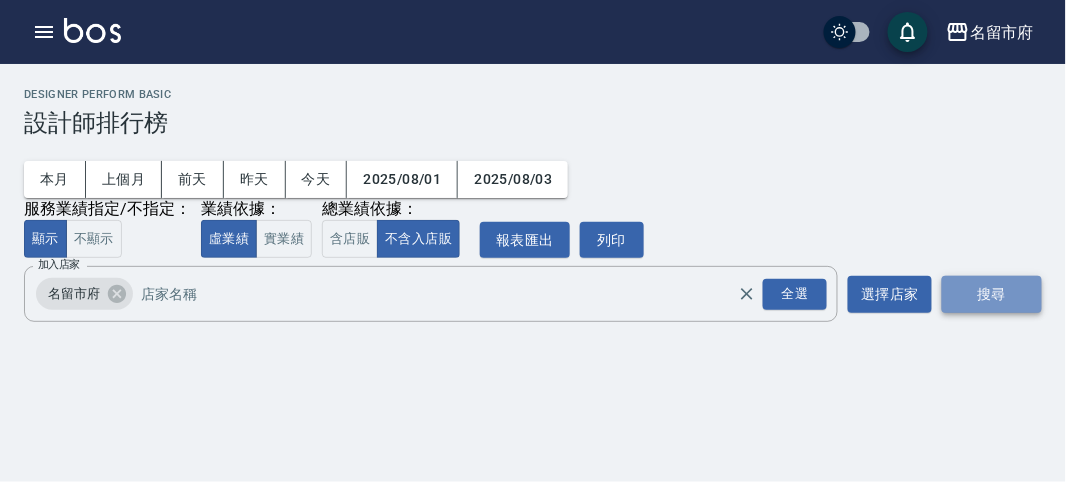 click on "搜尋" at bounding box center (992, 294) 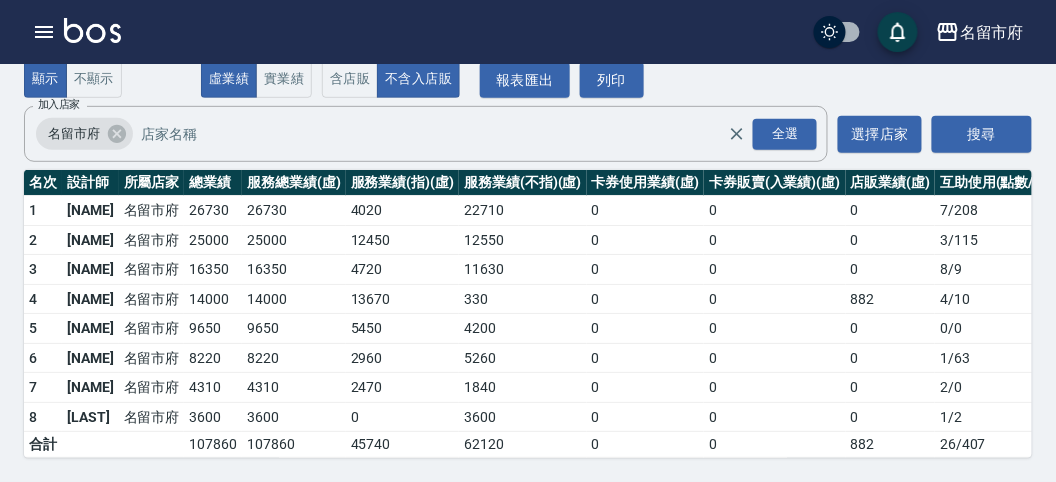 scroll, scrollTop: 0, scrollLeft: 0, axis: both 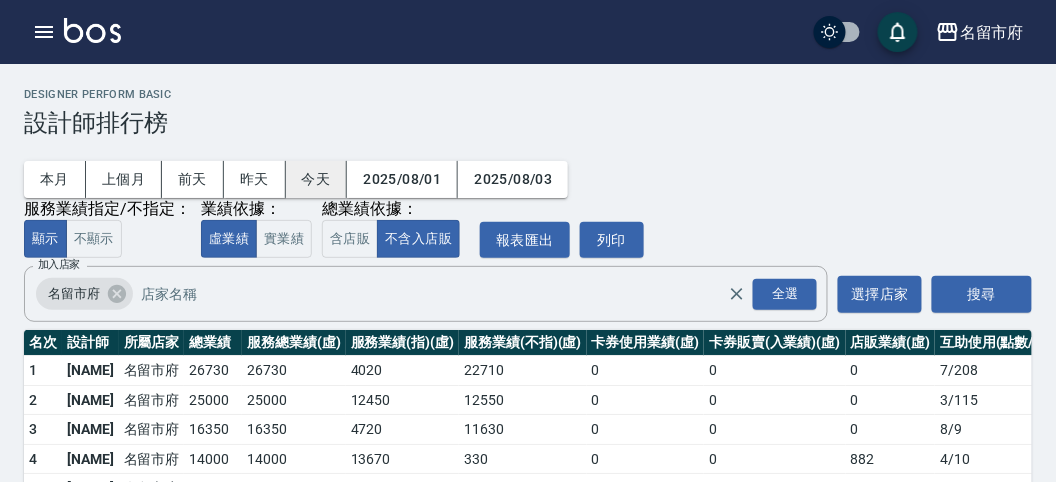 click on "今天" at bounding box center [317, 179] 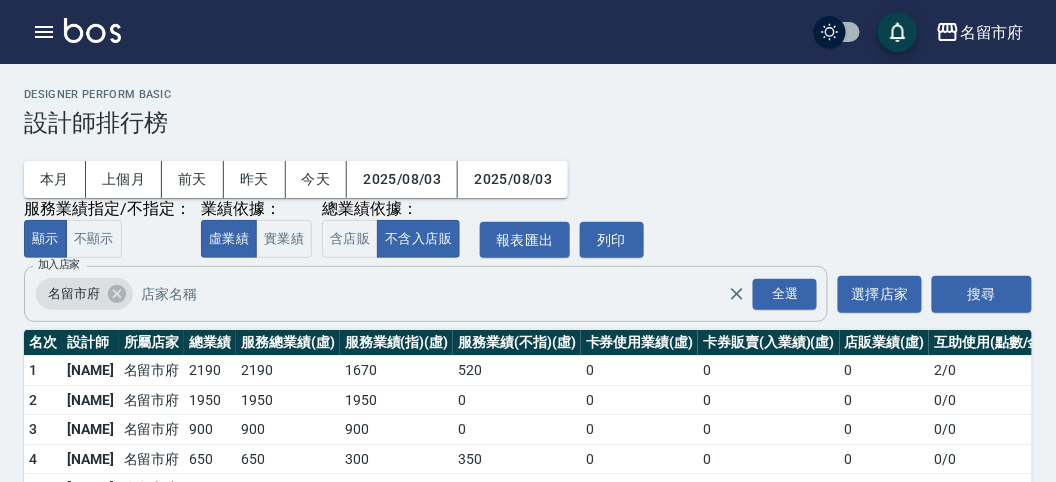 scroll, scrollTop: 87, scrollLeft: 0, axis: vertical 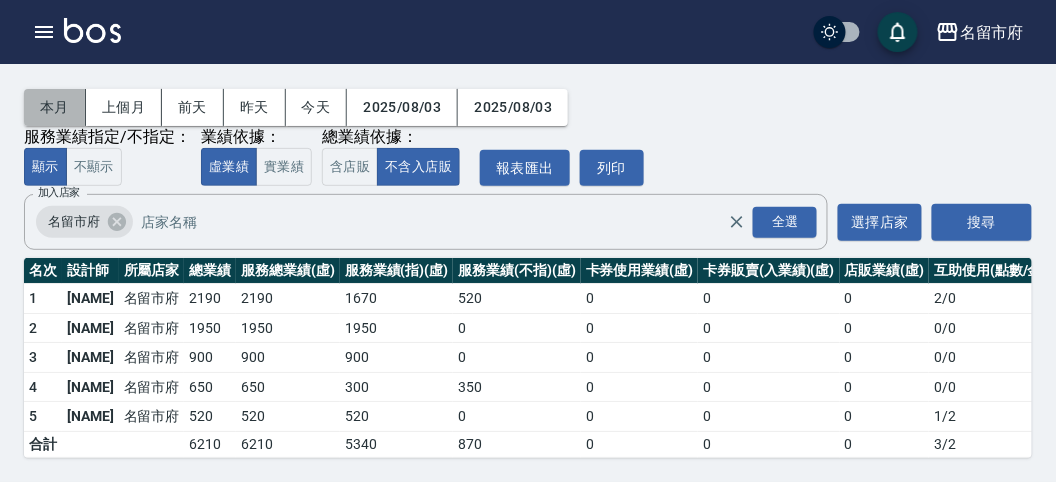 click on "本月" at bounding box center [55, 107] 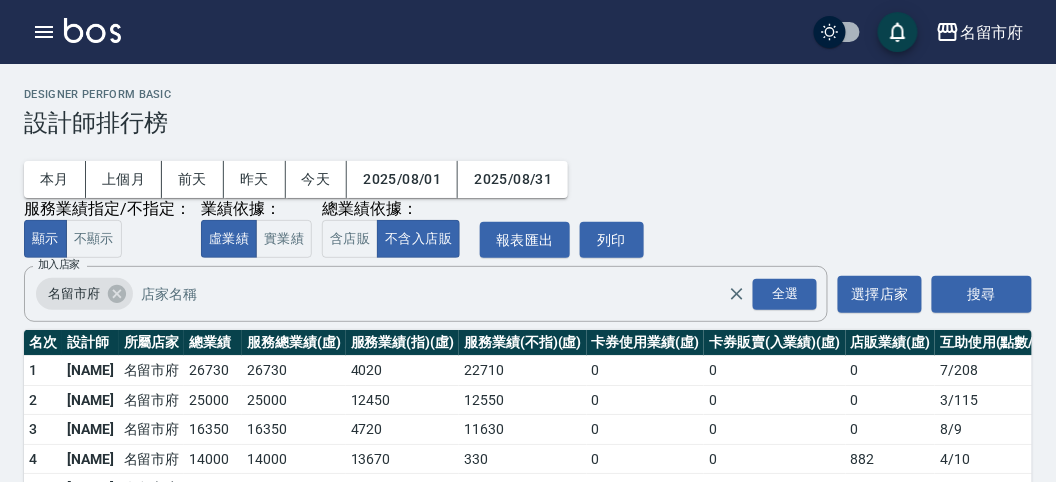 scroll, scrollTop: 175, scrollLeft: 0, axis: vertical 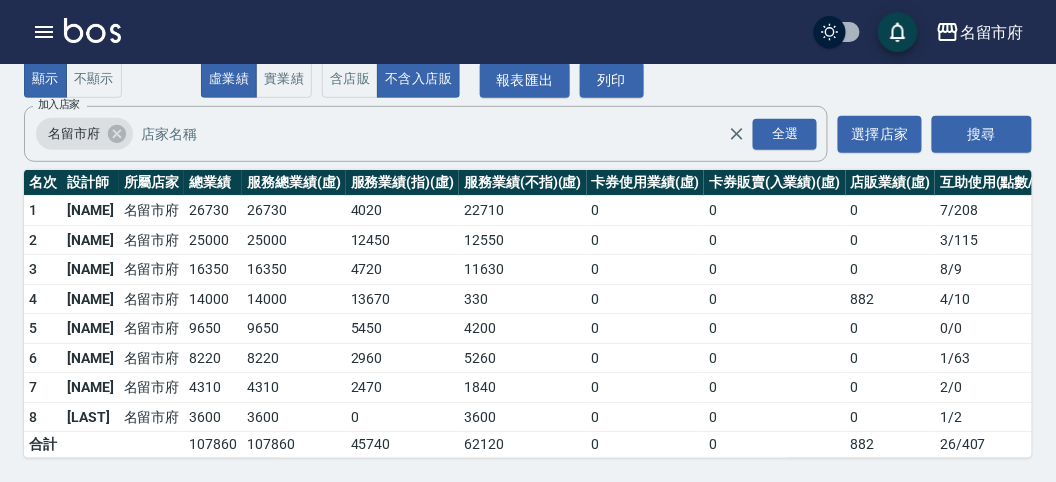 click at bounding box center (92, 30) 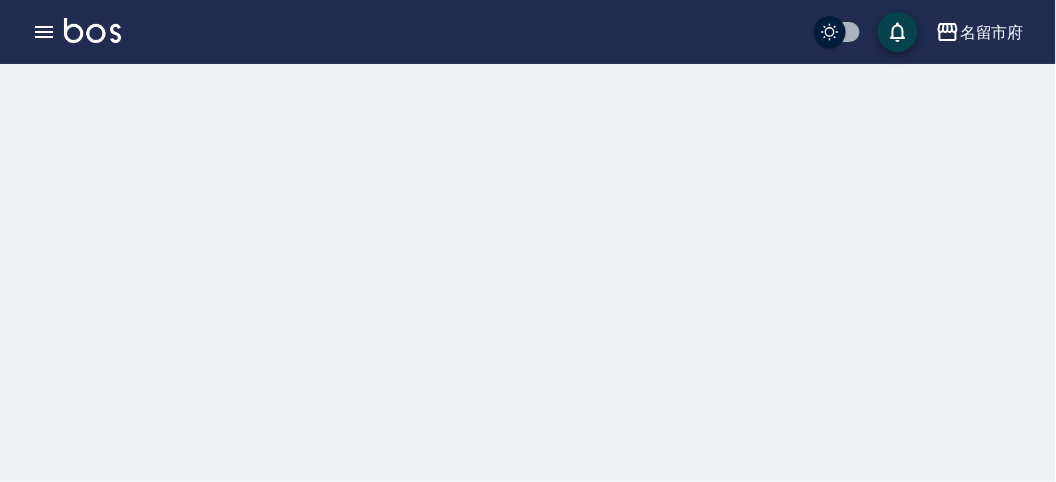 scroll, scrollTop: 0, scrollLeft: 0, axis: both 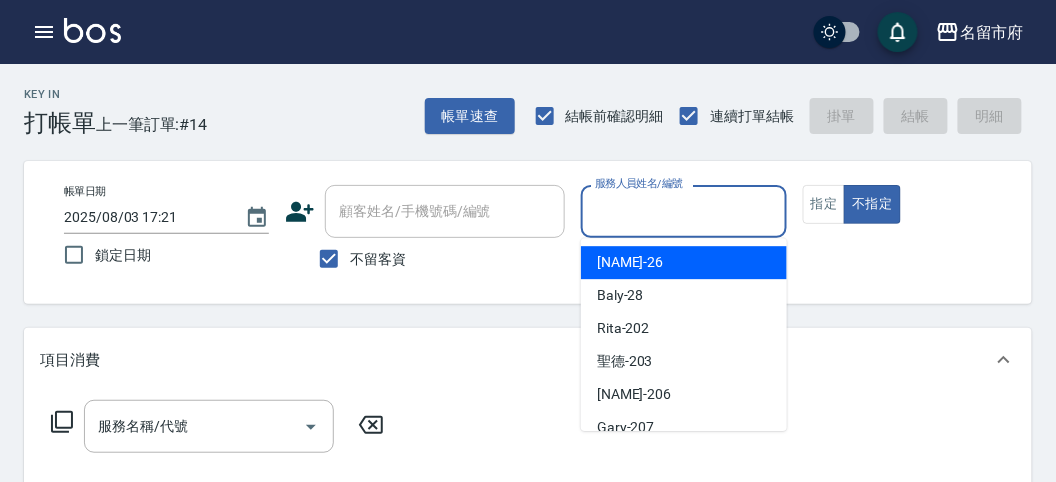click on "服務人員姓名/編號" at bounding box center (683, 211) 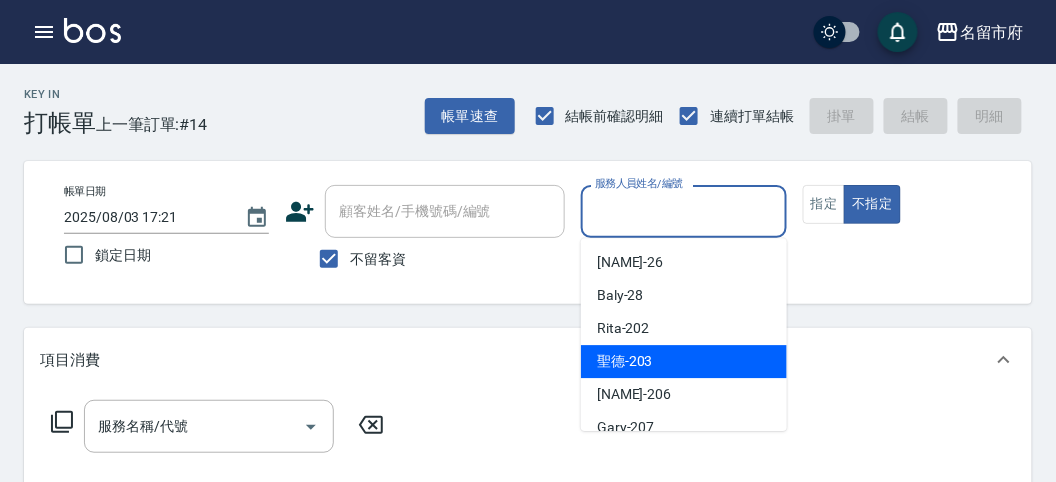 scroll, scrollTop: 153, scrollLeft: 0, axis: vertical 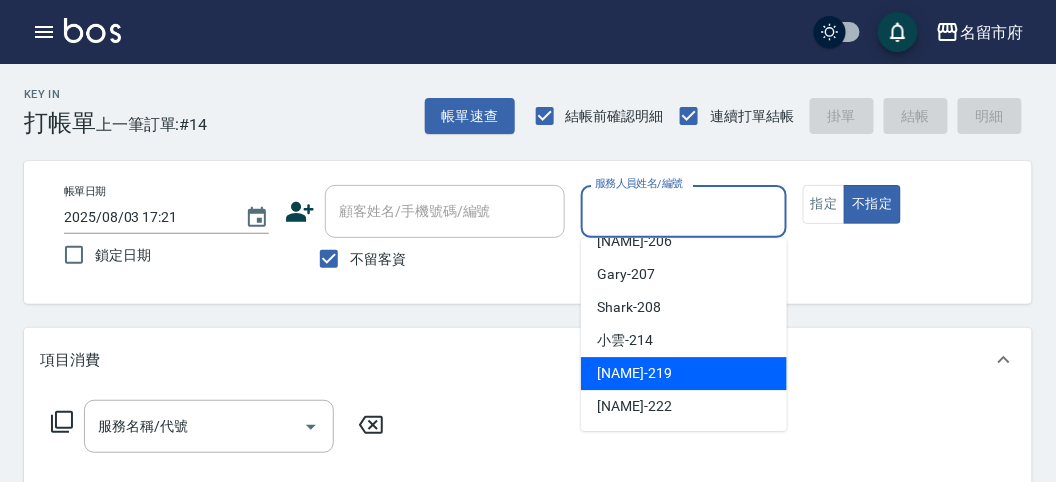 click on "Sammy -[ID]" at bounding box center (634, 373) 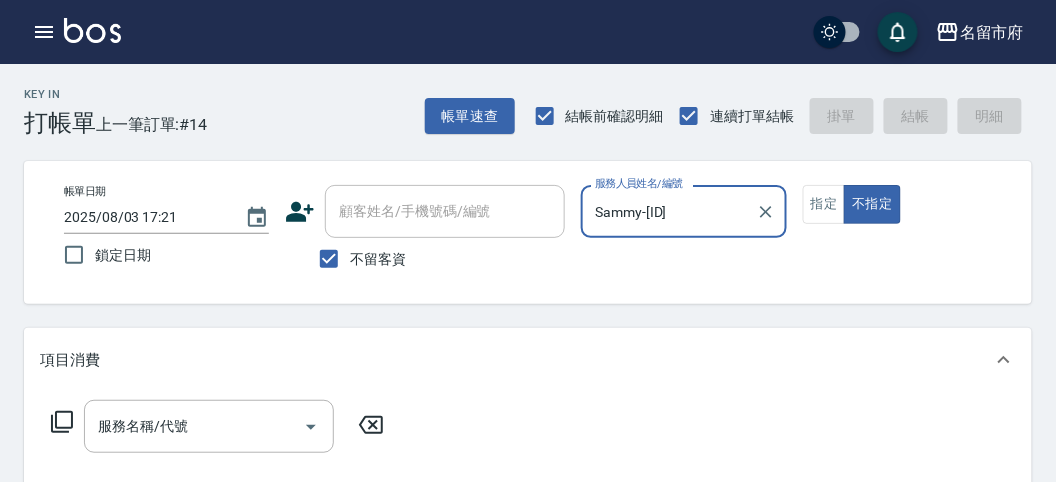 click 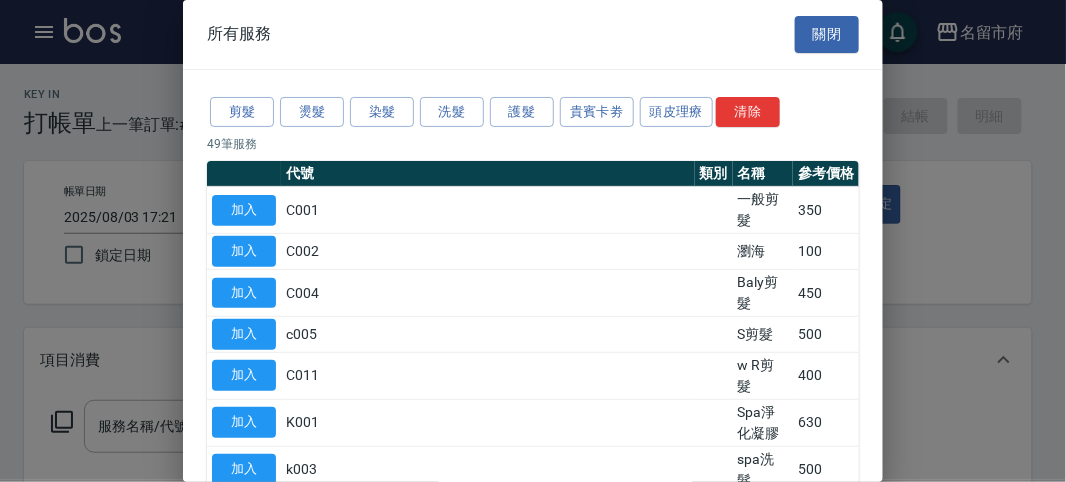 drag, startPoint x: 443, startPoint y: 107, endPoint x: 436, endPoint y: 215, distance: 108.226616 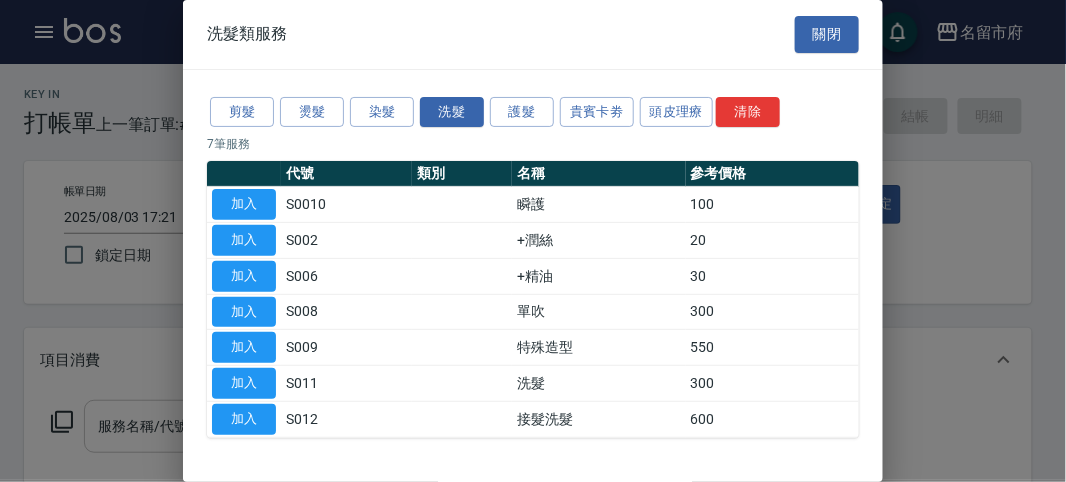 drag, startPoint x: 259, startPoint y: 382, endPoint x: 202, endPoint y: 414, distance: 65.36819 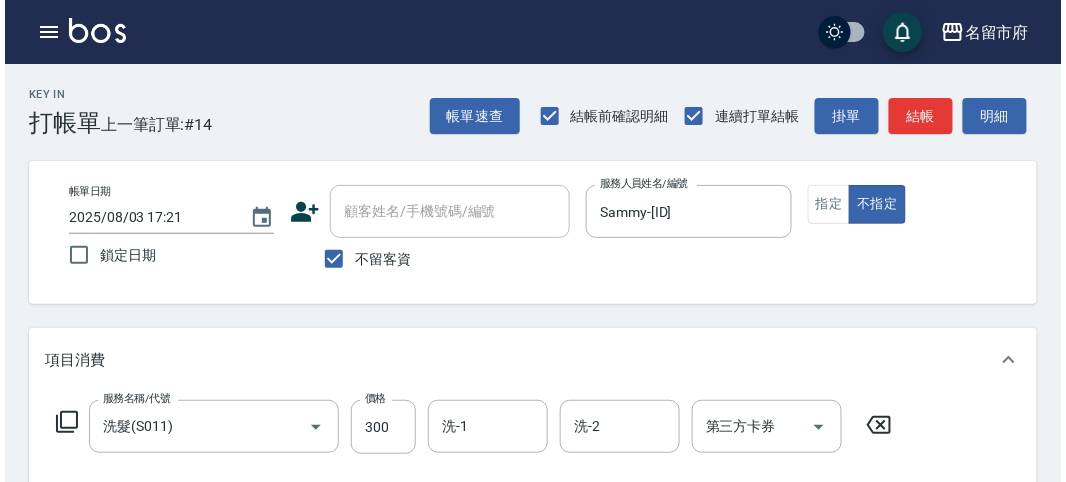 scroll, scrollTop: 585, scrollLeft: 0, axis: vertical 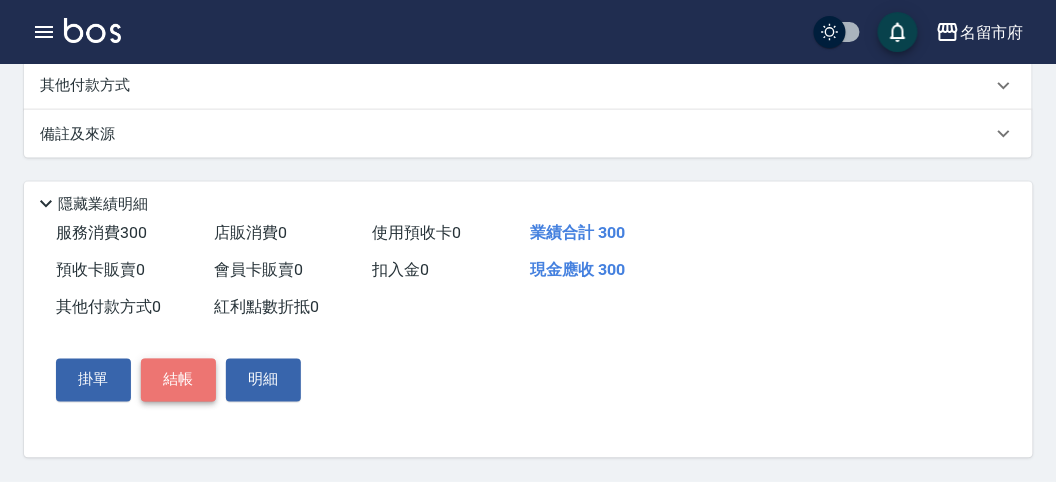 click on "結帳" at bounding box center (178, 380) 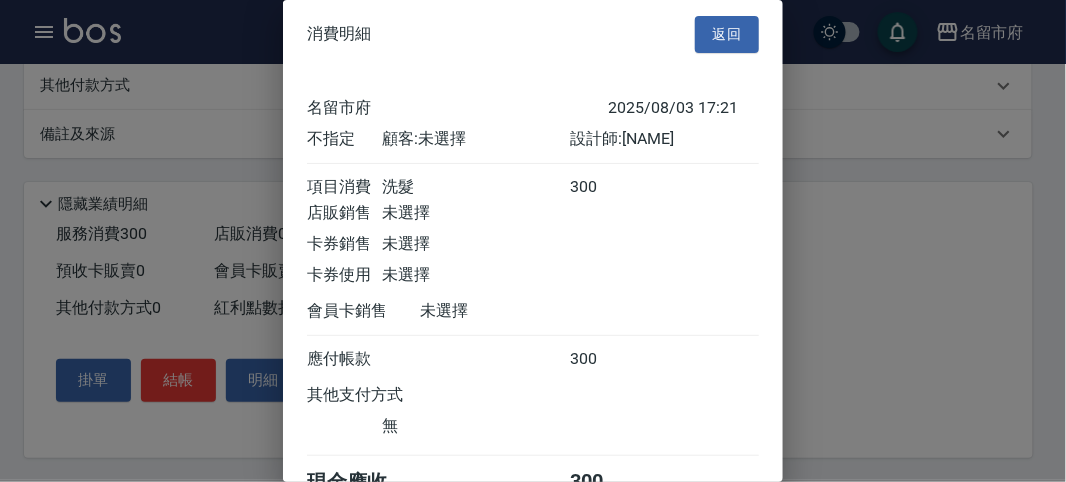 scroll, scrollTop: 111, scrollLeft: 0, axis: vertical 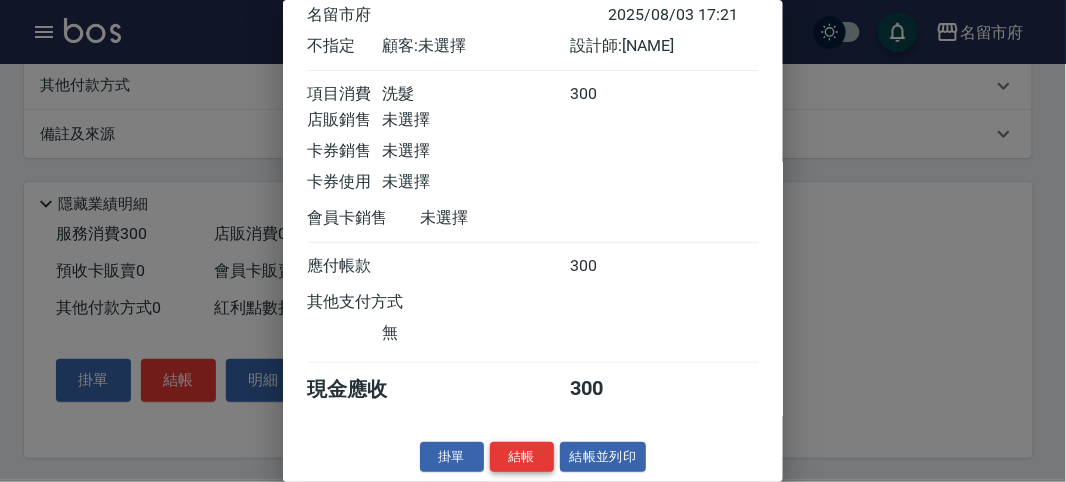 click on "結帳" at bounding box center (522, 457) 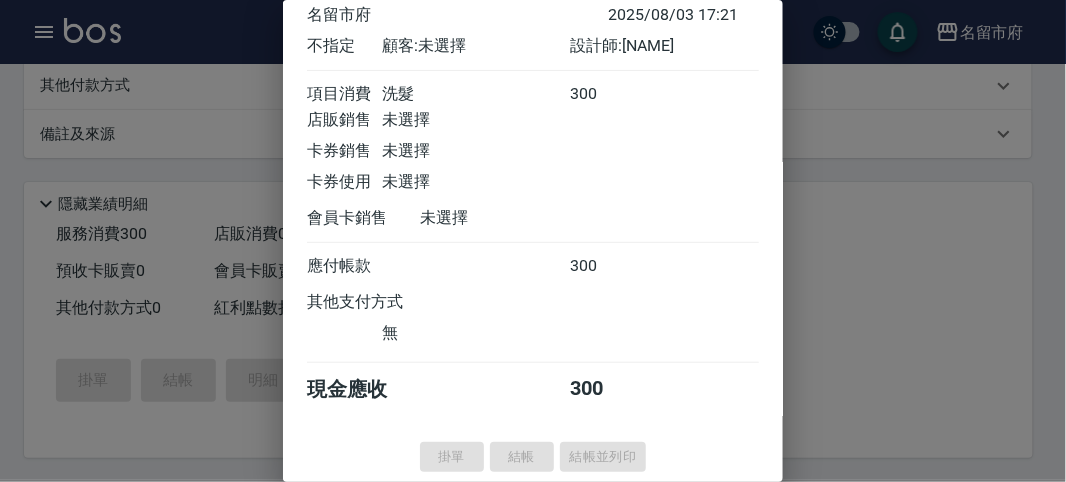 type on "2025/08/03 17:50" 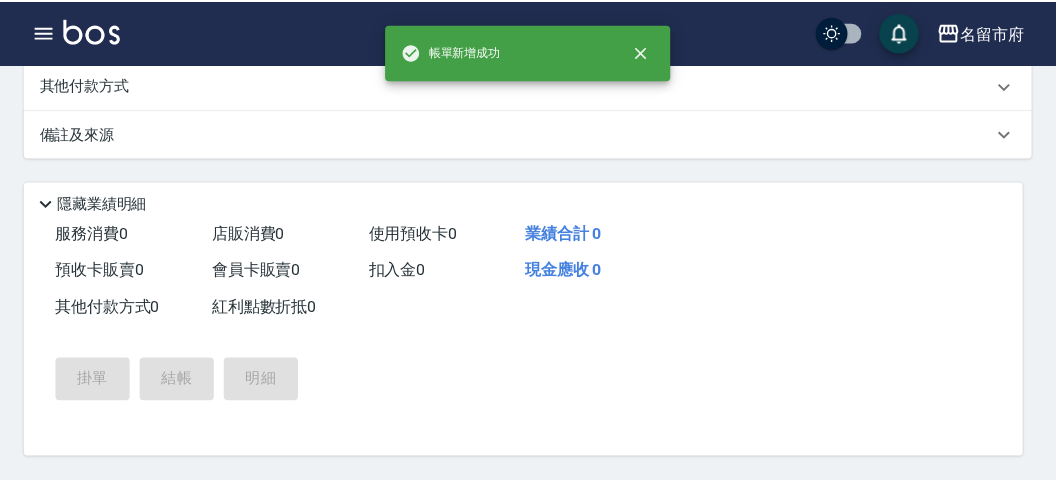 scroll, scrollTop: 0, scrollLeft: 0, axis: both 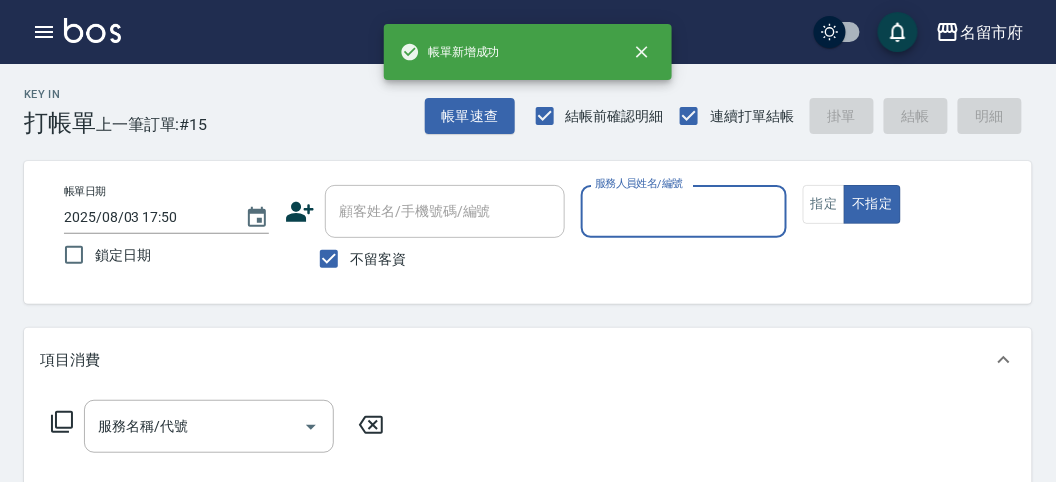 click on "服務人員姓名/編號" at bounding box center (683, 211) 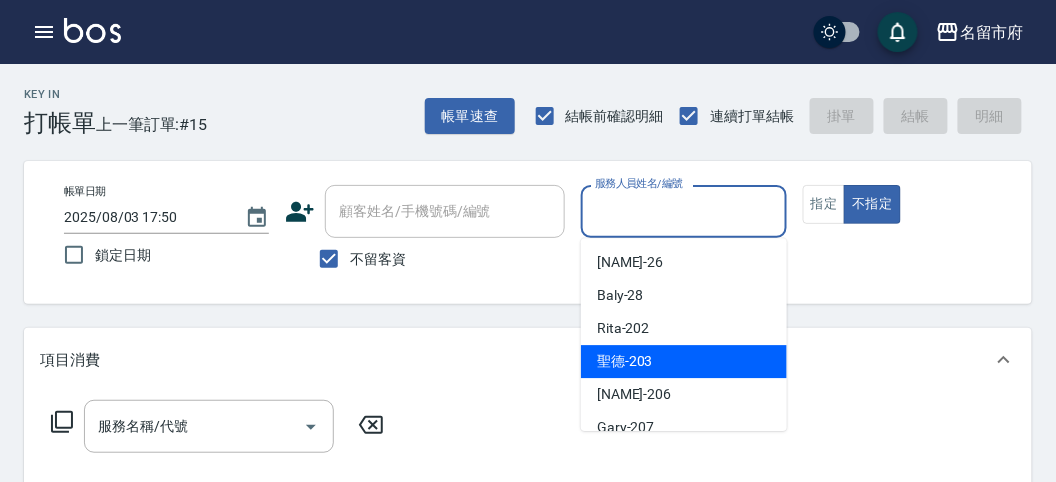 scroll, scrollTop: 153, scrollLeft: 0, axis: vertical 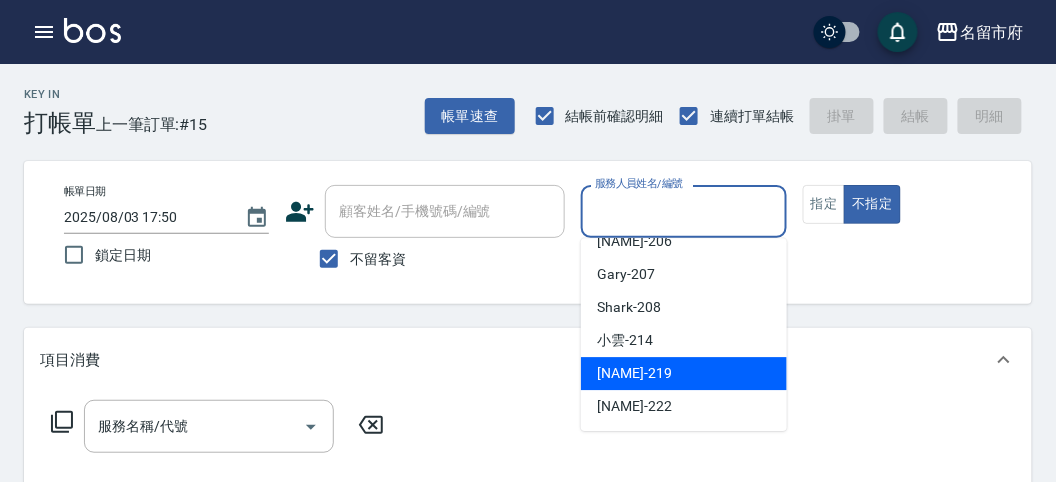 click on "Sammy -[ID]" at bounding box center [634, 373] 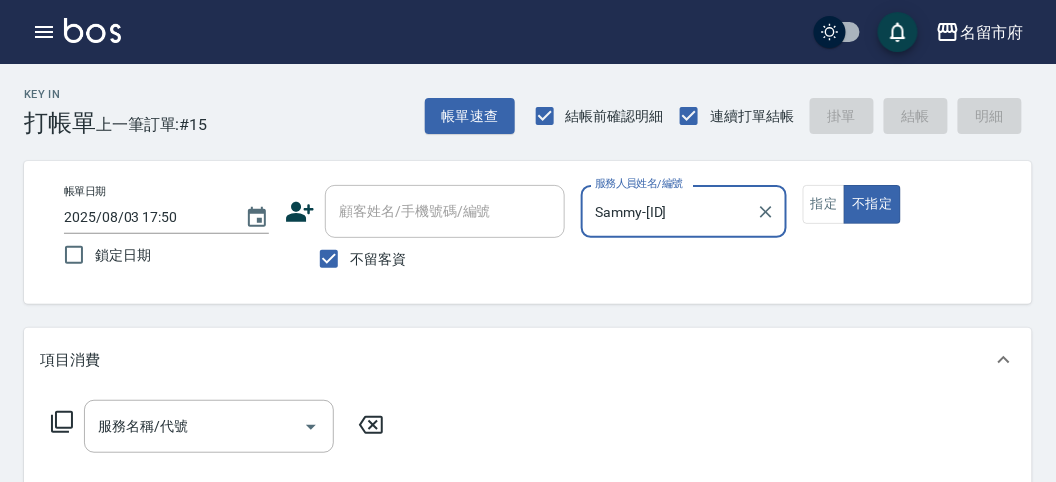scroll, scrollTop: 111, scrollLeft: 0, axis: vertical 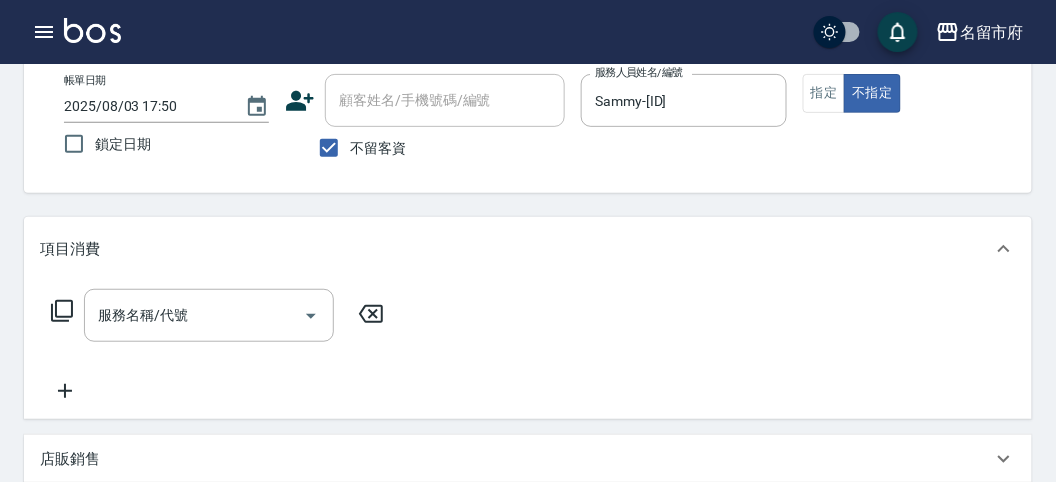click 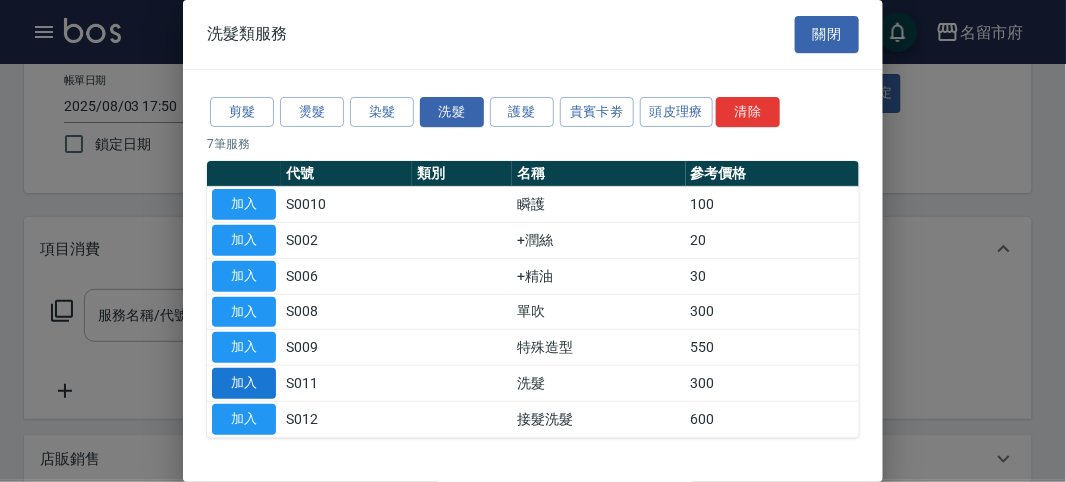 drag, startPoint x: 248, startPoint y: 375, endPoint x: 266, endPoint y: 366, distance: 20.12461 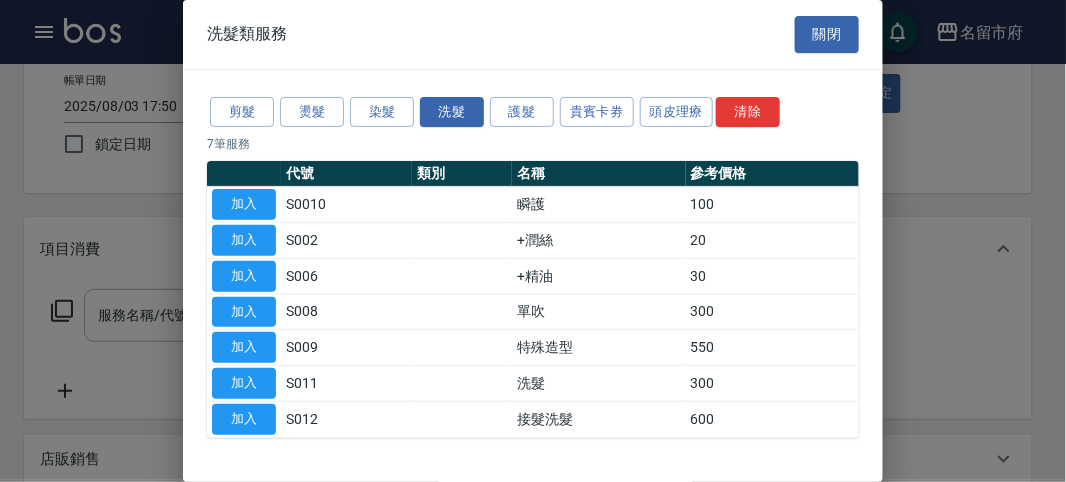 type on "洗髮(S011)" 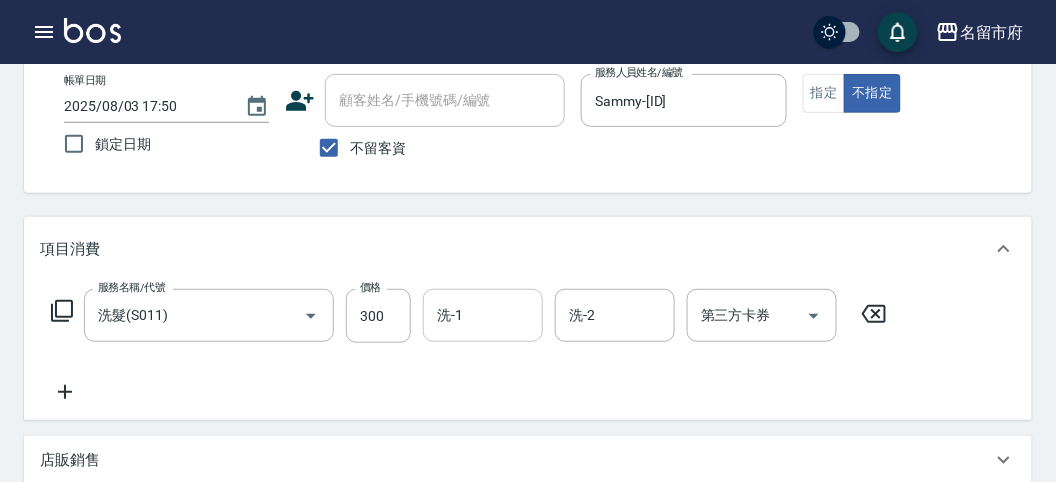 click on "洗-1" at bounding box center [483, 315] 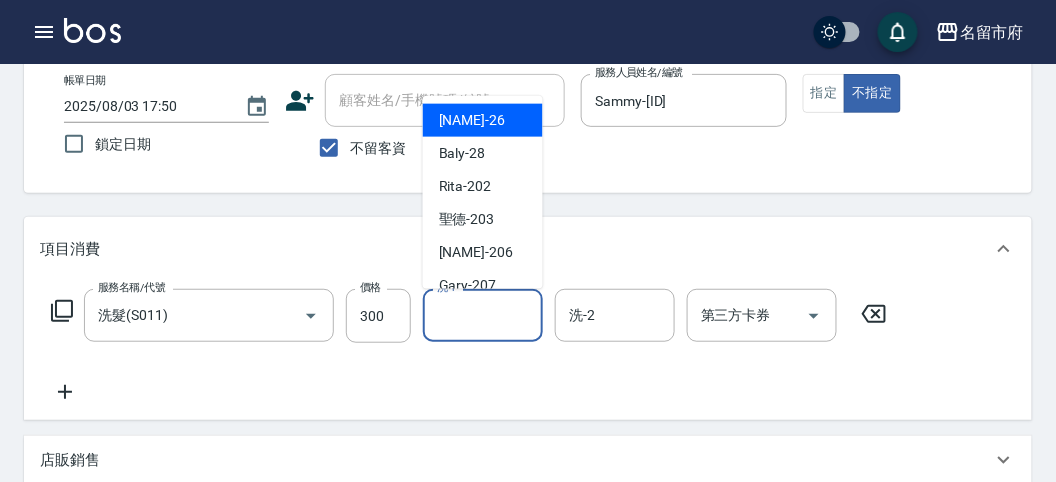 scroll, scrollTop: 222, scrollLeft: 0, axis: vertical 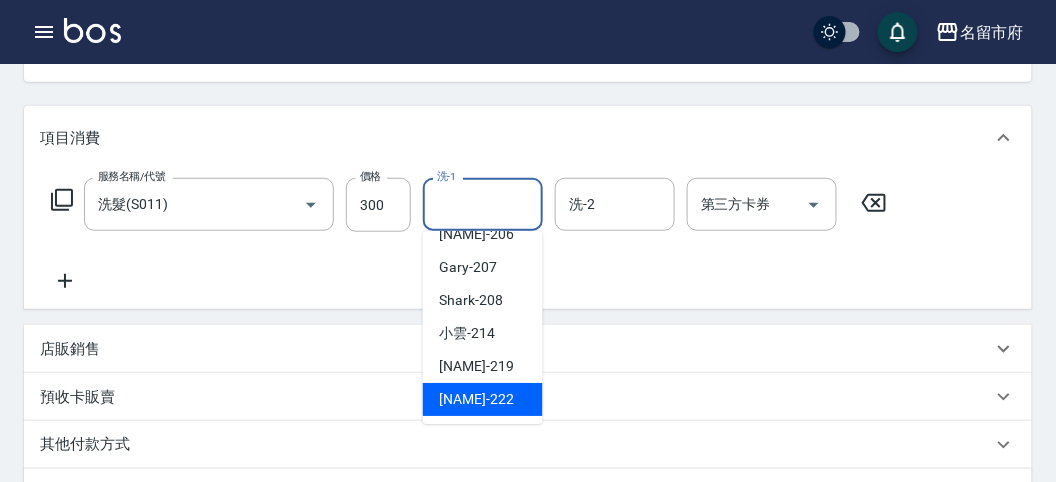 drag, startPoint x: 492, startPoint y: 411, endPoint x: 461, endPoint y: 406, distance: 31.400637 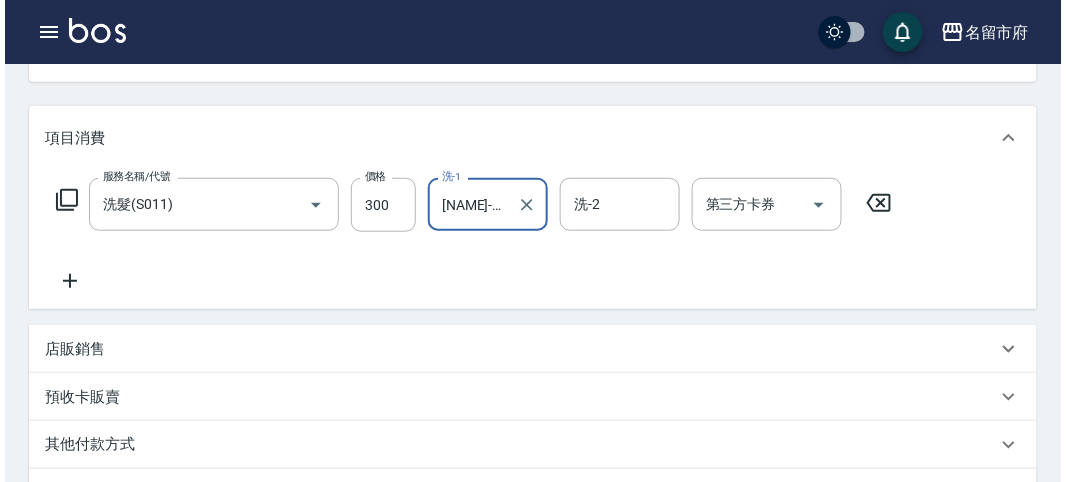 scroll, scrollTop: 585, scrollLeft: 0, axis: vertical 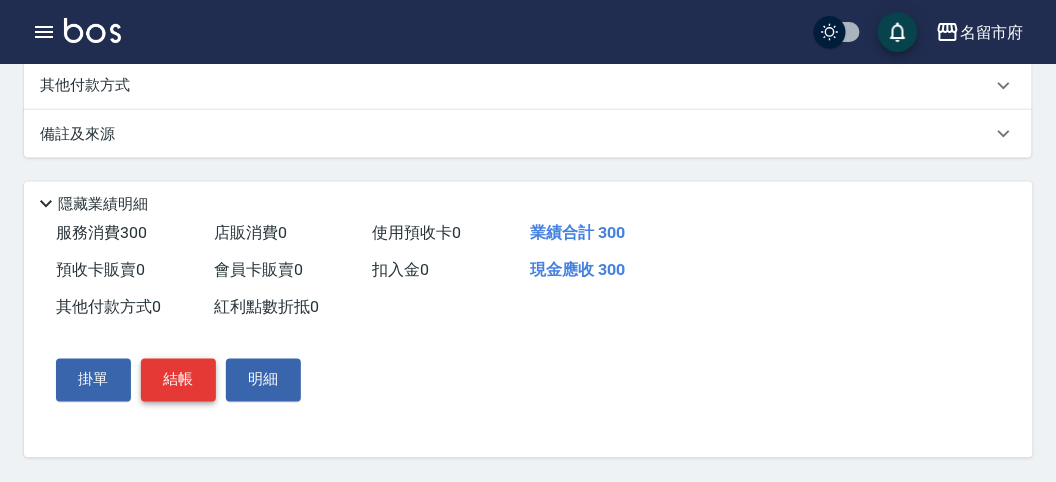 click on "結帳" at bounding box center [178, 380] 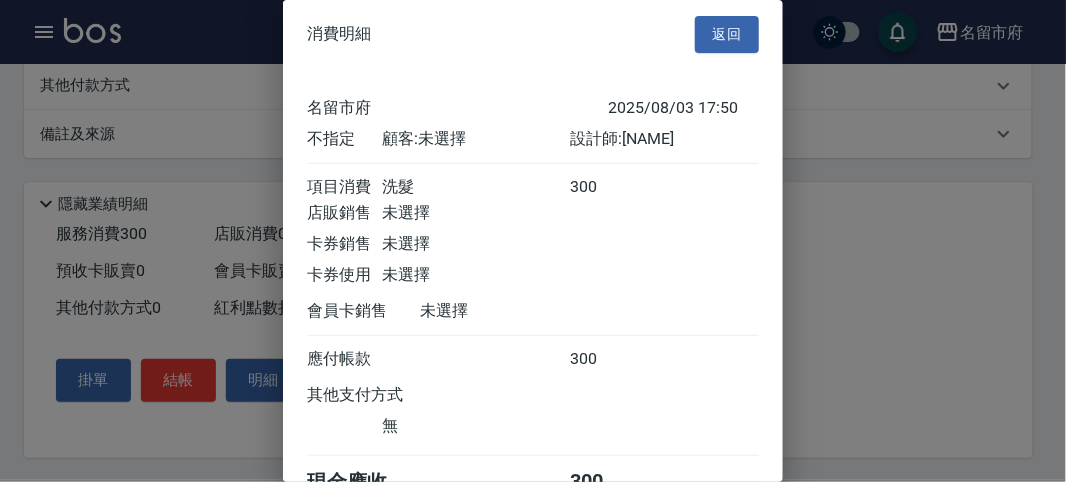 scroll, scrollTop: 111, scrollLeft: 0, axis: vertical 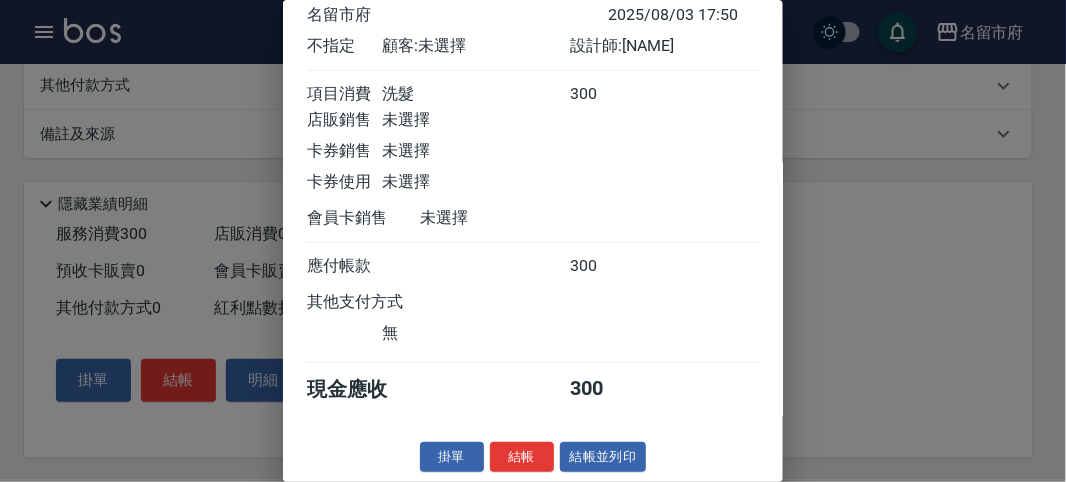 click on "消費明細 返回 名留市府 2025/08/03 17:50 不指定 顧客: 未選擇 設計師: Sammy 項目消費 洗髮 300 店販銷售 未選擇 卡券銷售 未選擇 卡券使用 未選擇 會員卡銷售 未選擇 應付帳款 300 其他支付方式 無 現金應收 300 掛單 結帳 結帳並列印 名留市府 結帳單 日期： 2025/08/03 17:50 帳單編號： 0 設計師: Sammy 顧客： 未選擇 洗髮 助理: [ID] 300 x1 合計： 300 結帳： 扣入金： 0 入金餘額： 0 卡券金額： 0 付現金額： 300 名留市府 結帳單 日期： 2025/08/03 17:50 帳單編號： 設計師: Sammy 顧客： 未選擇 名稱 單價 數量 小計 洗髮 300 1 300 助理: [ID] 合計： 300 扣入金： 0 入金餘額： 0 卡券金額： 0 付現金額： 300 謝謝惠顧,歡迎下次光臨!" at bounding box center (533, 241) 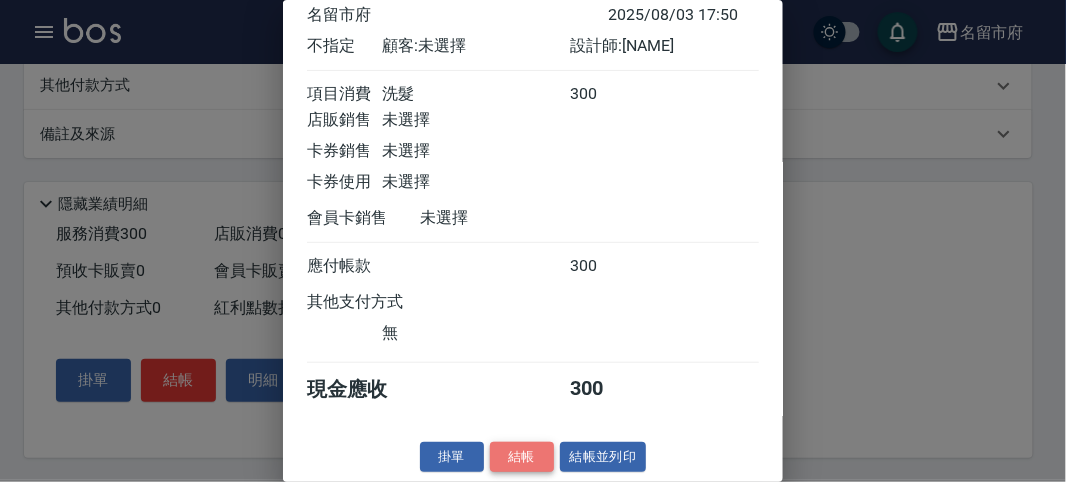 click on "結帳" at bounding box center (522, 457) 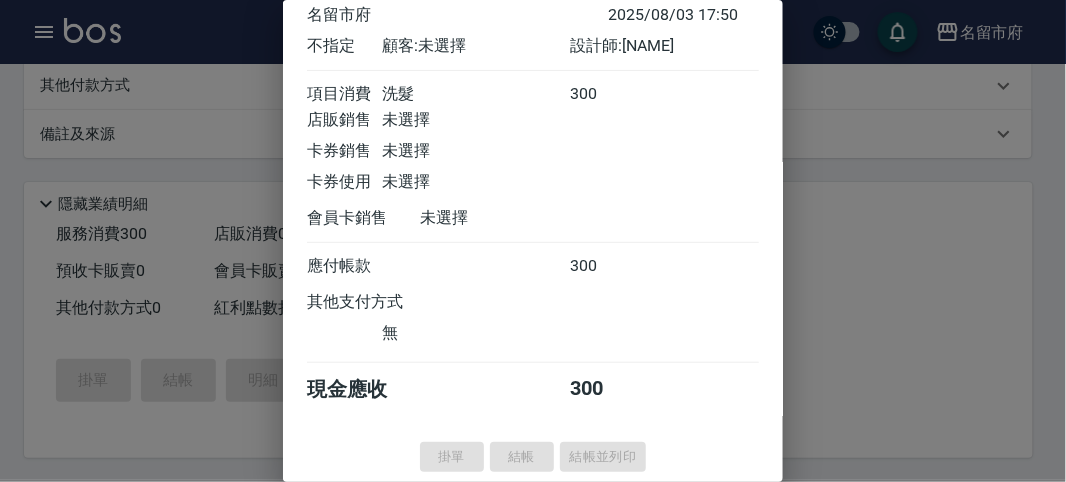 type 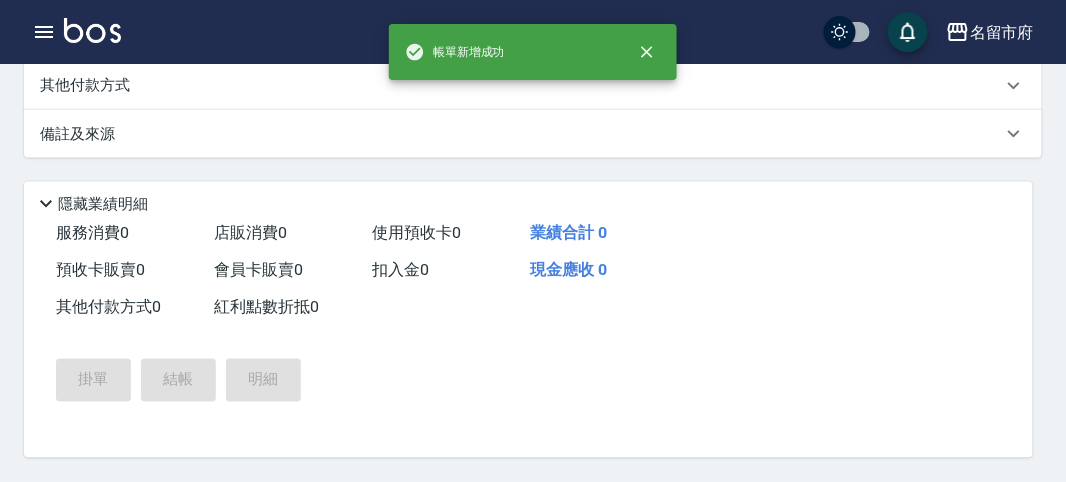 scroll, scrollTop: 0, scrollLeft: 0, axis: both 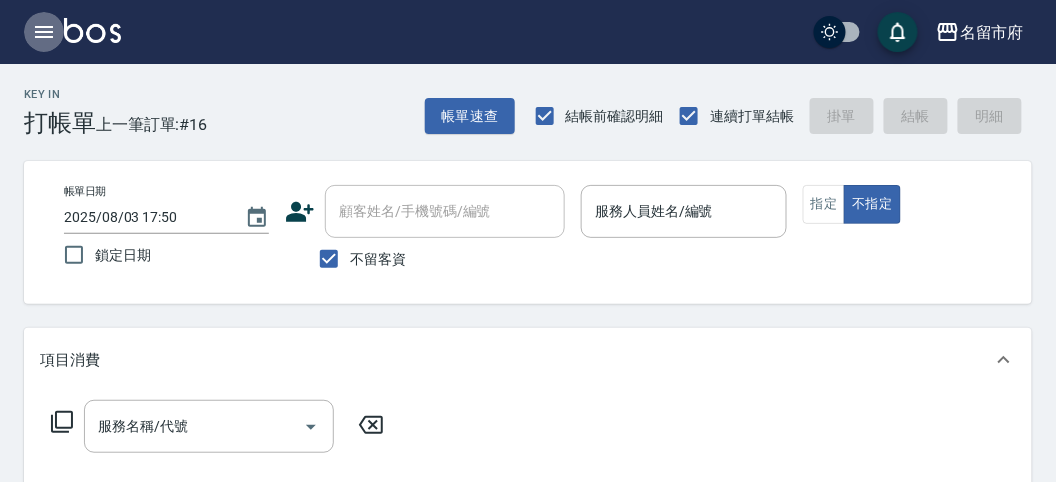 click at bounding box center (44, 32) 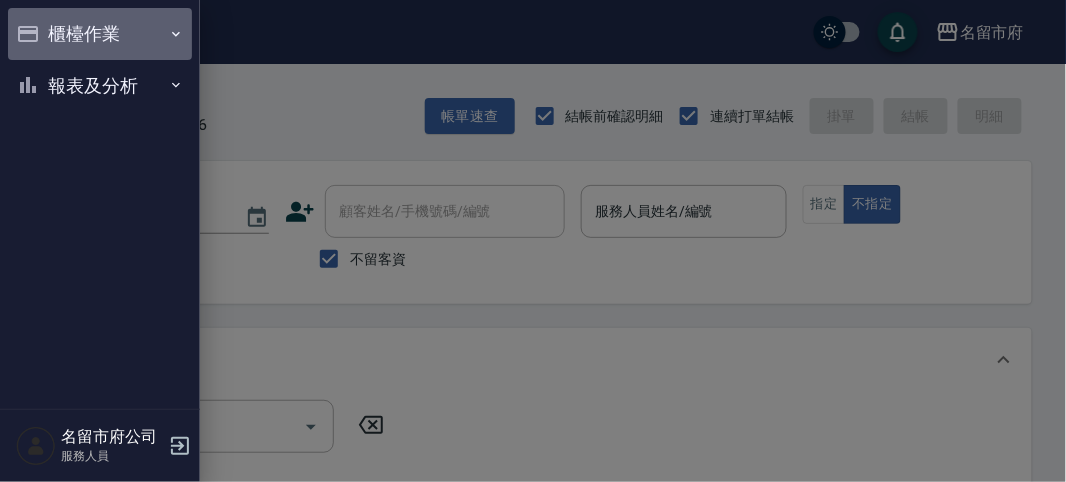click on "櫃檯作業" at bounding box center (100, 34) 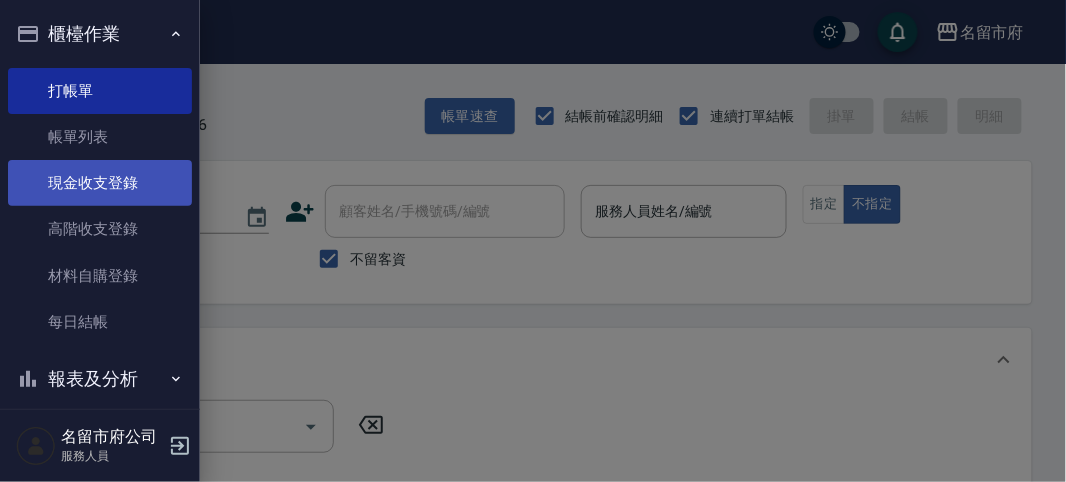 scroll, scrollTop: 18, scrollLeft: 0, axis: vertical 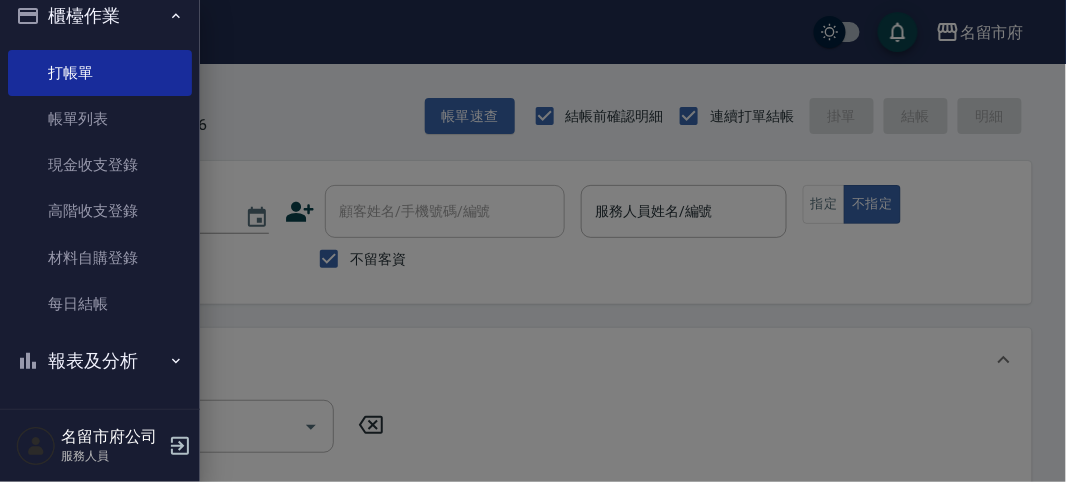 click on "報表及分析" at bounding box center (100, 361) 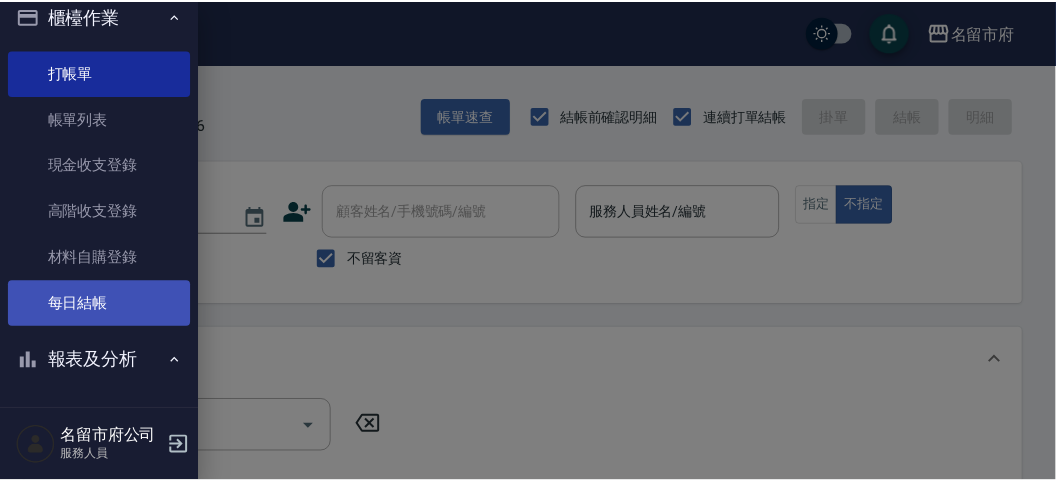 scroll, scrollTop: 352, scrollLeft: 0, axis: vertical 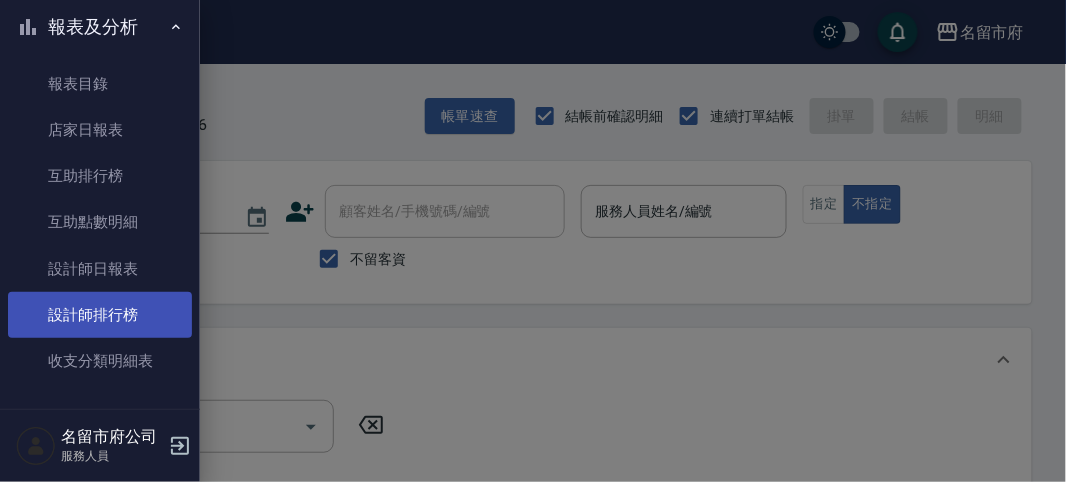 click on "設計師排行榜" at bounding box center (100, 315) 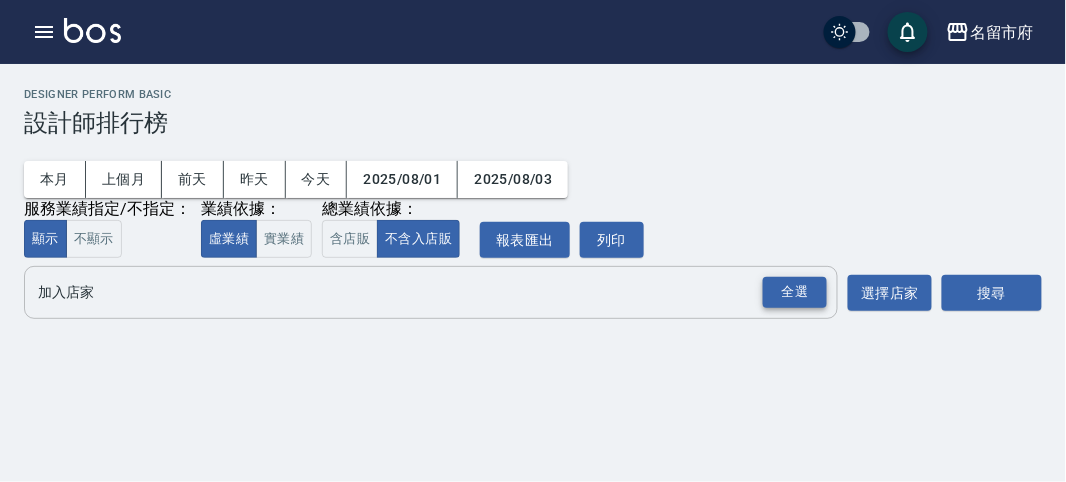 click on "全選" at bounding box center (795, 292) 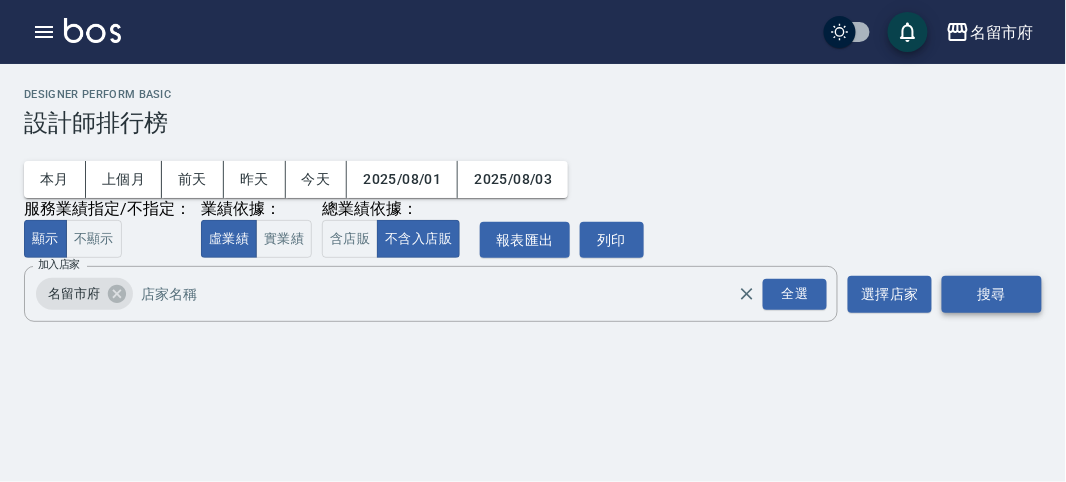click on "搜尋" at bounding box center [992, 294] 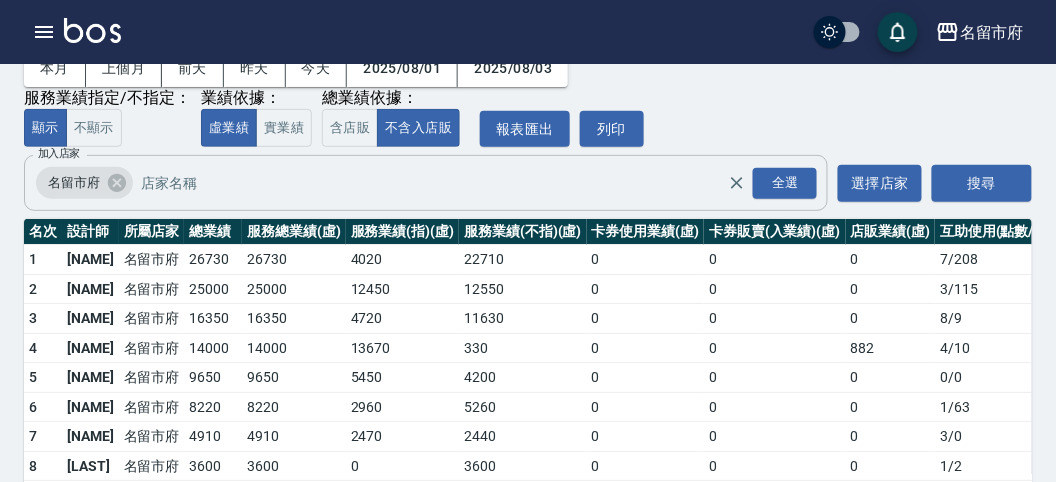 scroll, scrollTop: 175, scrollLeft: 0, axis: vertical 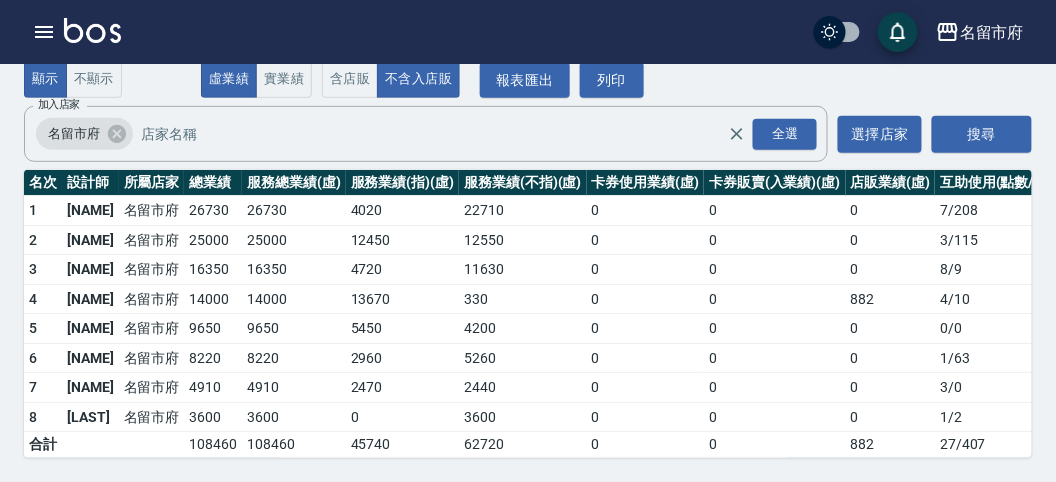 click at bounding box center [92, 30] 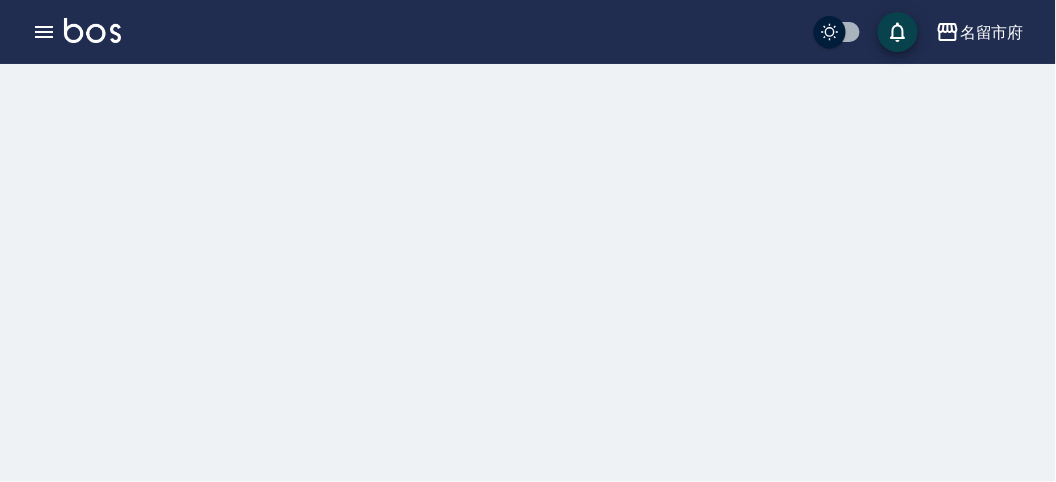 scroll, scrollTop: 0, scrollLeft: 0, axis: both 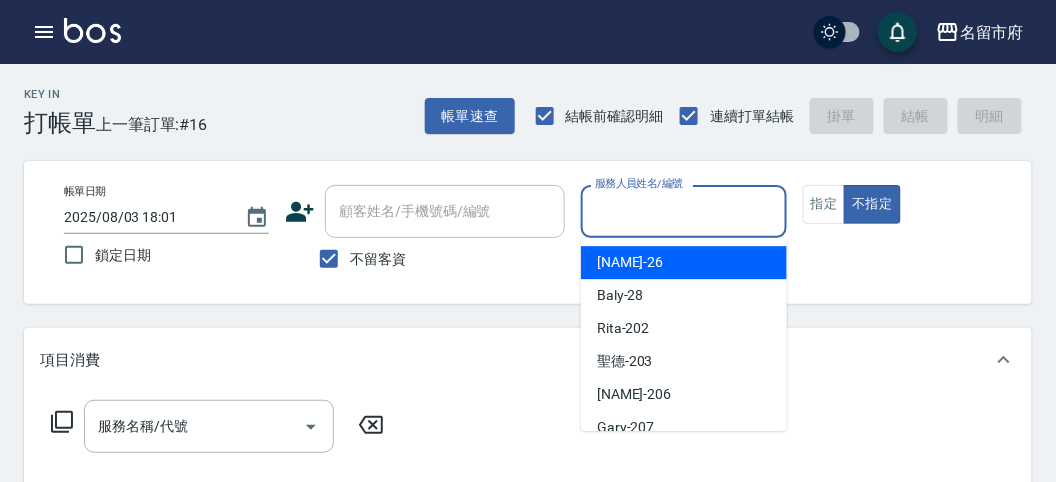 click on "服務人員姓名/編號" at bounding box center [683, 211] 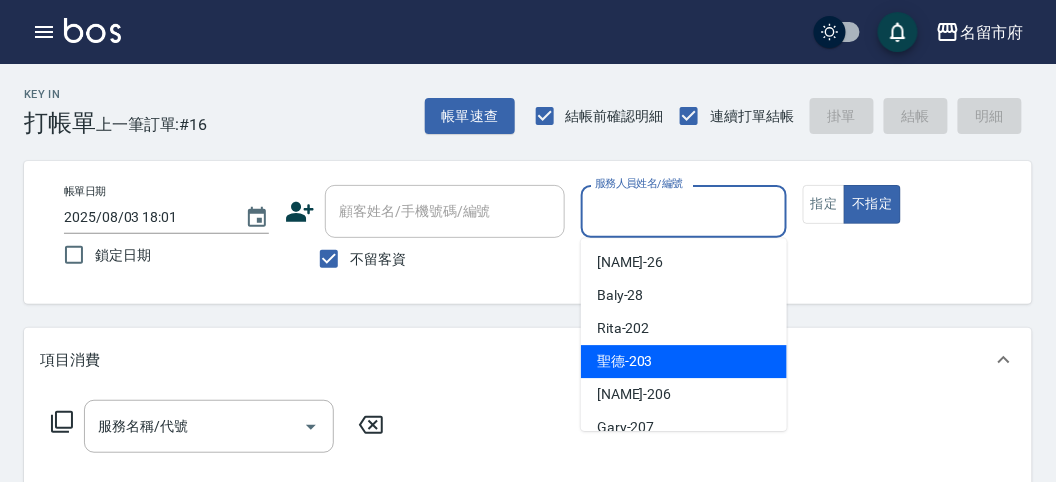 click on "聖德 -203" at bounding box center (684, 361) 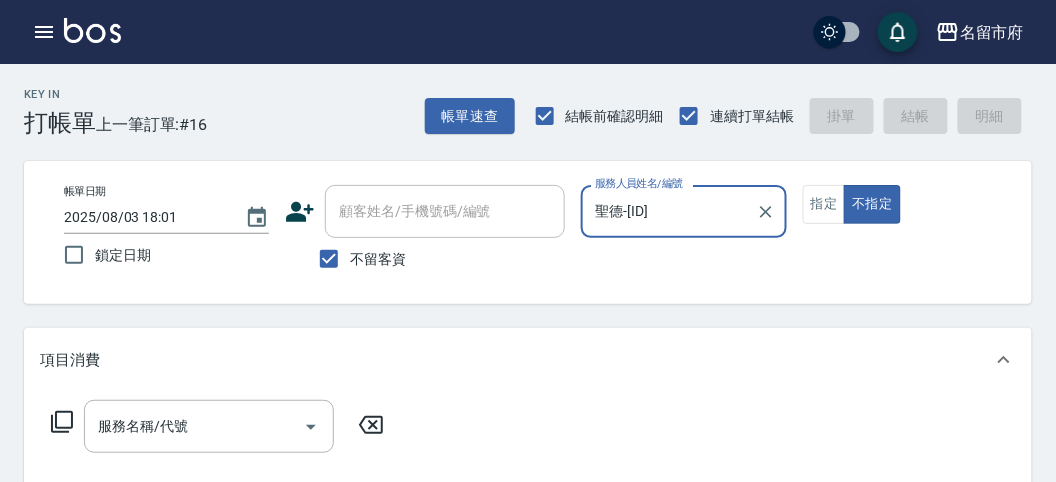 click 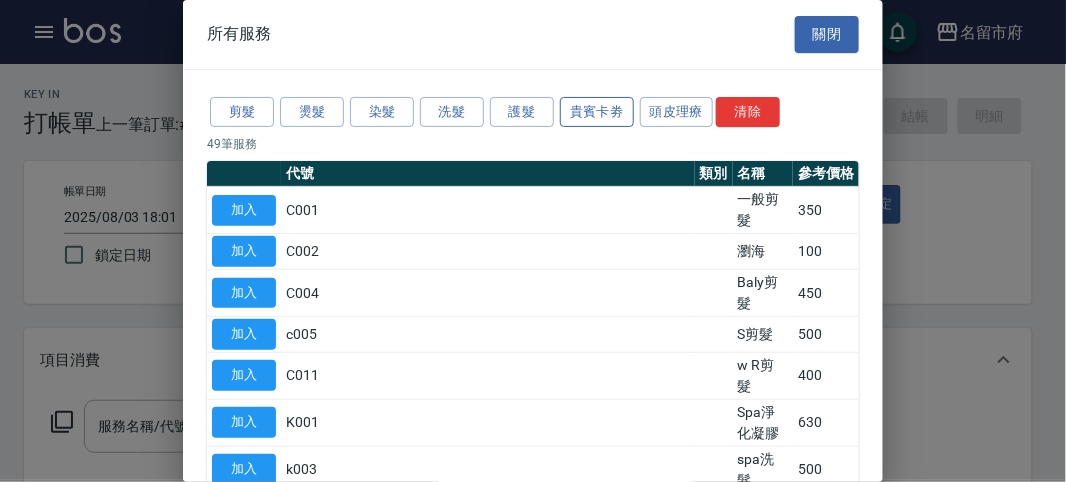 click on "貴賓卡劵" at bounding box center (597, 112) 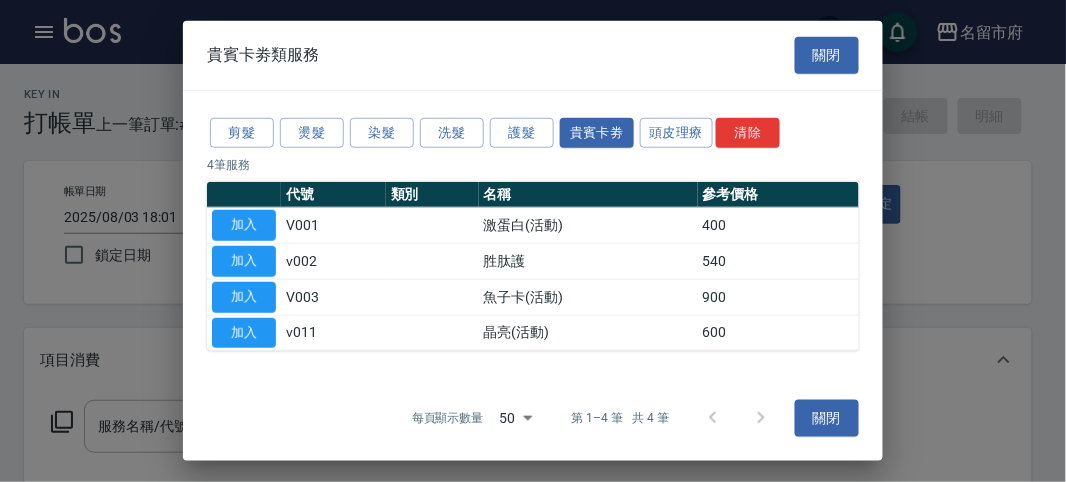 click on "剪髮 燙髮 染髮 洗髮 護髮 貴賓卡劵 頭皮理療 清除 4  筆服務 代號 類別 名稱 參考價格 加入 V001 激蛋白(活動) 400 加入 v002 胜肽護 540 加入 V003 魚子卡(活動) 900 加入 v011 晶亮(活動) 600" at bounding box center [533, 232] 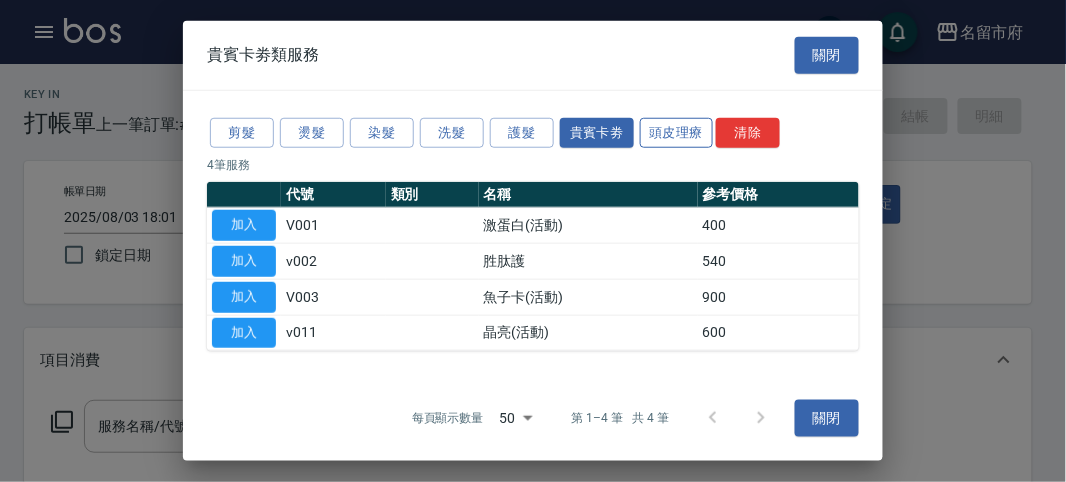 click on "頭皮理療" at bounding box center [677, 132] 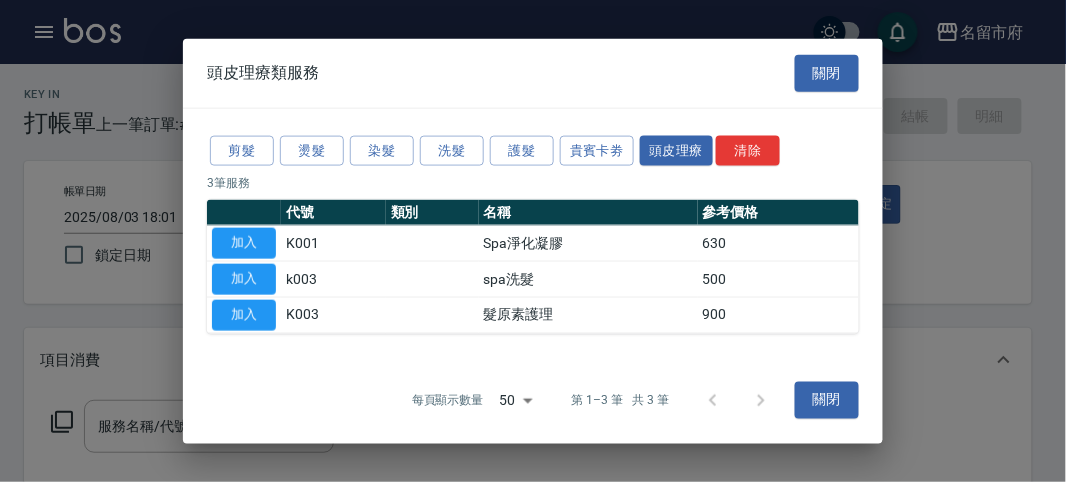 click on "加入" at bounding box center (244, 279) 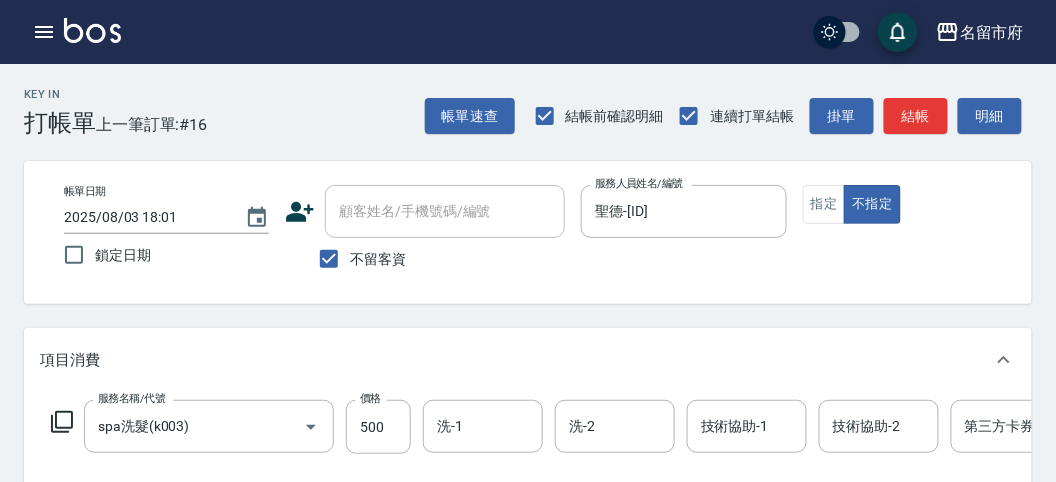 click 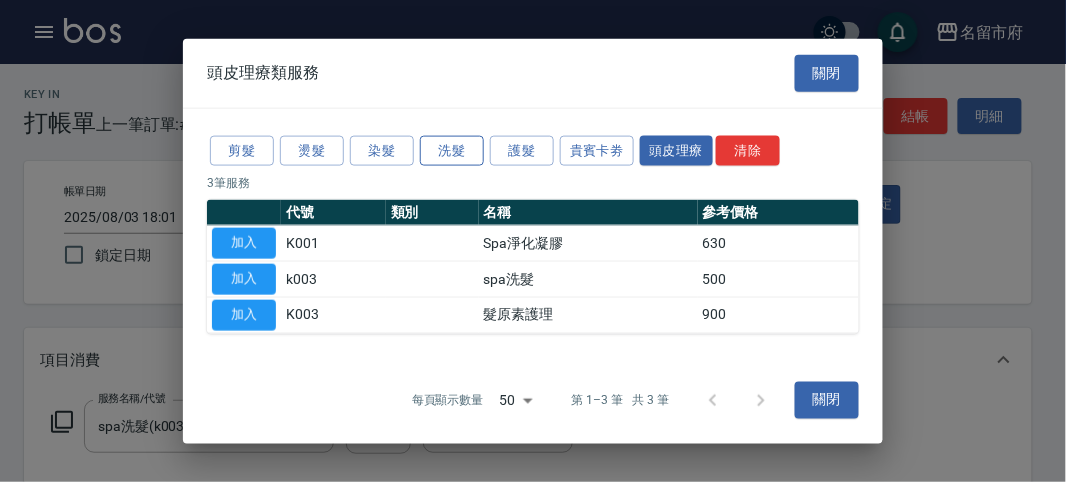 click on "洗髮" at bounding box center (452, 150) 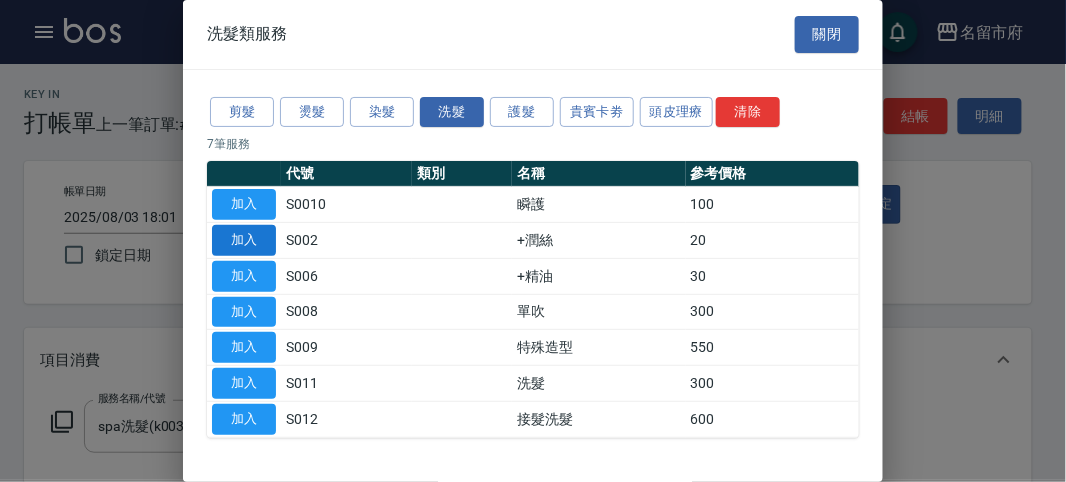 click on "加入" at bounding box center (244, 240) 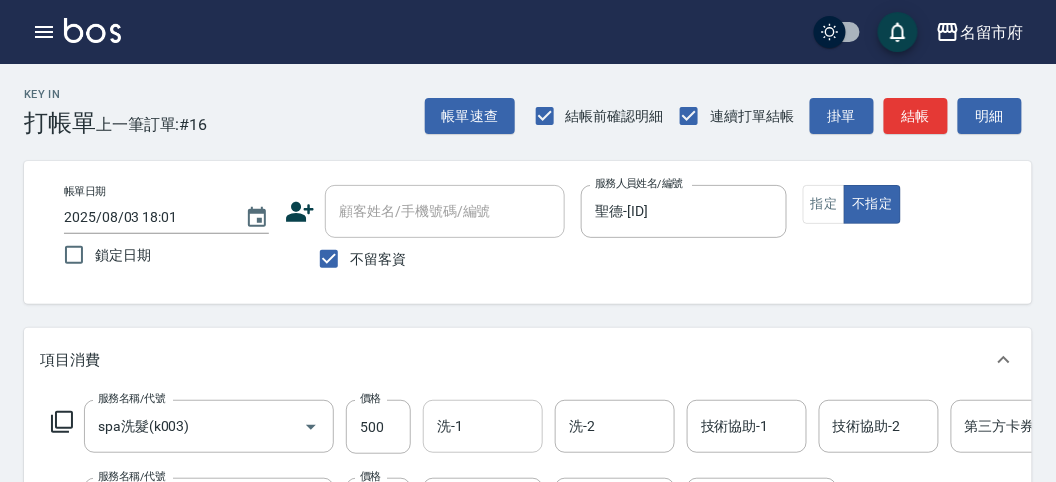 click on "洗-1" at bounding box center (483, 426) 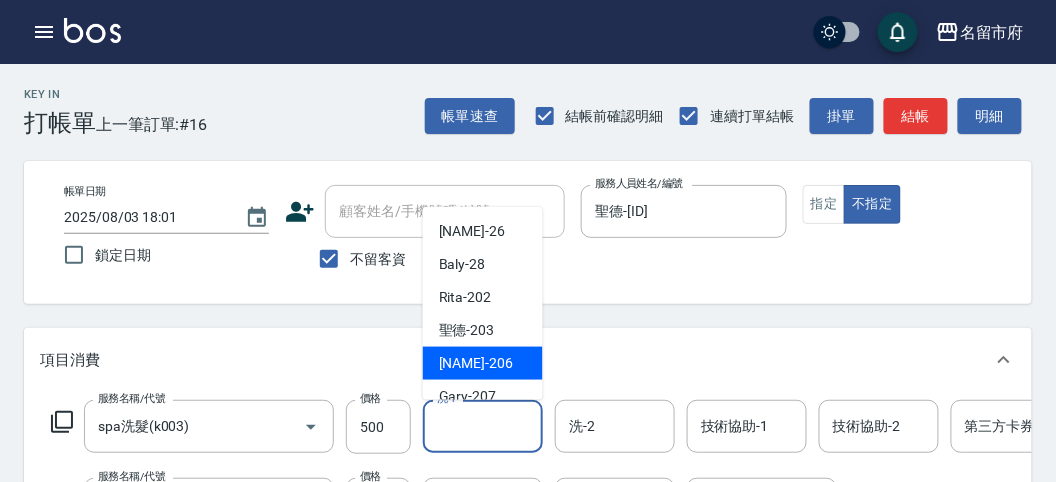 scroll, scrollTop: 153, scrollLeft: 0, axis: vertical 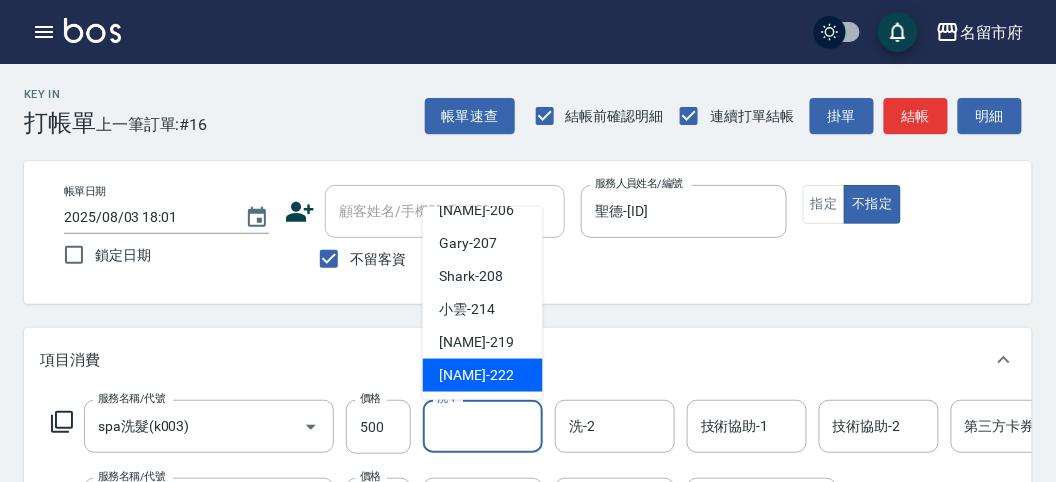 click on "[NAME] -[ID]" at bounding box center (476, 375) 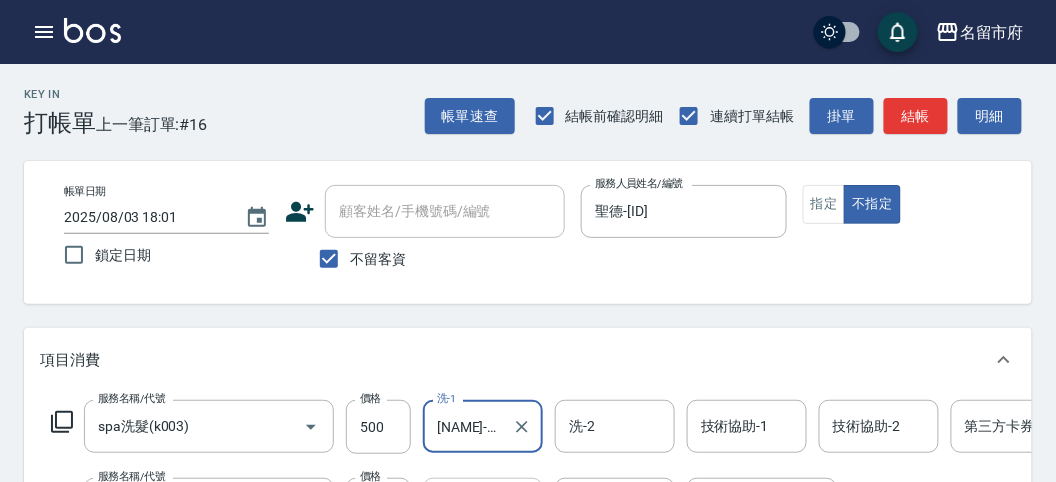 scroll, scrollTop: 111, scrollLeft: 0, axis: vertical 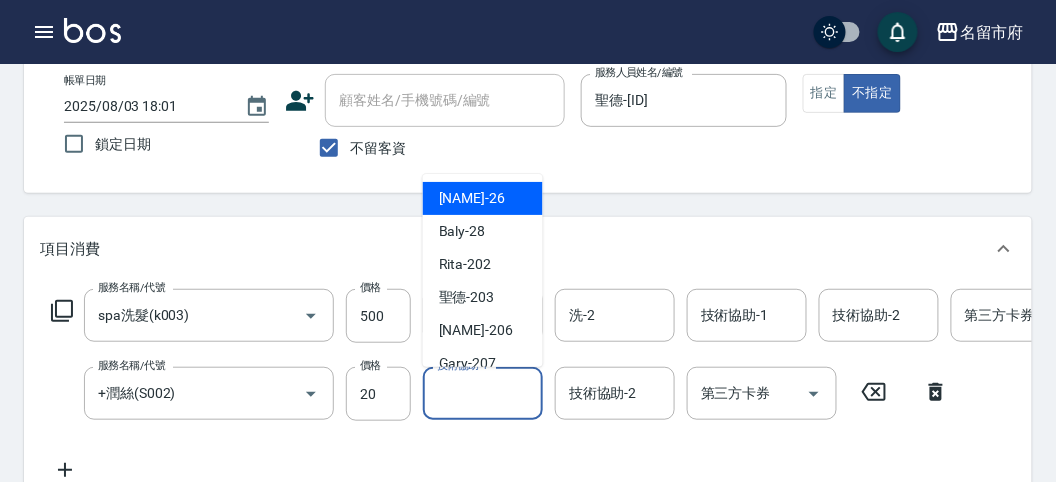click on "技術協助-1 技術協助-1" at bounding box center [483, 393] 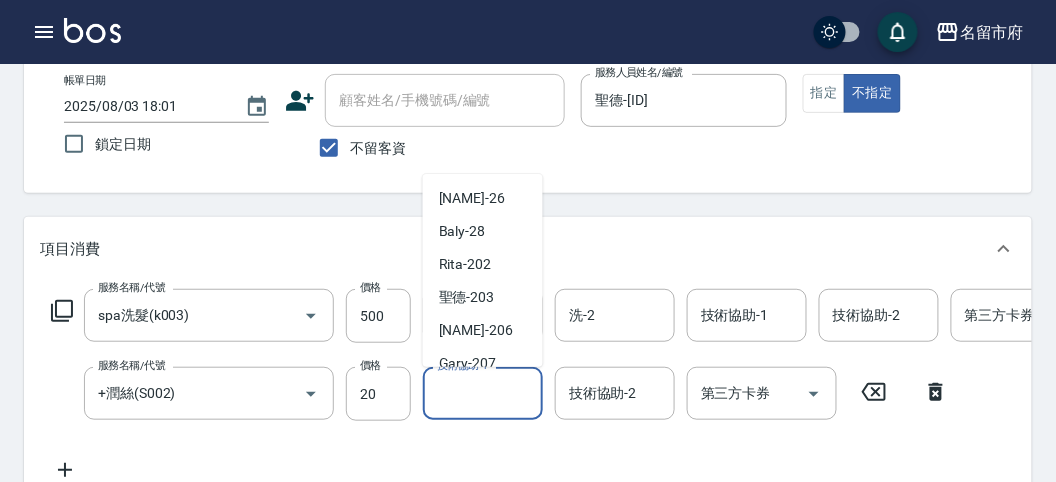 scroll, scrollTop: 153, scrollLeft: 0, axis: vertical 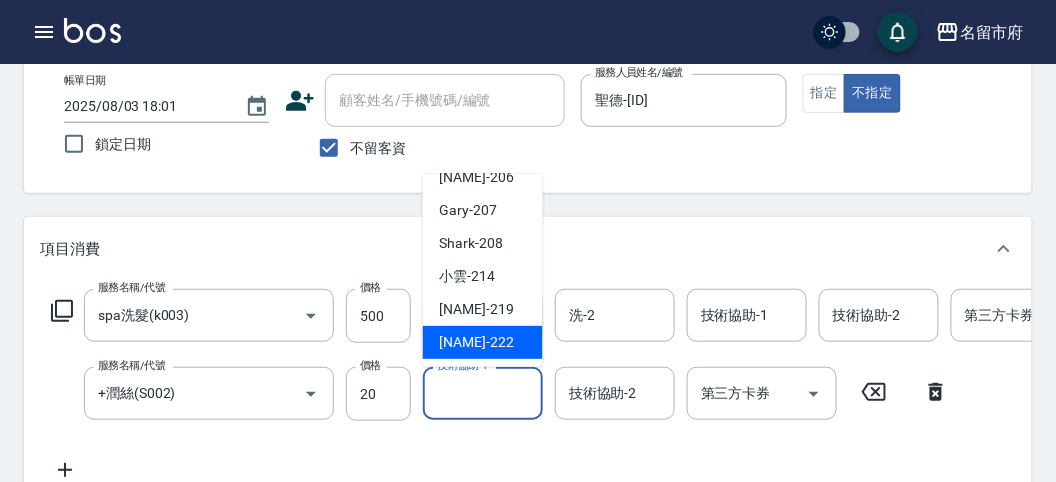 drag, startPoint x: 474, startPoint y: 345, endPoint x: 466, endPoint y: 356, distance: 13.601471 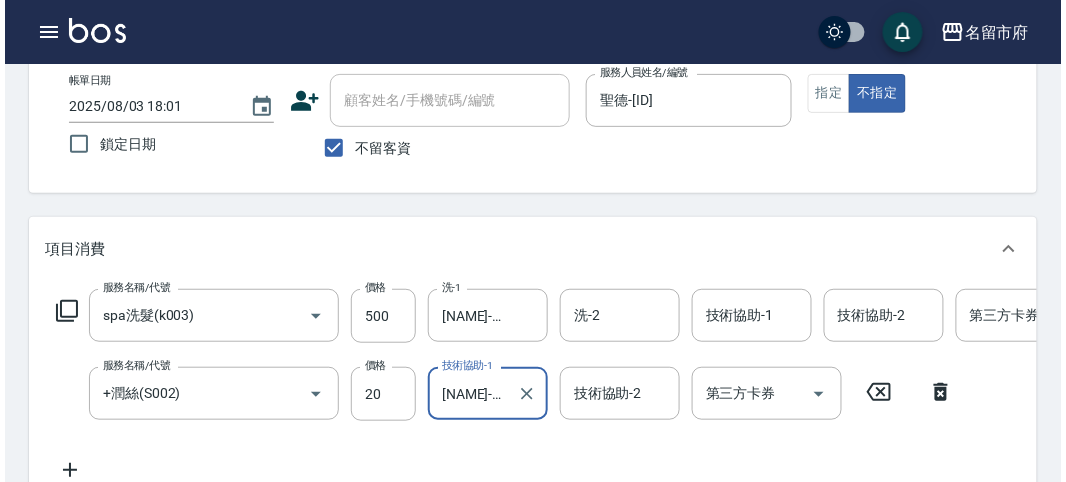 scroll, scrollTop: 666, scrollLeft: 0, axis: vertical 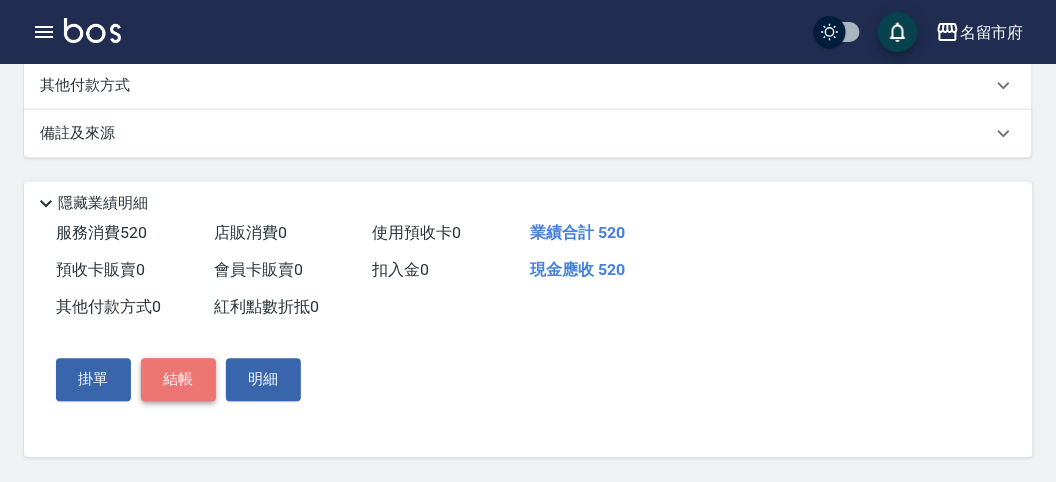 click on "結帳" at bounding box center (178, 380) 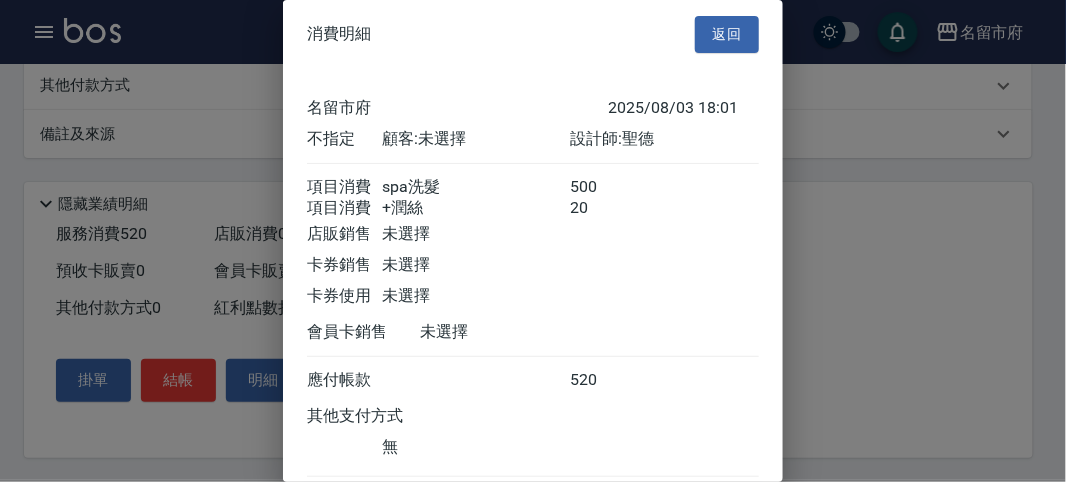 scroll, scrollTop: 133, scrollLeft: 0, axis: vertical 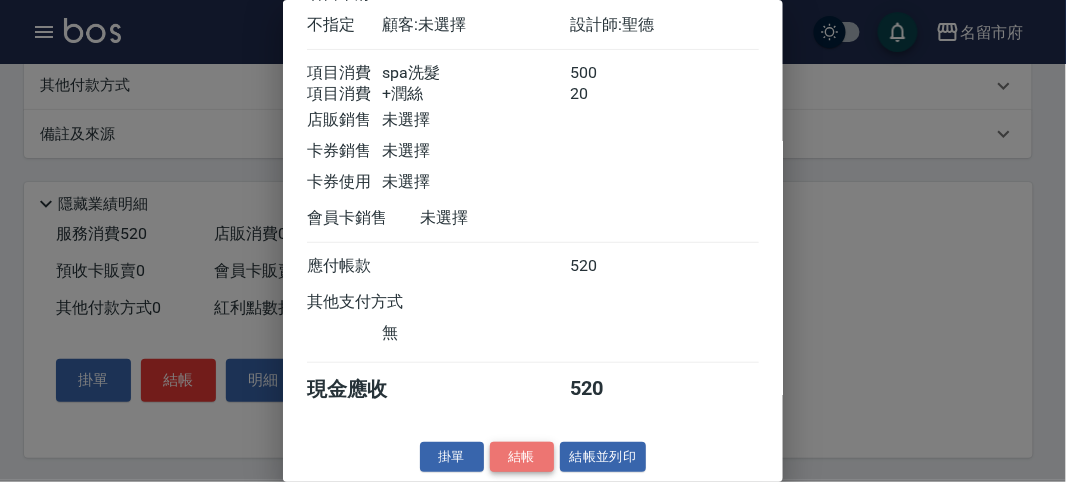 click on "結帳" at bounding box center [522, 457] 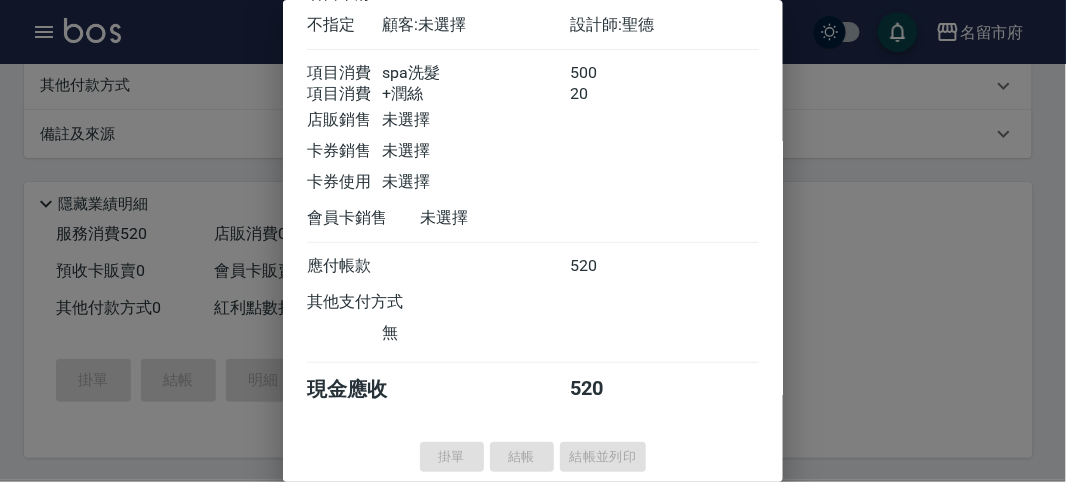 type on "2025/08/03 18:06" 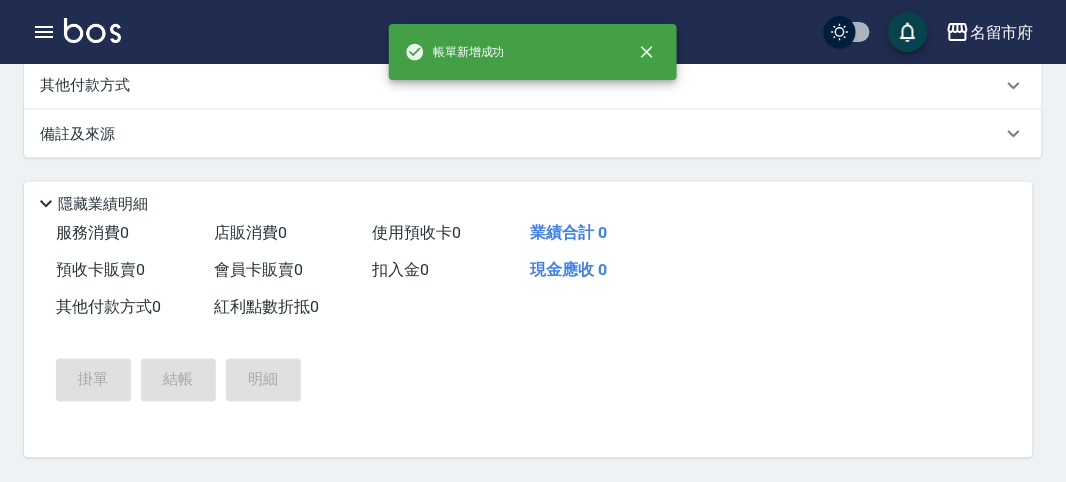 scroll, scrollTop: 0, scrollLeft: 0, axis: both 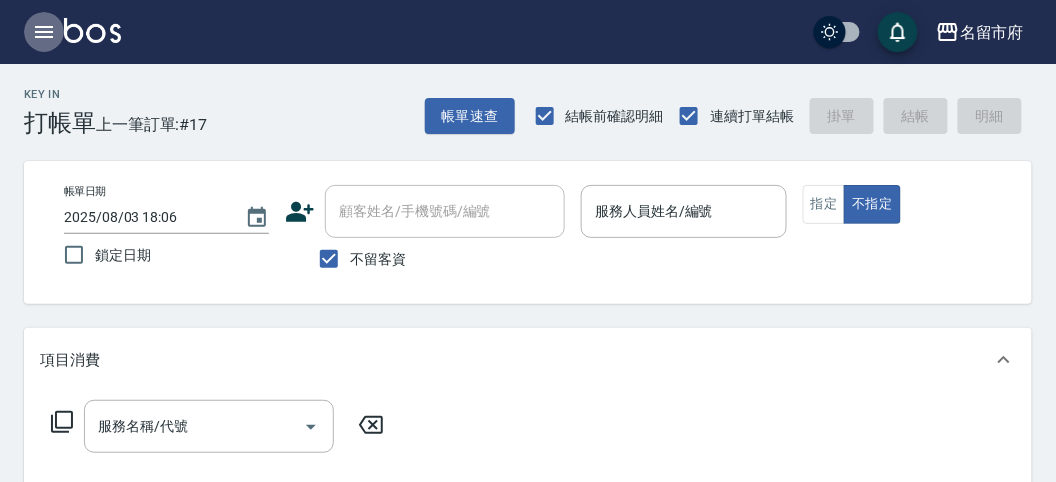 click 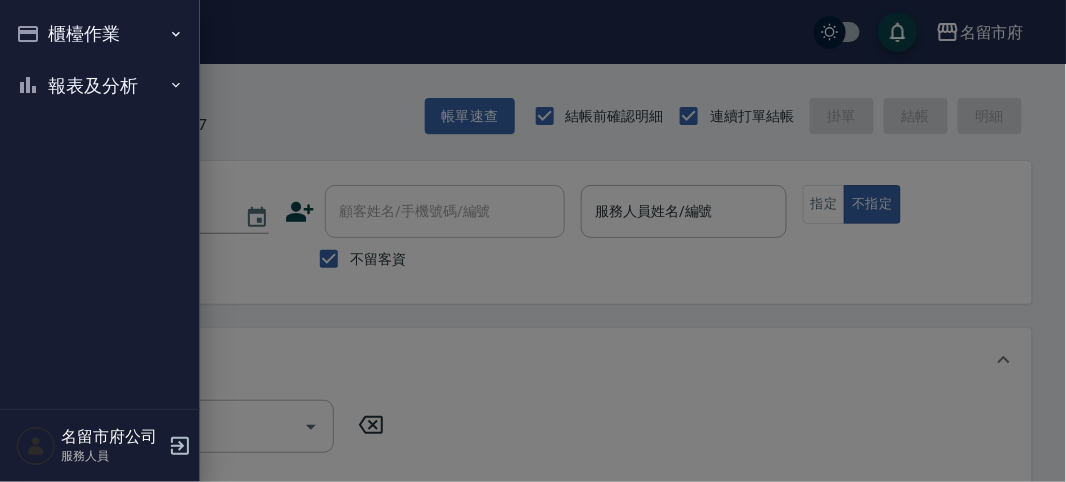 click at bounding box center (533, 241) 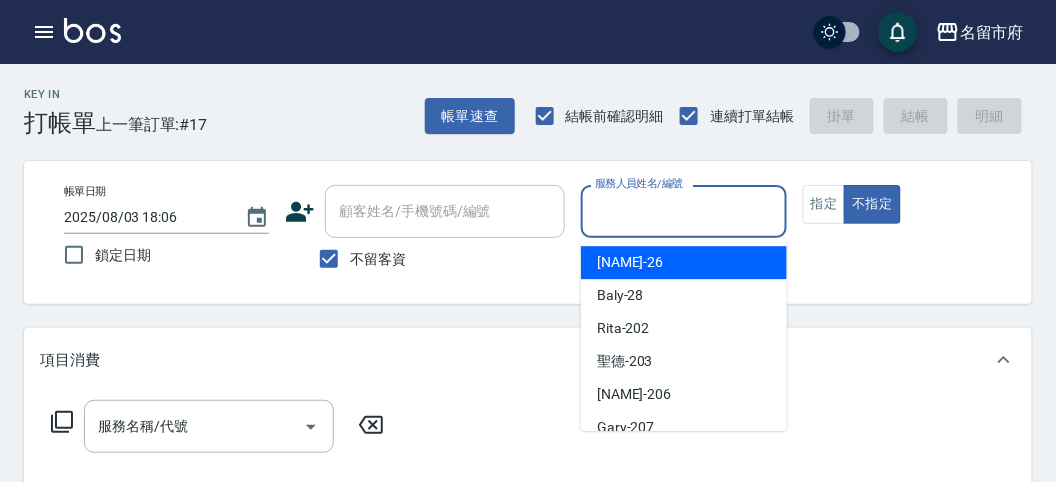 click on "服務人員姓名/編號" at bounding box center (683, 211) 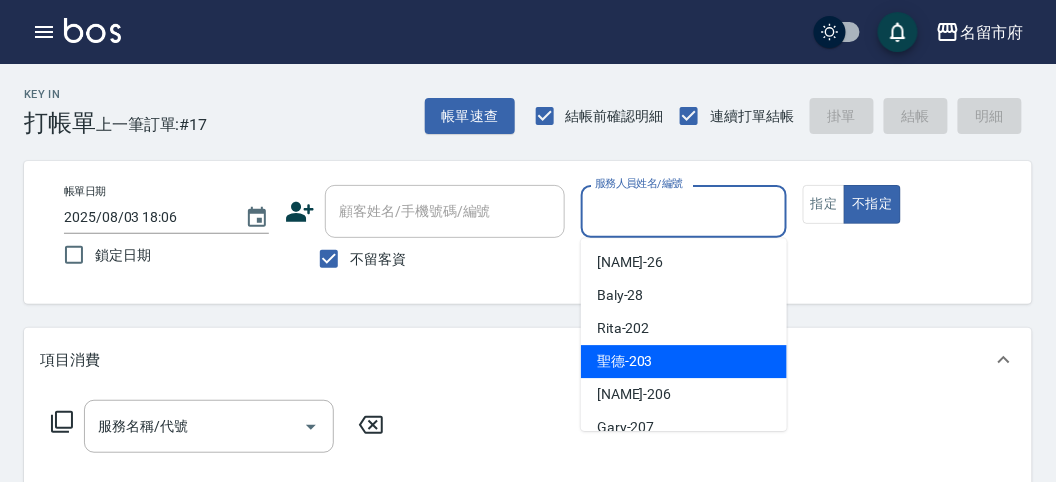 click on "聖德 -203" at bounding box center [684, 361] 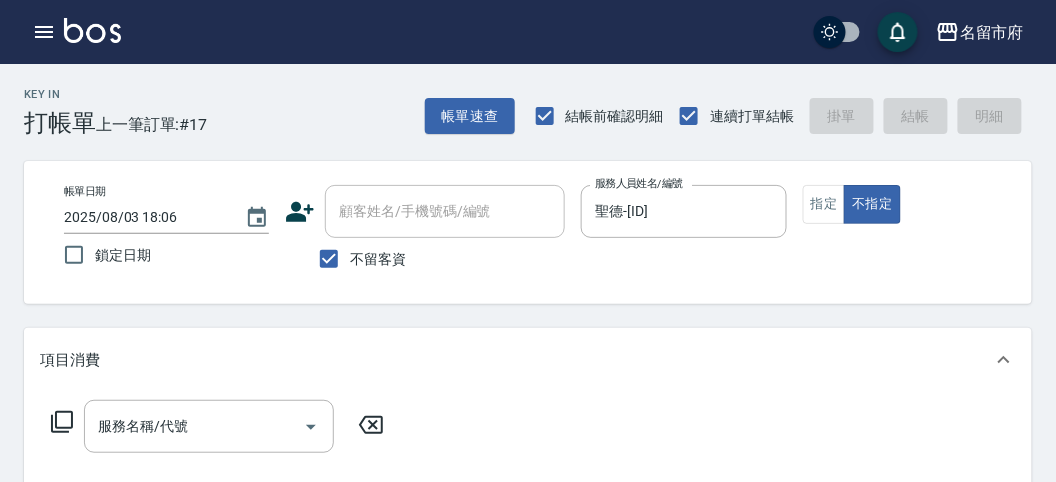 click 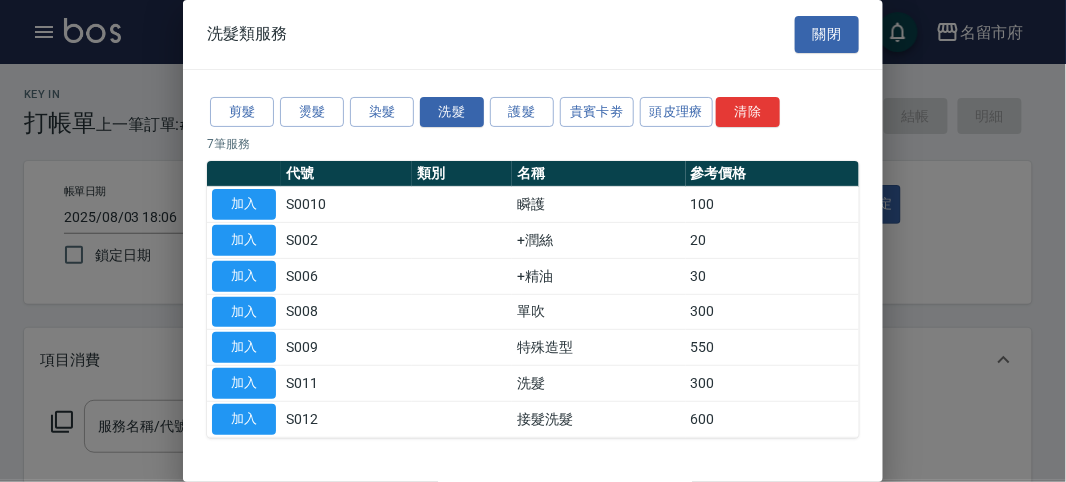 click on "加入" at bounding box center (244, 383) 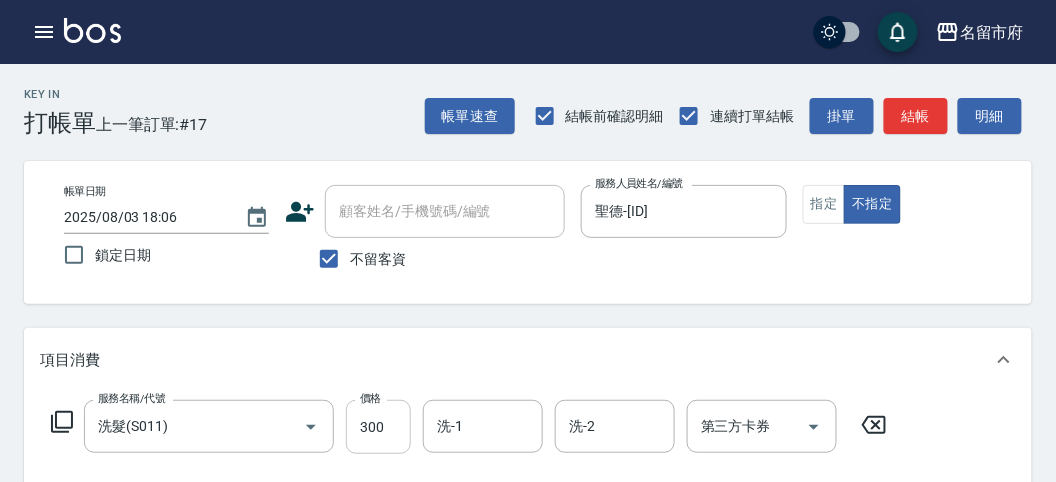 click on "300" at bounding box center [378, 427] 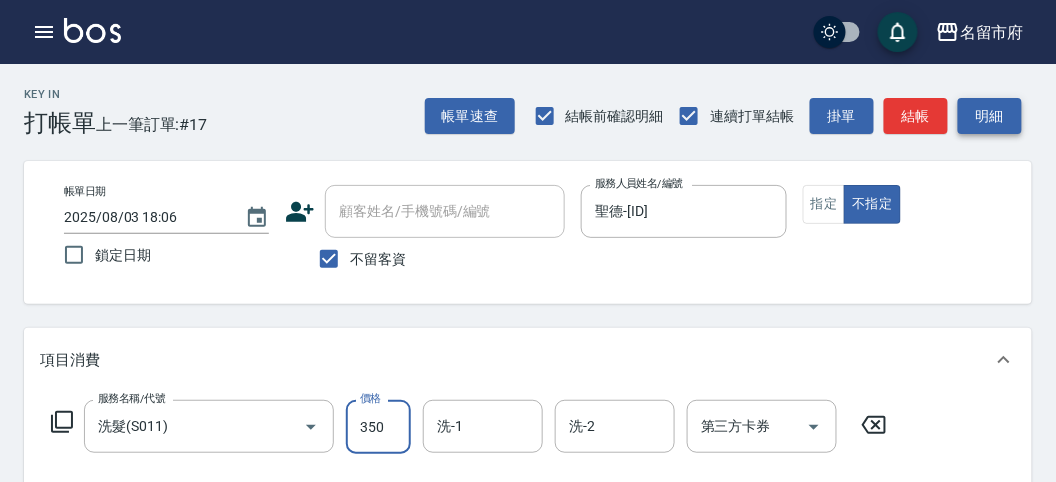 type on "350" 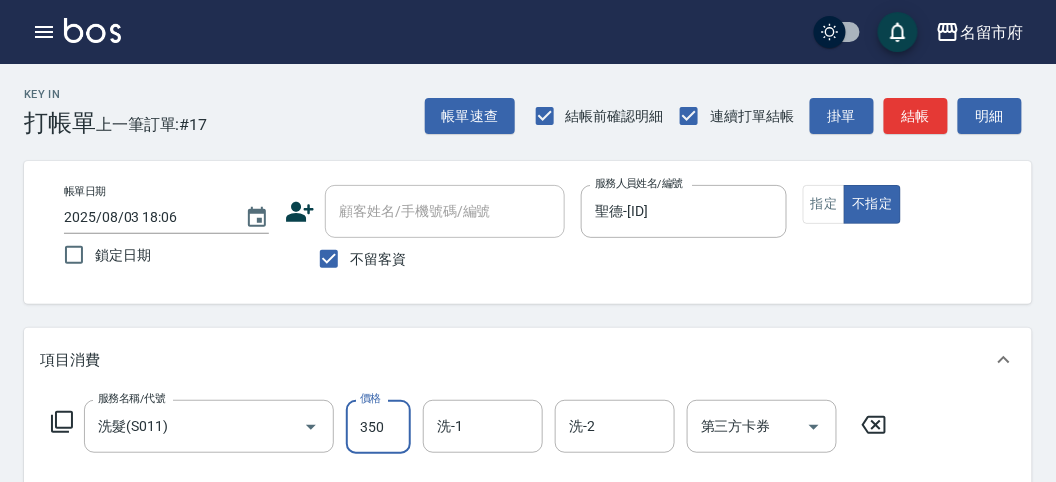 drag, startPoint x: 974, startPoint y: 103, endPoint x: 931, endPoint y: 146, distance: 60.811184 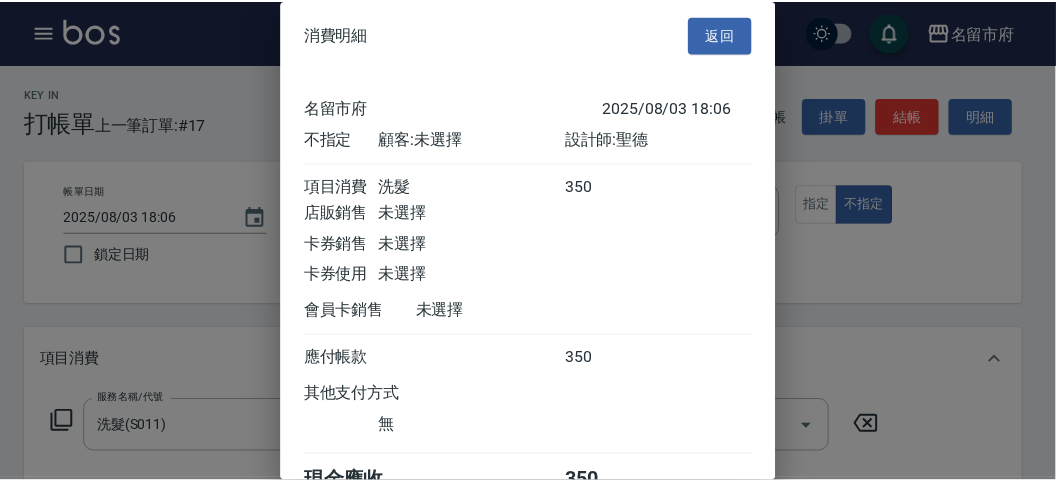 scroll, scrollTop: 111, scrollLeft: 0, axis: vertical 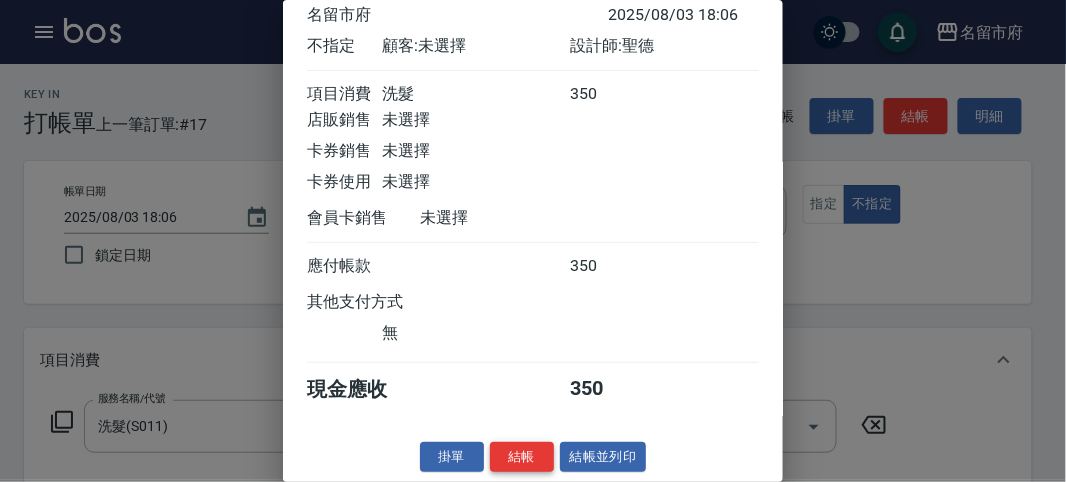 click on "結帳" at bounding box center (522, 457) 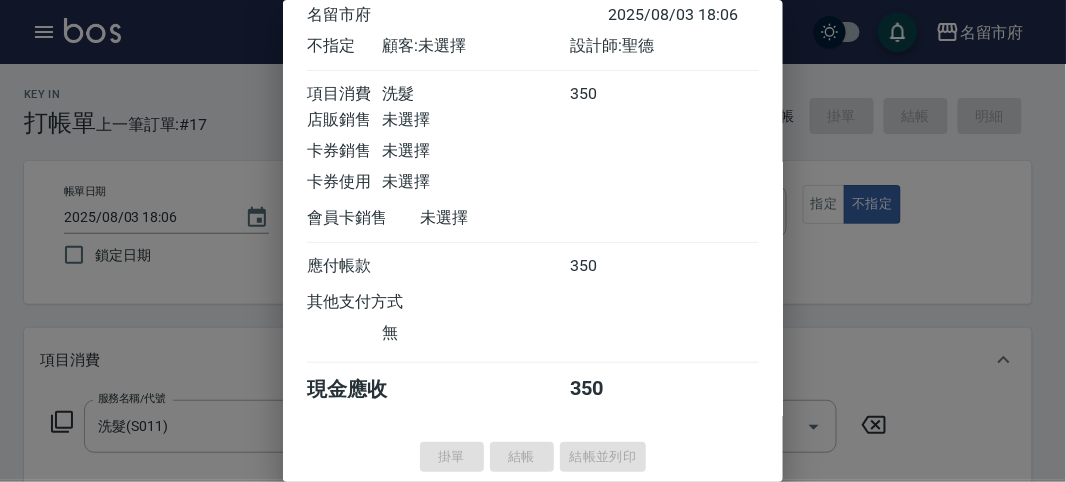 type on "2025/08/03 18:07" 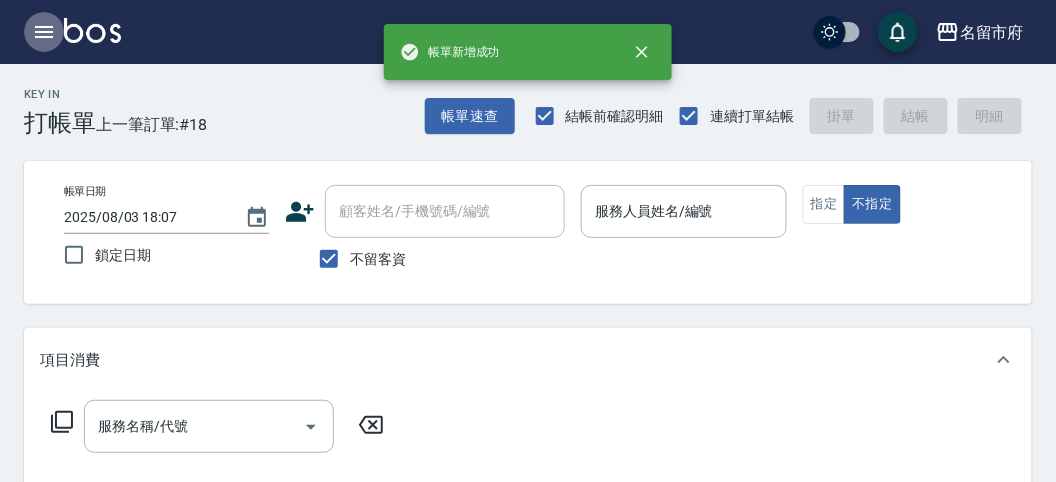 click 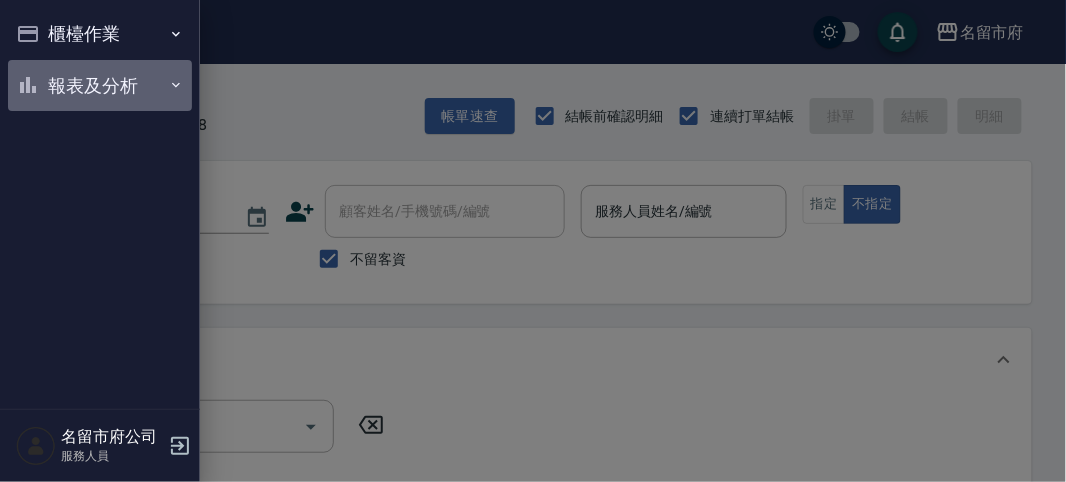 click on "報表及分析" at bounding box center [100, 86] 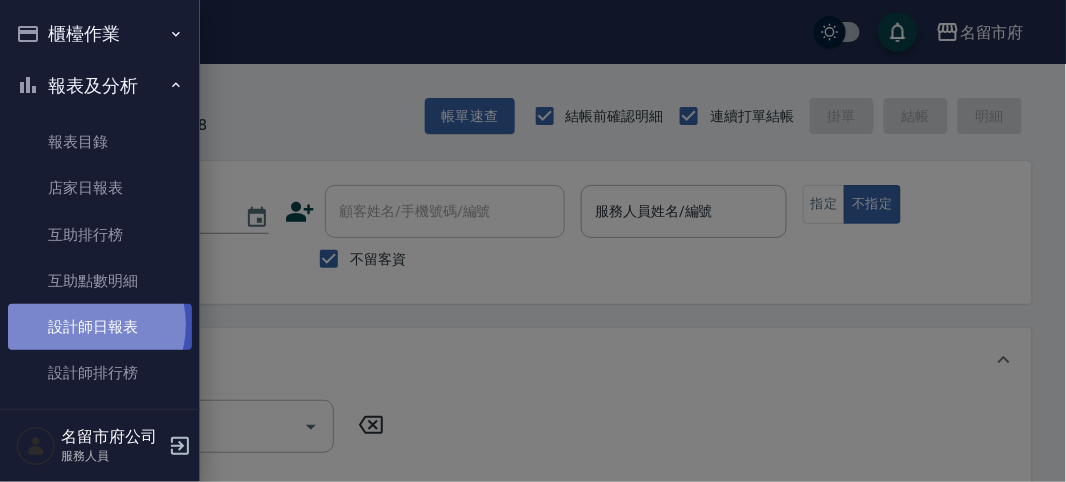 click on "設計師日報表" at bounding box center (100, 327) 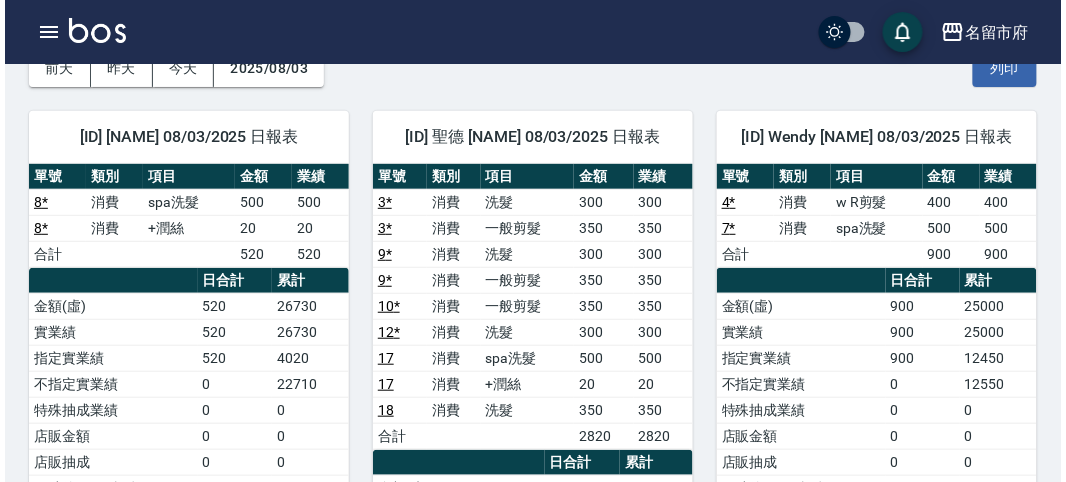 scroll, scrollTop: 222, scrollLeft: 0, axis: vertical 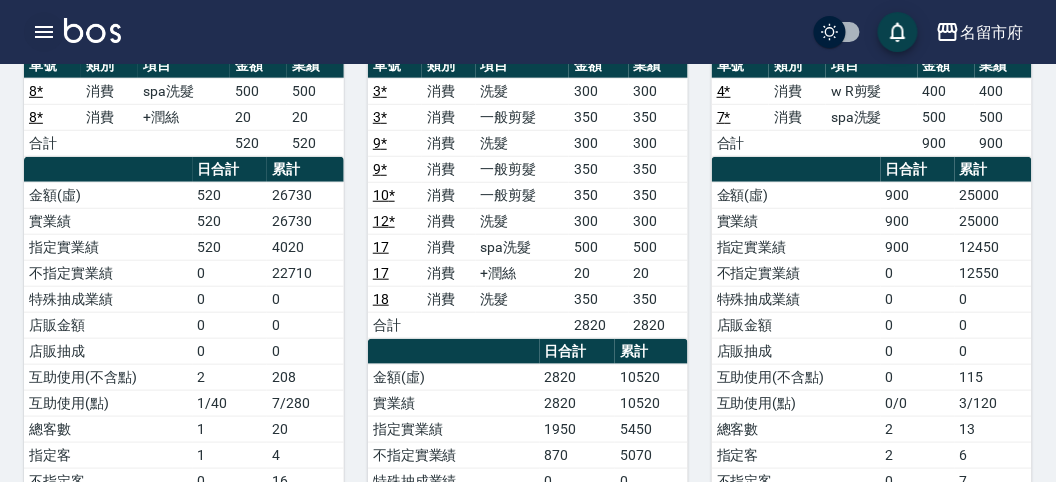 click at bounding box center [44, 32] 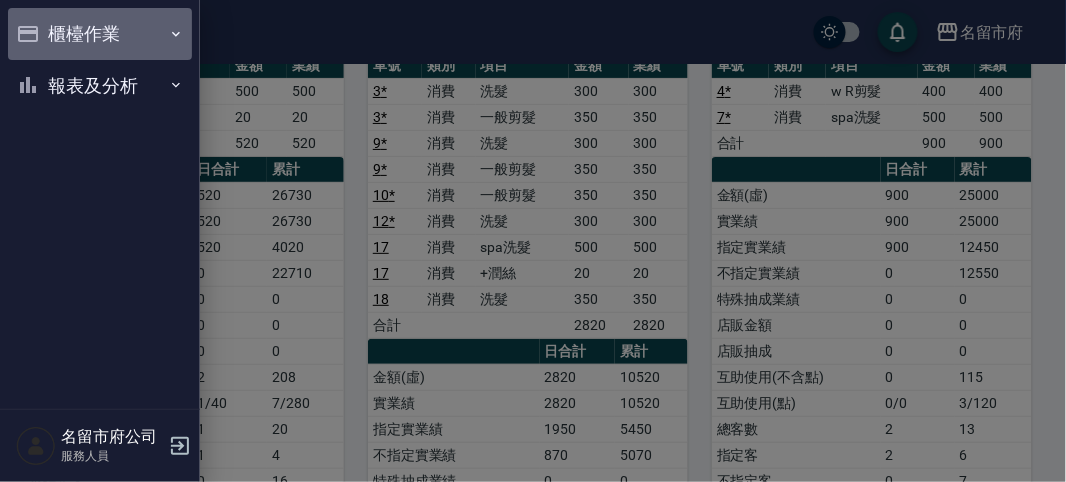click 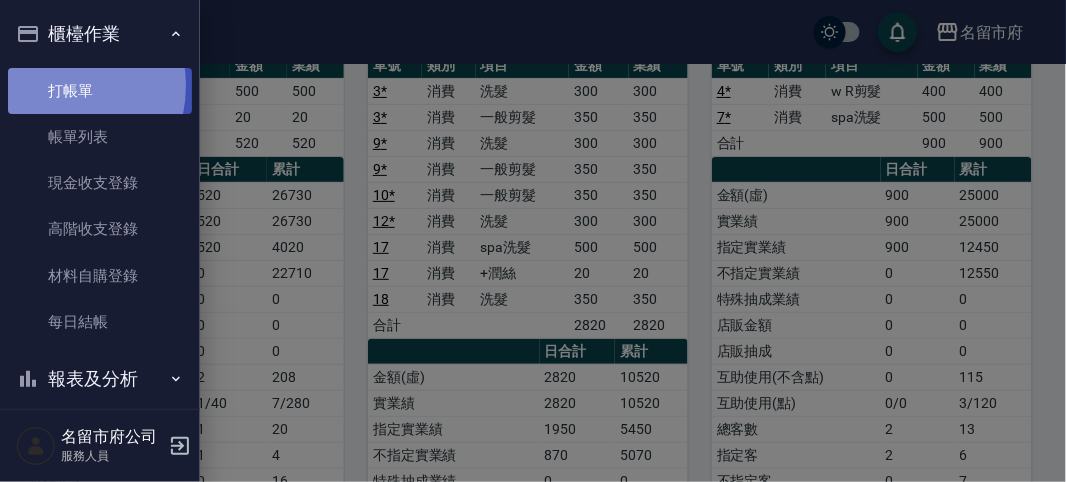click on "打帳單" at bounding box center (100, 91) 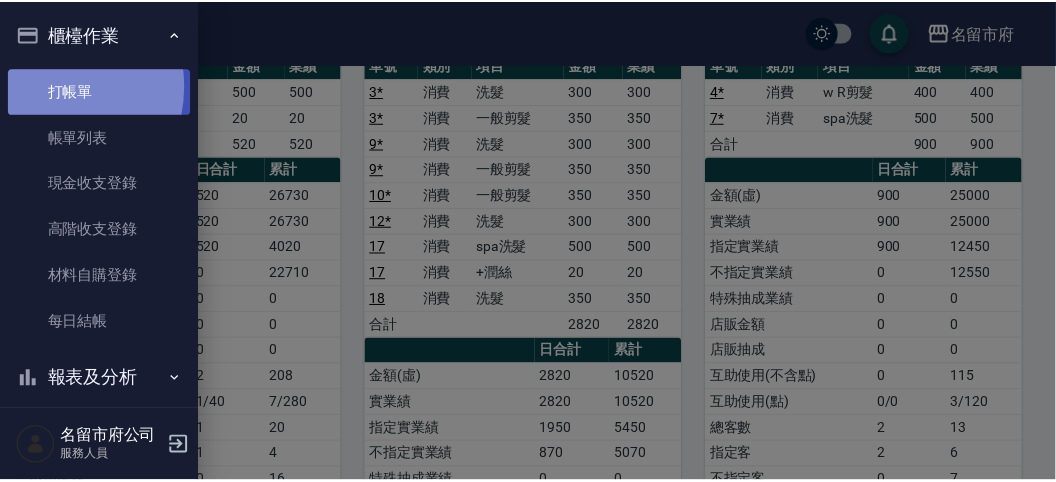 scroll, scrollTop: 0, scrollLeft: 0, axis: both 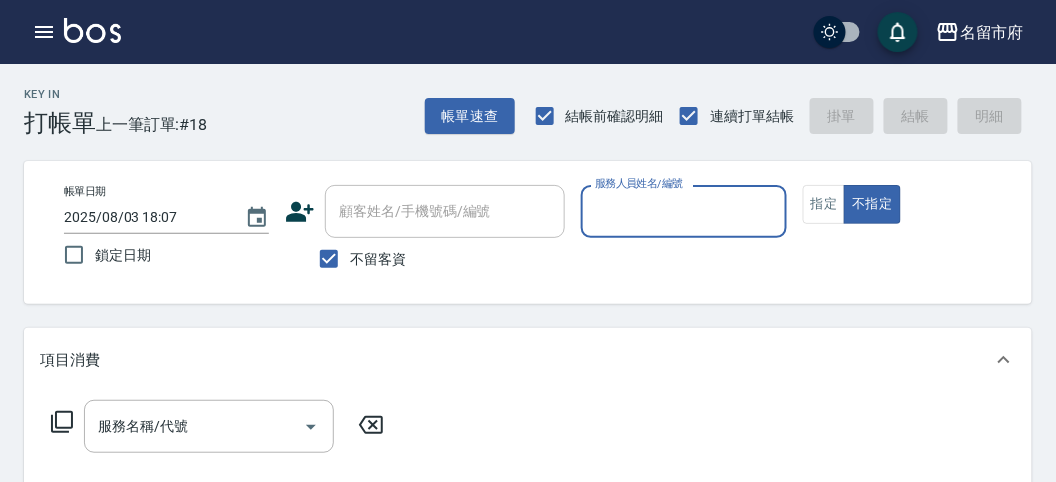 click on "Key In 打帳單 上一筆訂單:#18 帳單速查 結帳前確認明細 連續打單結帳 掛單 結帳 明細" at bounding box center (516, 100) 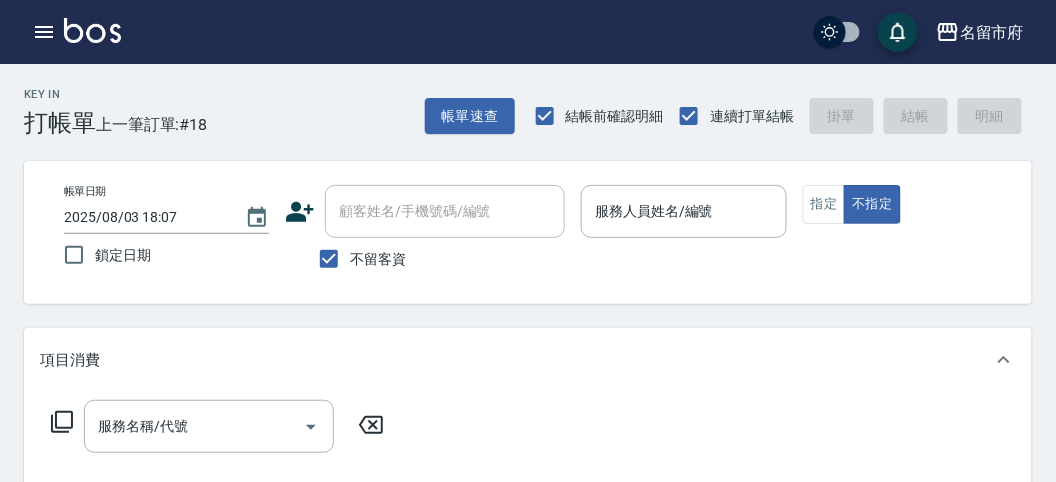 click 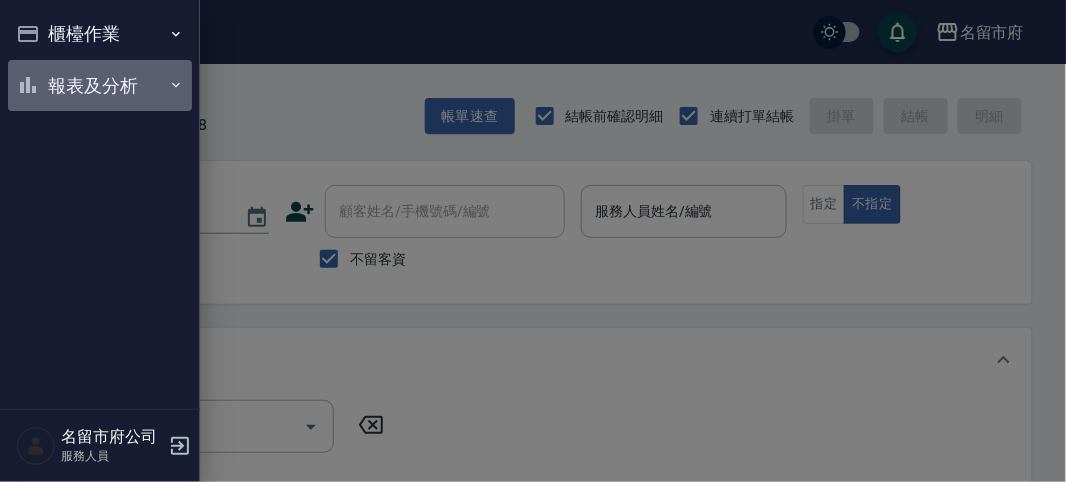 click on "報表及分析" at bounding box center [100, 86] 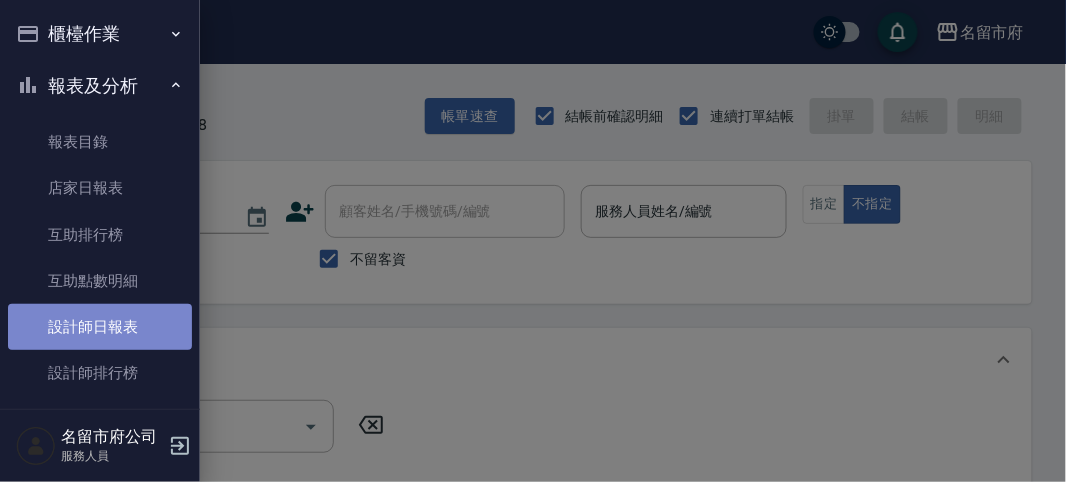 click on "設計師日報表" at bounding box center [100, 327] 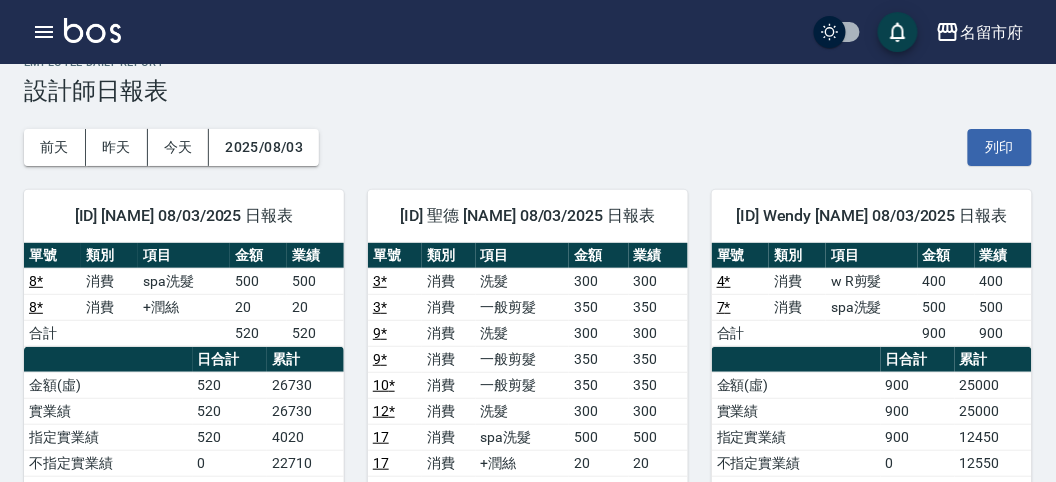 scroll, scrollTop: 0, scrollLeft: 0, axis: both 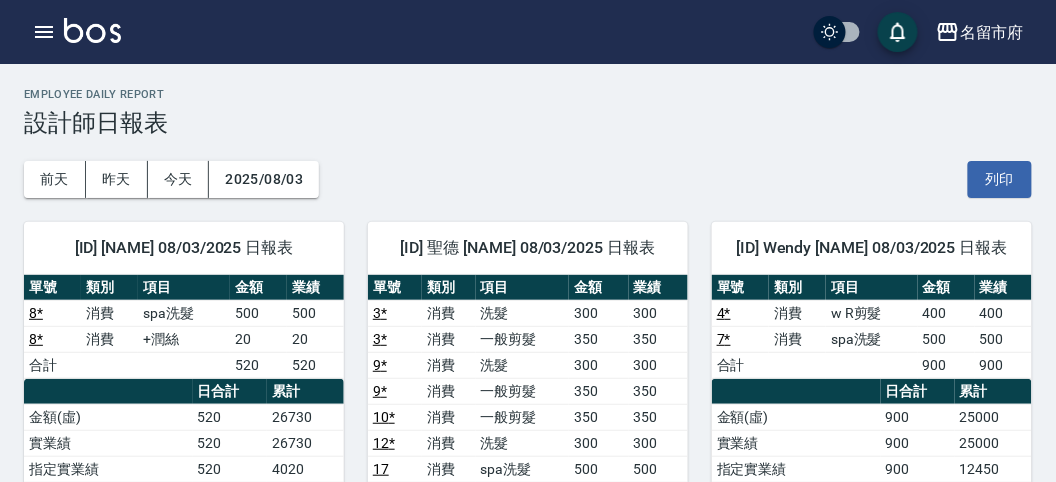 click at bounding box center (92, 30) 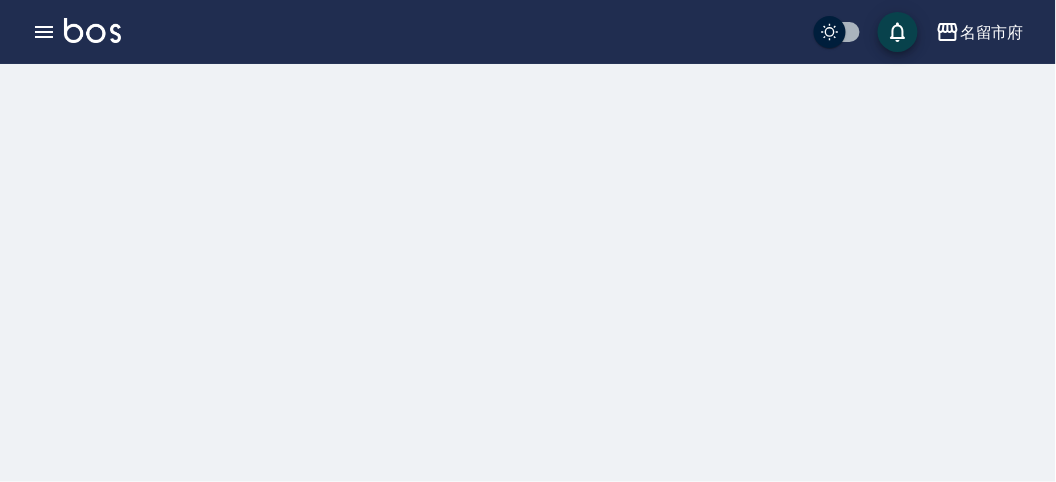 click at bounding box center (92, 32) 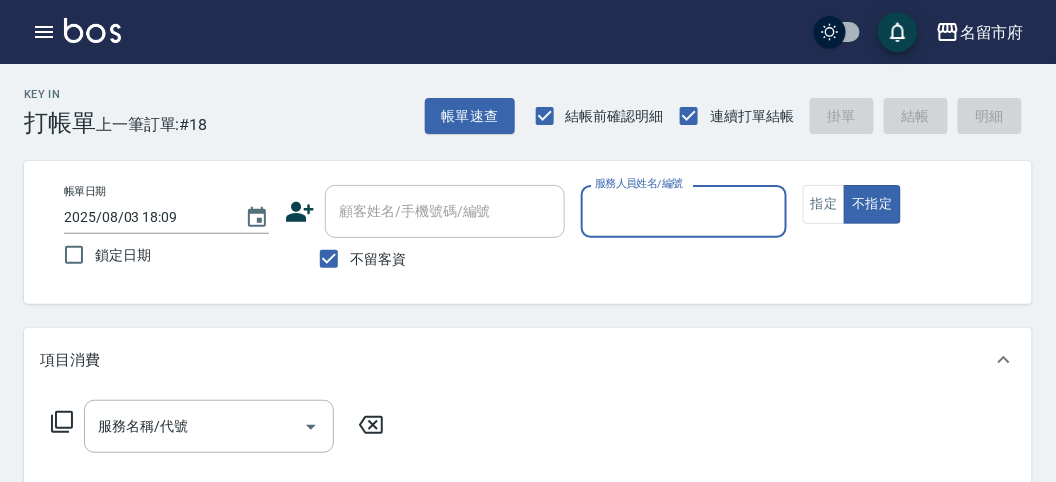 click on "服務人員姓名/編號" at bounding box center [683, 211] 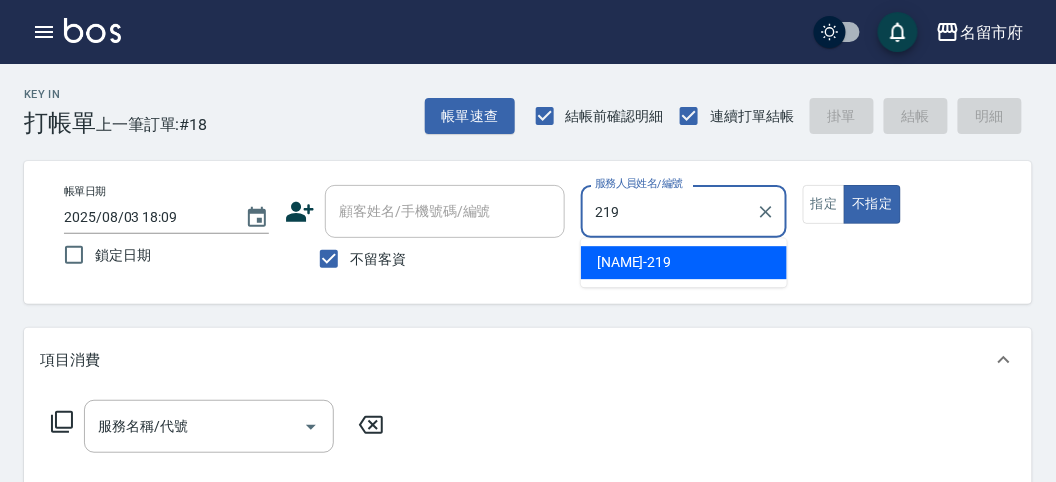 type on "Sammy-[ID]" 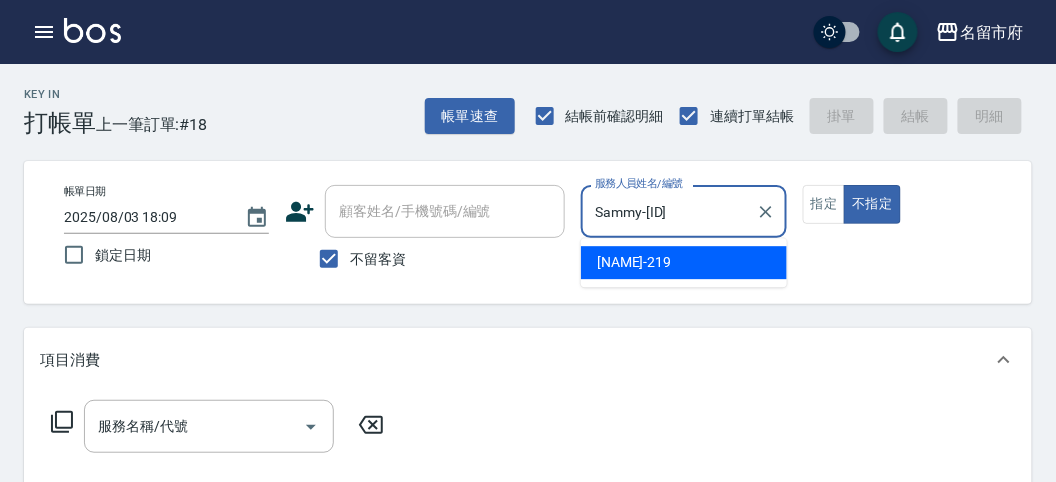 type on "false" 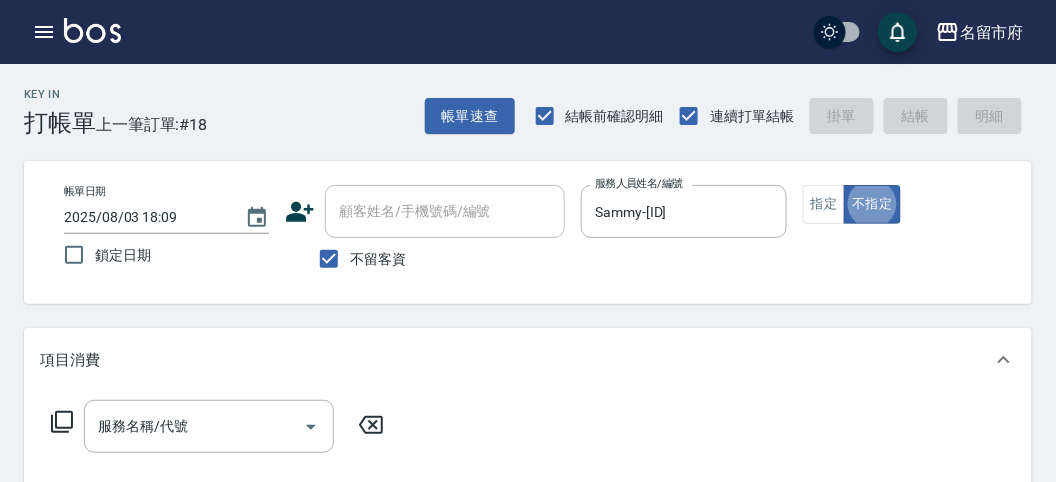 click 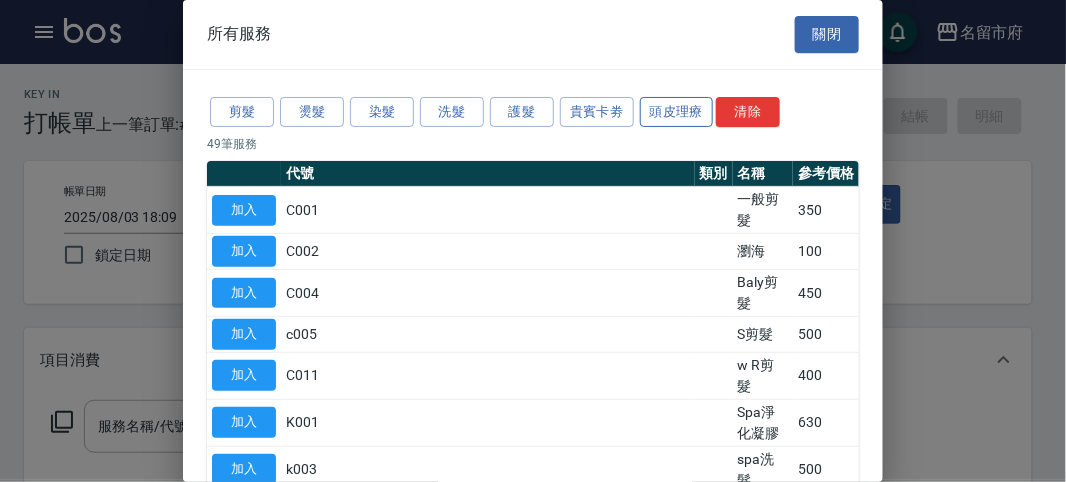 drag, startPoint x: 645, startPoint y: 94, endPoint x: 677, endPoint y: 98, distance: 32.24903 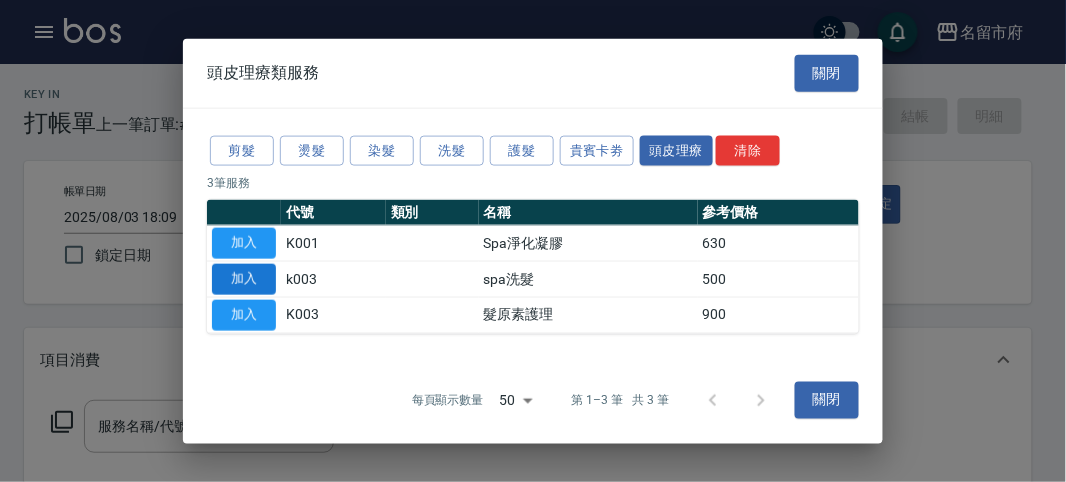 click on "加入" at bounding box center [244, 279] 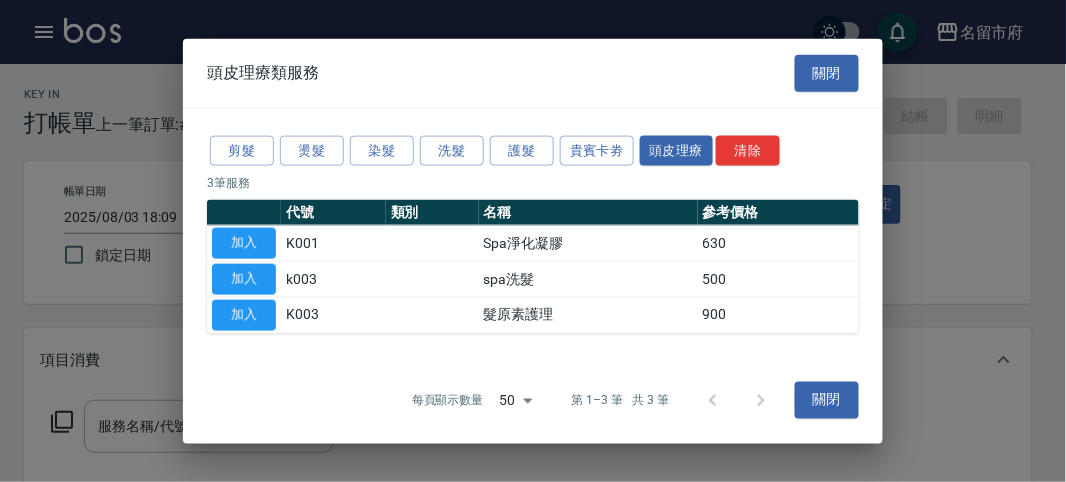 type on "spa洗髮(k003)" 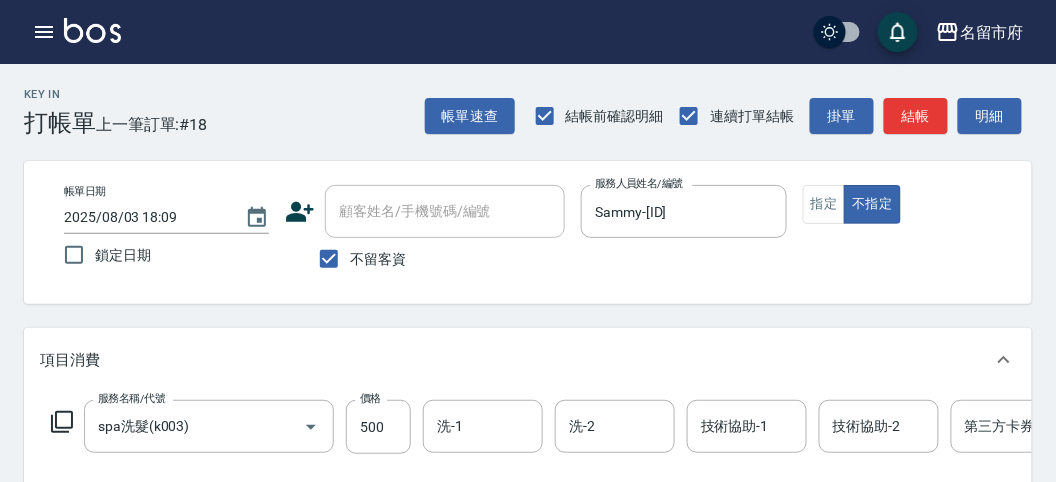 click 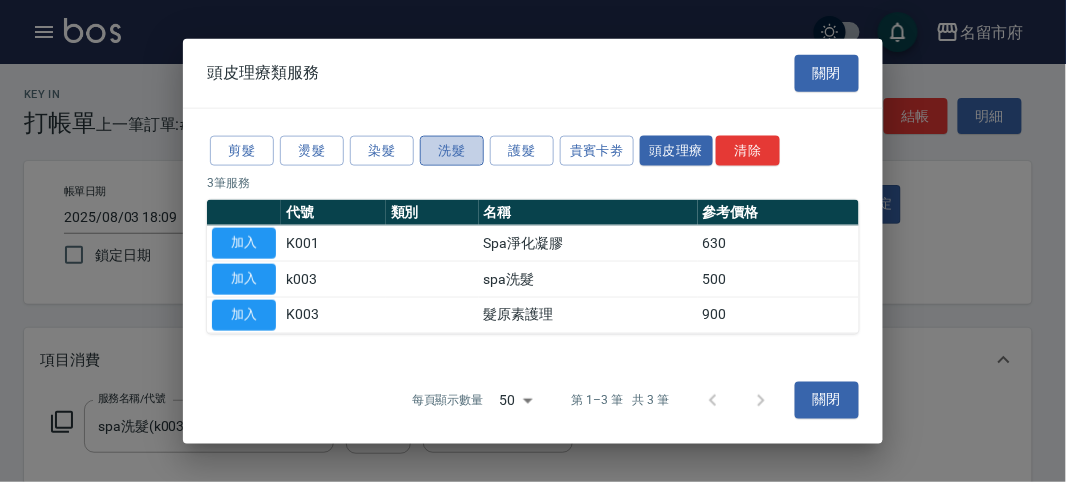 click on "洗髮" at bounding box center [452, 150] 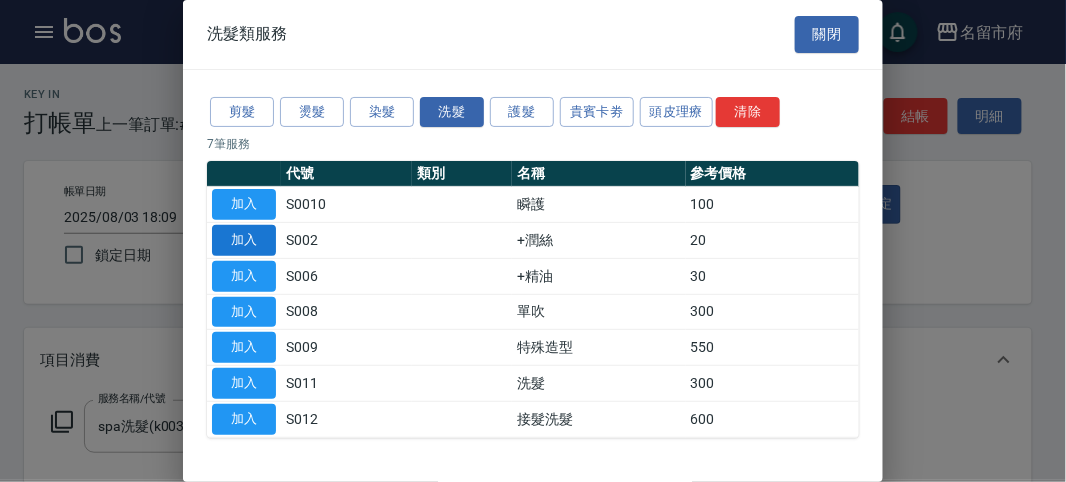 click on "加入" at bounding box center (244, 240) 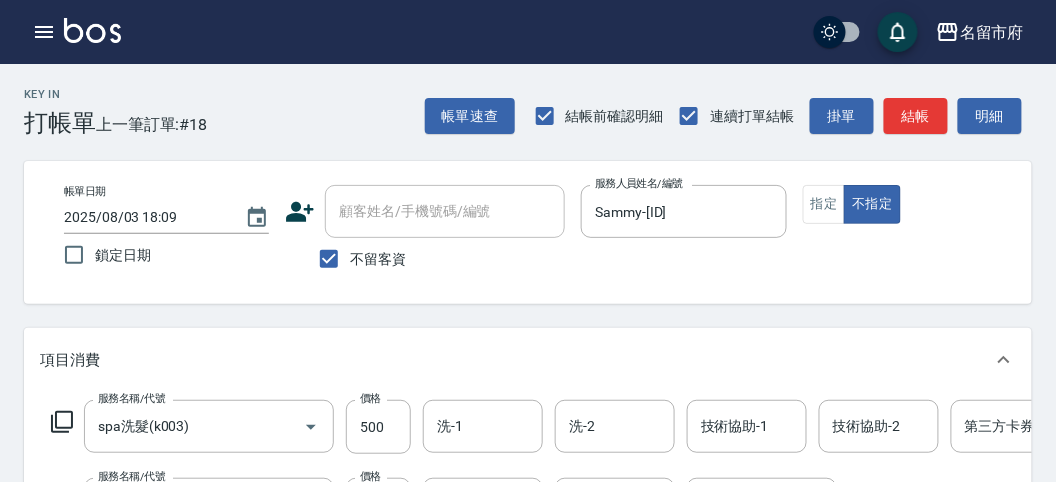 drag, startPoint x: 79, startPoint y: 420, endPoint x: 63, endPoint y: 420, distance: 16 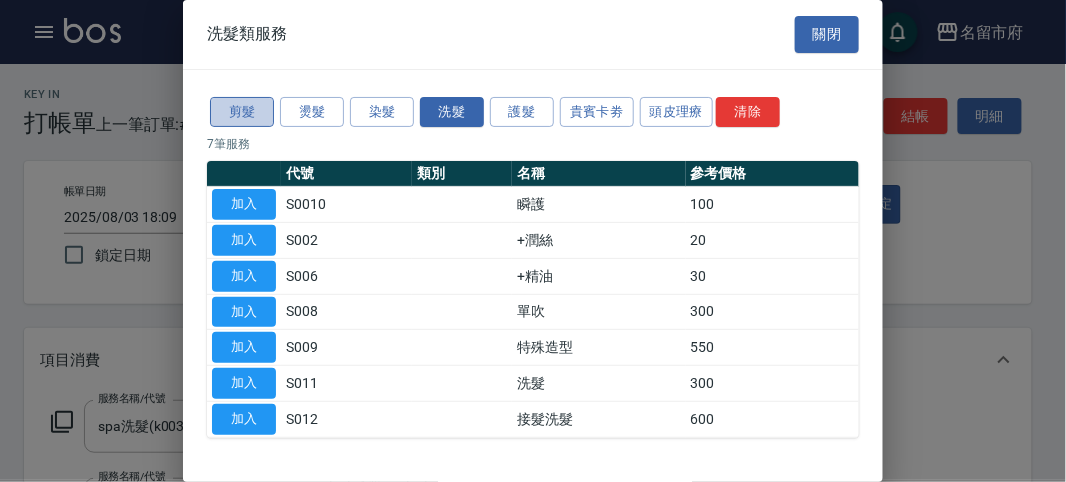click on "剪髮" at bounding box center [242, 112] 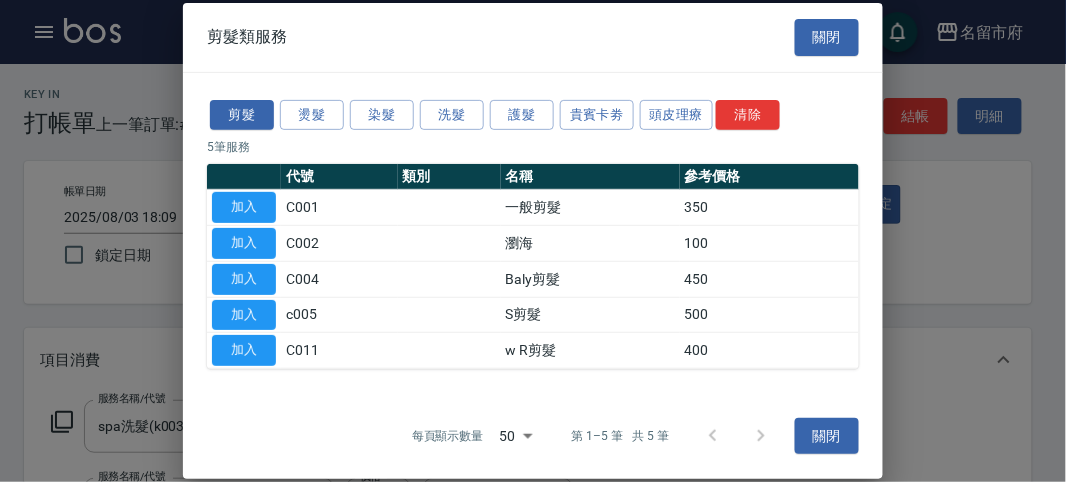 click on "加入" at bounding box center (244, 207) 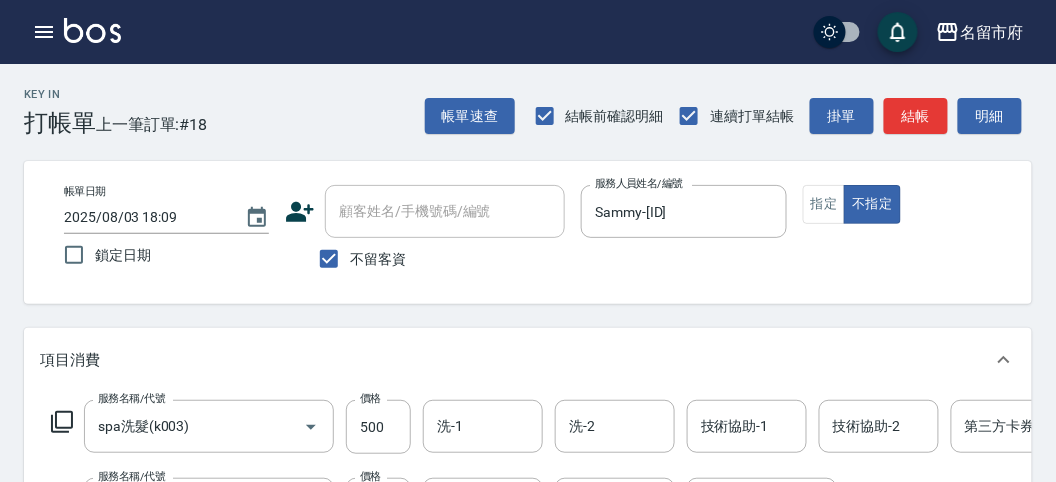 scroll, scrollTop: 444, scrollLeft: 0, axis: vertical 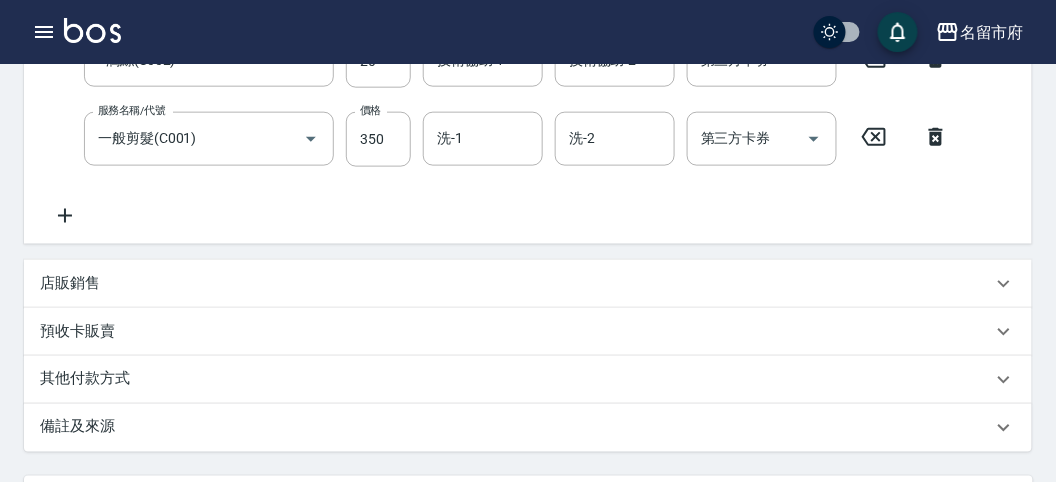 click 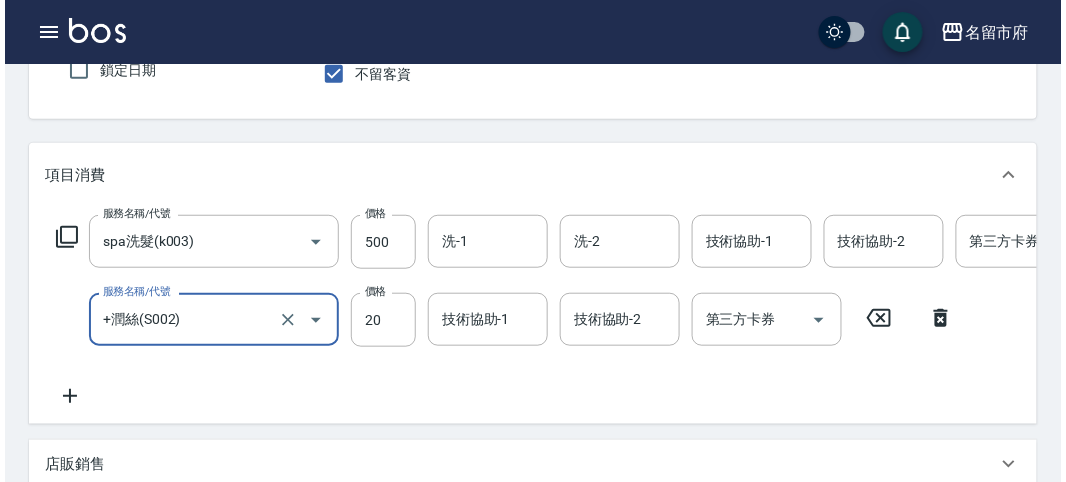 scroll, scrollTop: 73, scrollLeft: 0, axis: vertical 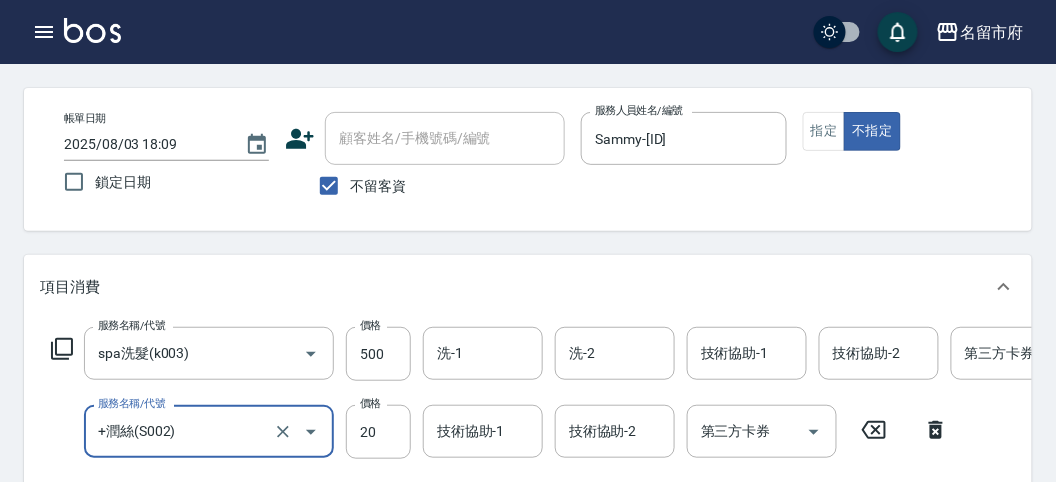 click on "服務名稱/代號 spa洗髮(k003) 服務名稱/代號 價格 500 價格 洗-1 洗-1 洗-2 洗-2 技術協助-1 技術協助-1 技術協助-2 技術協助-2 第三方卡券 第三方卡券" at bounding box center [601, 354] 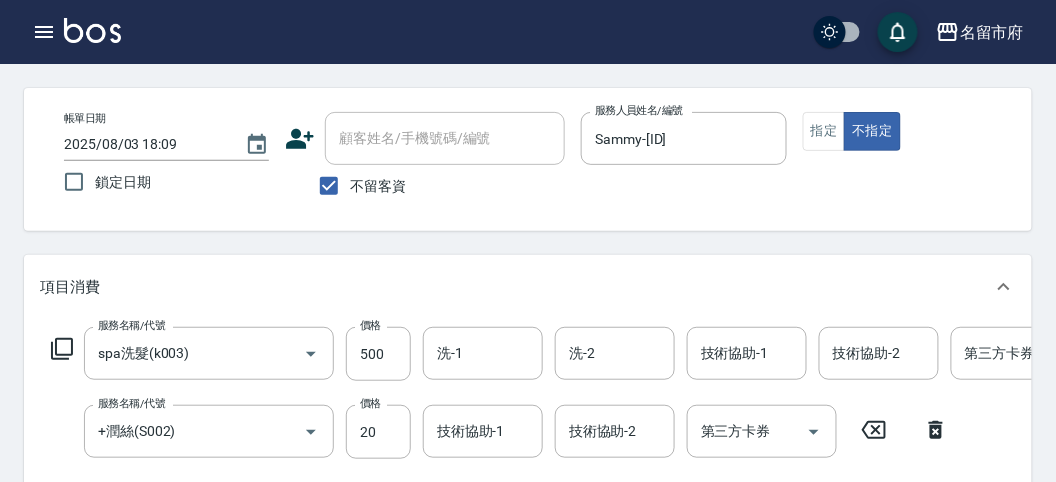click 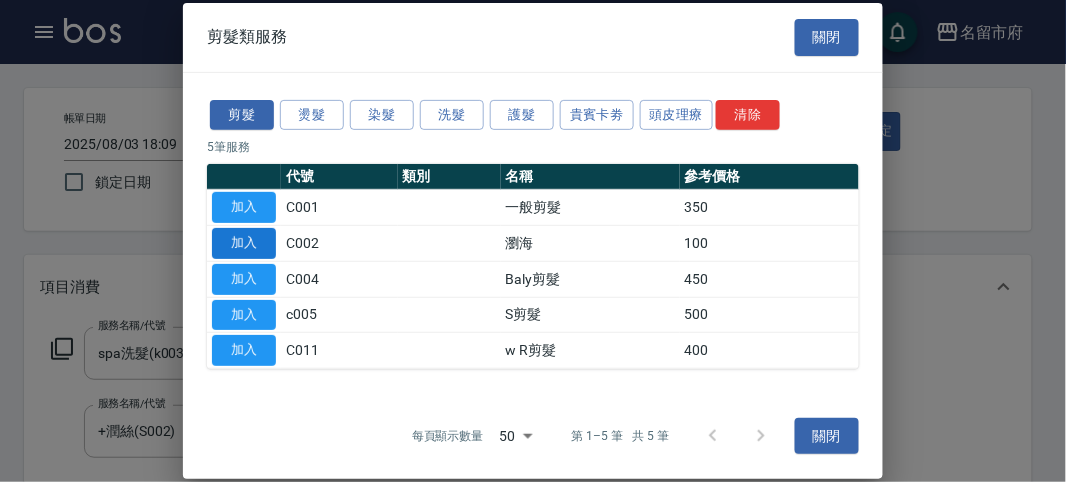 drag, startPoint x: 248, startPoint y: 242, endPoint x: 300, endPoint y: 209, distance: 61.587337 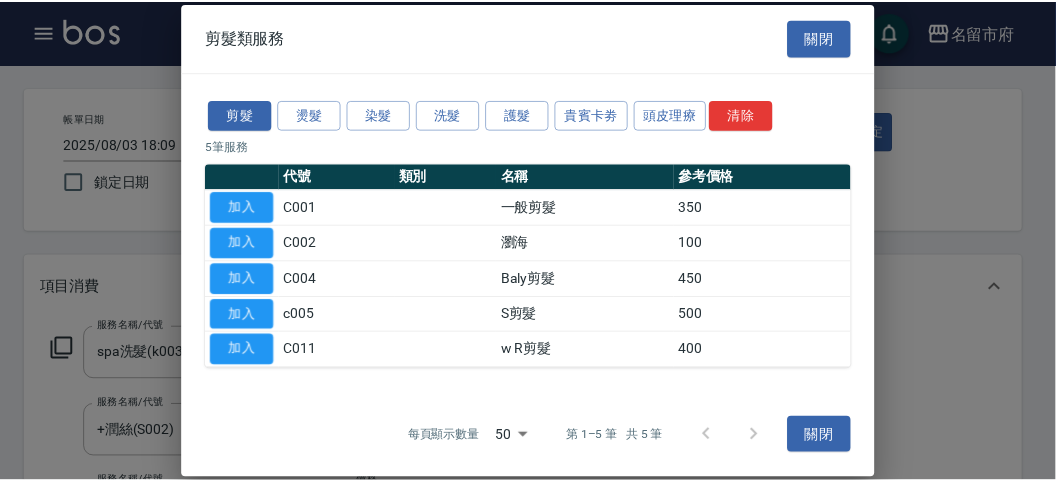 scroll, scrollTop: 341, scrollLeft: 0, axis: vertical 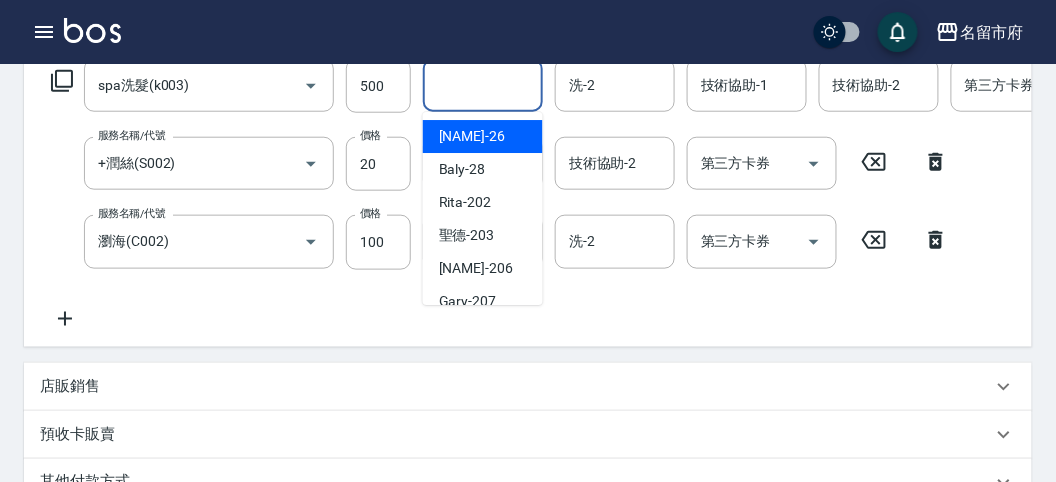 click on "洗-1" at bounding box center [483, 85] 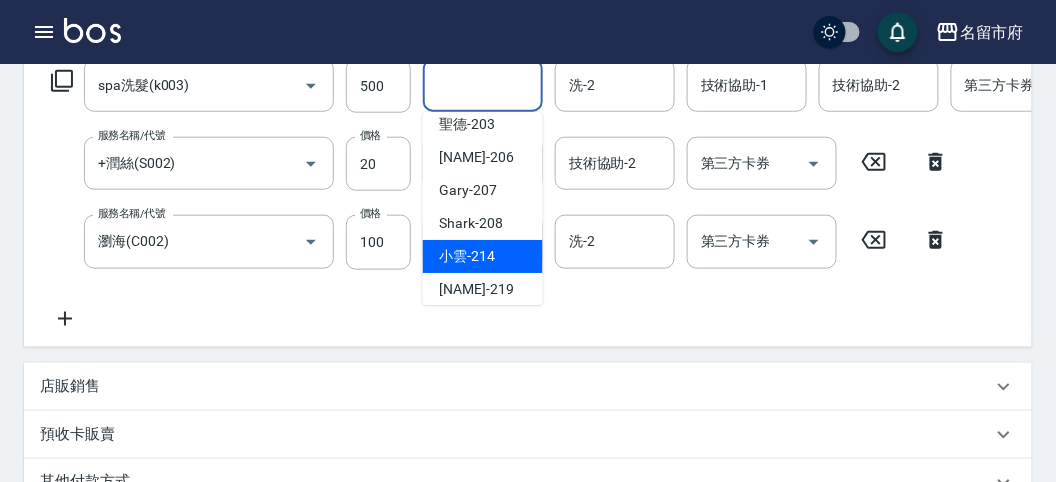 scroll, scrollTop: 153, scrollLeft: 0, axis: vertical 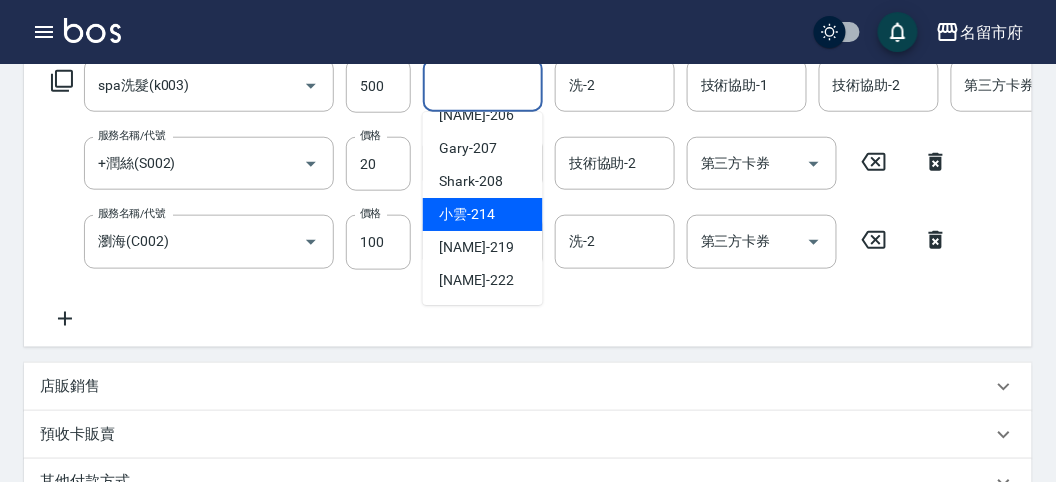 click on "小雲 -[ID]" at bounding box center (483, 214) 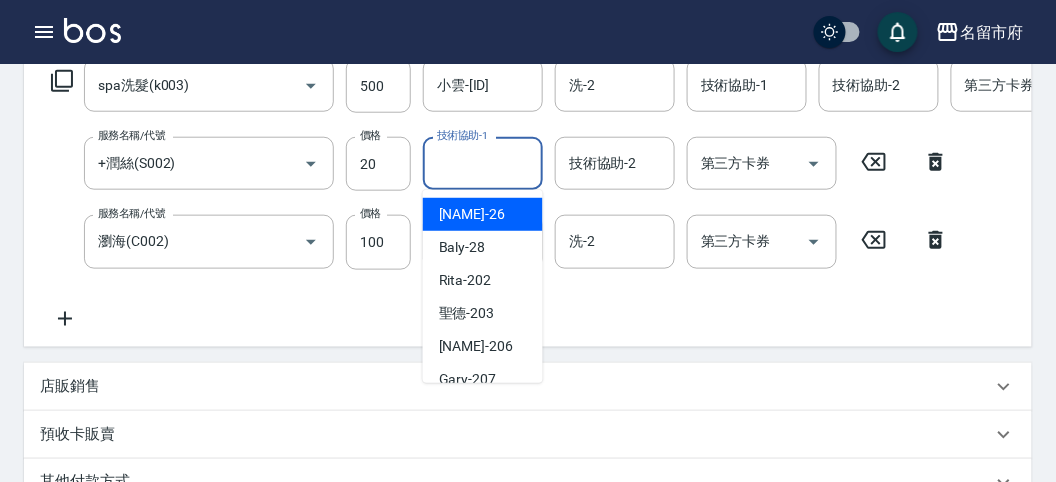 click on "技術協助-1" at bounding box center (483, 163) 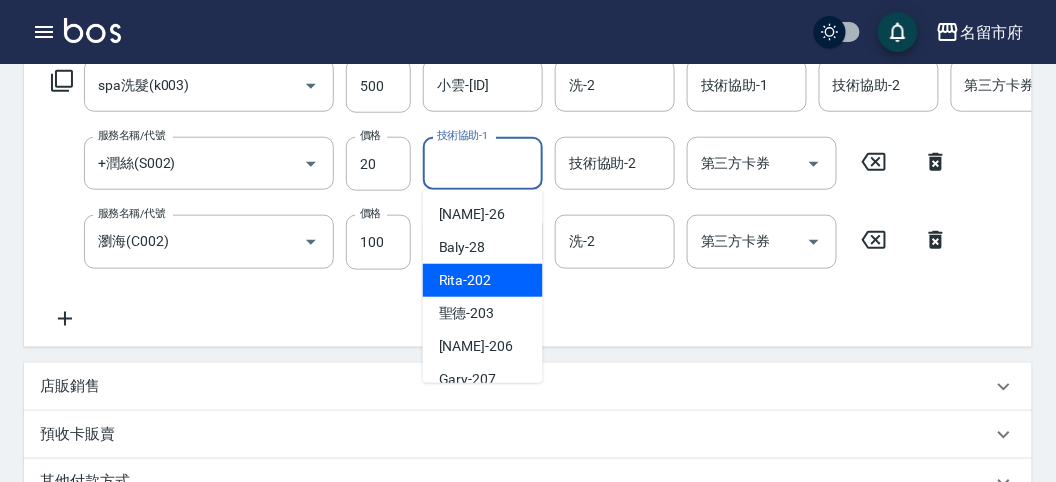 scroll, scrollTop: 111, scrollLeft: 0, axis: vertical 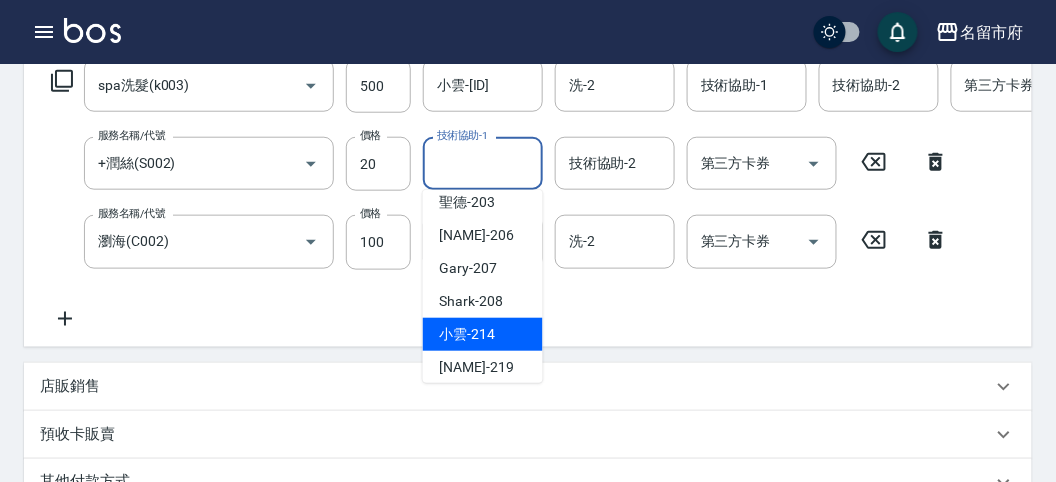 click on "小雲 -[ID]" at bounding box center [467, 334] 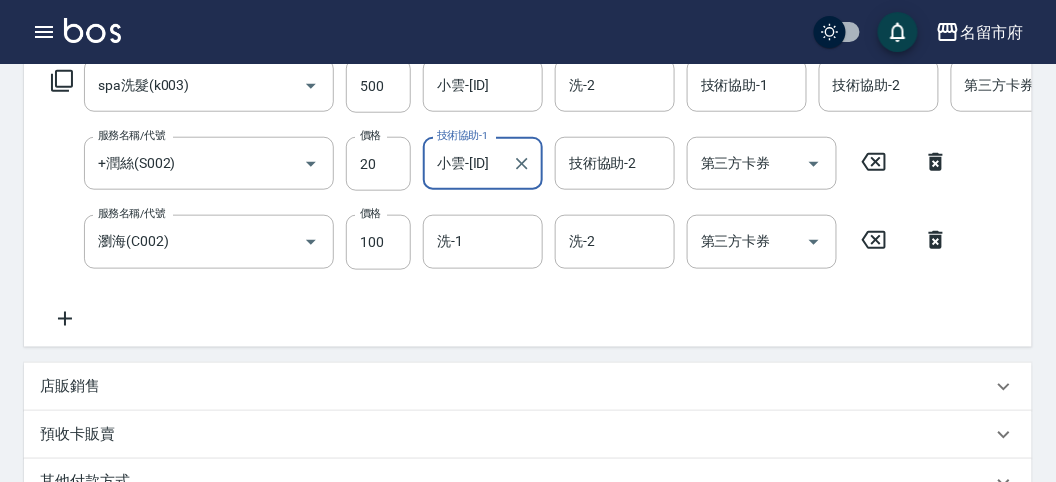 scroll, scrollTop: 760, scrollLeft: 0, axis: vertical 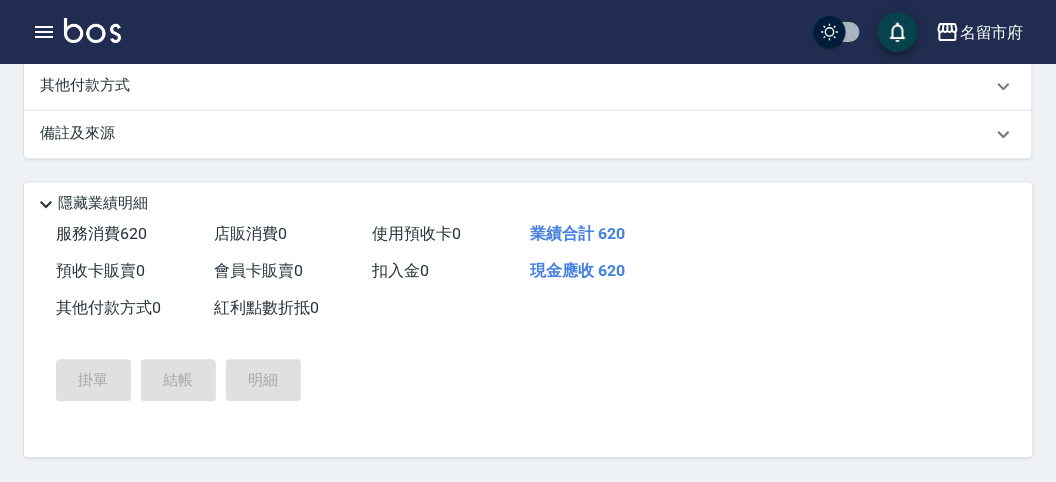 type on "2025/08/03 18:20" 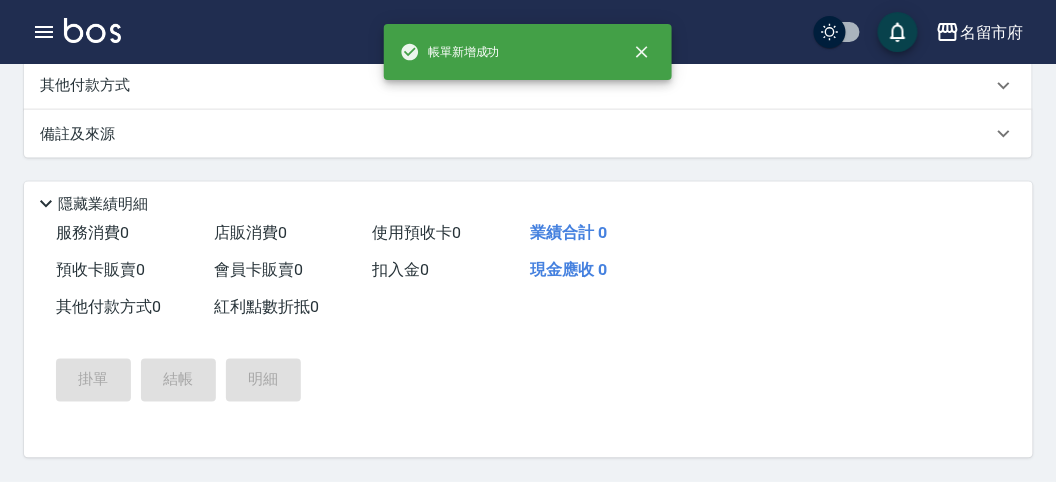 scroll, scrollTop: 0, scrollLeft: 0, axis: both 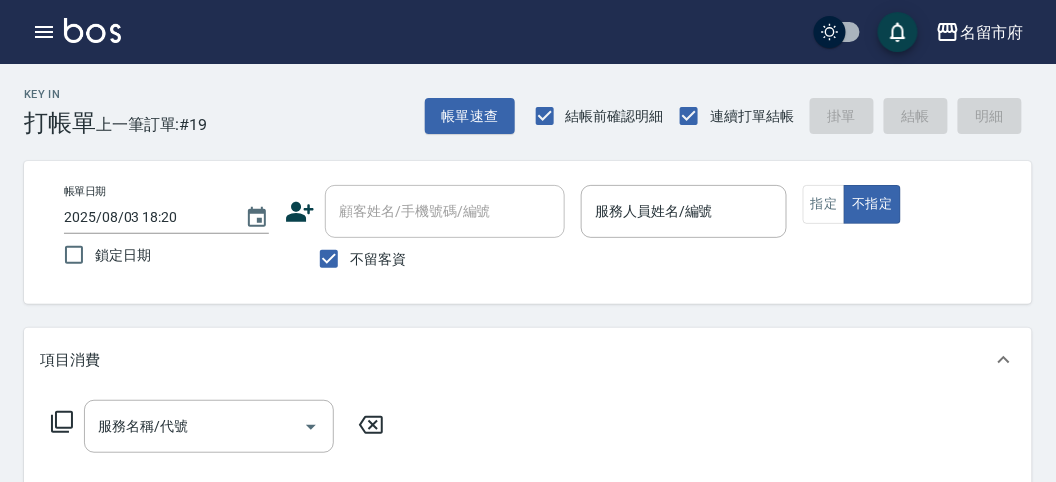 click on "項目消費" at bounding box center (528, 360) 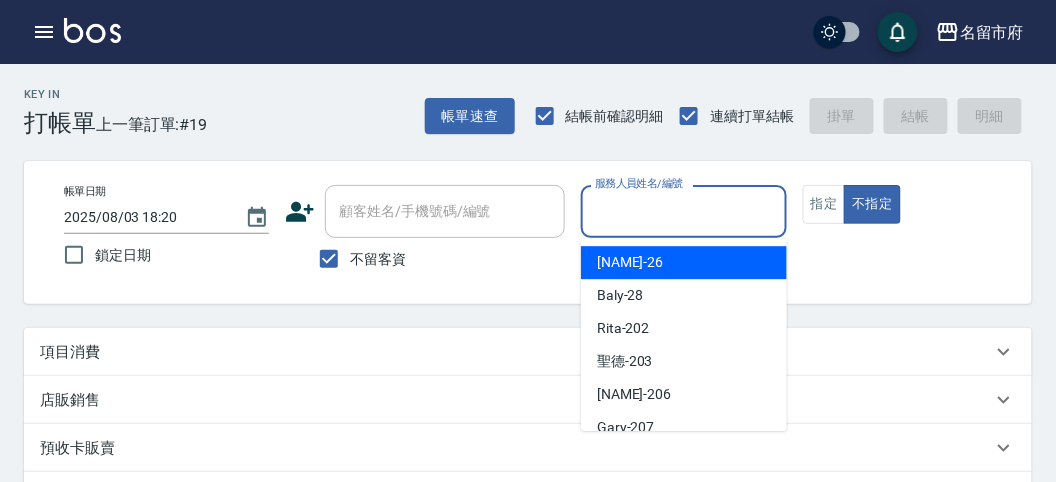 click on "服務人員姓名/編號" at bounding box center [683, 211] 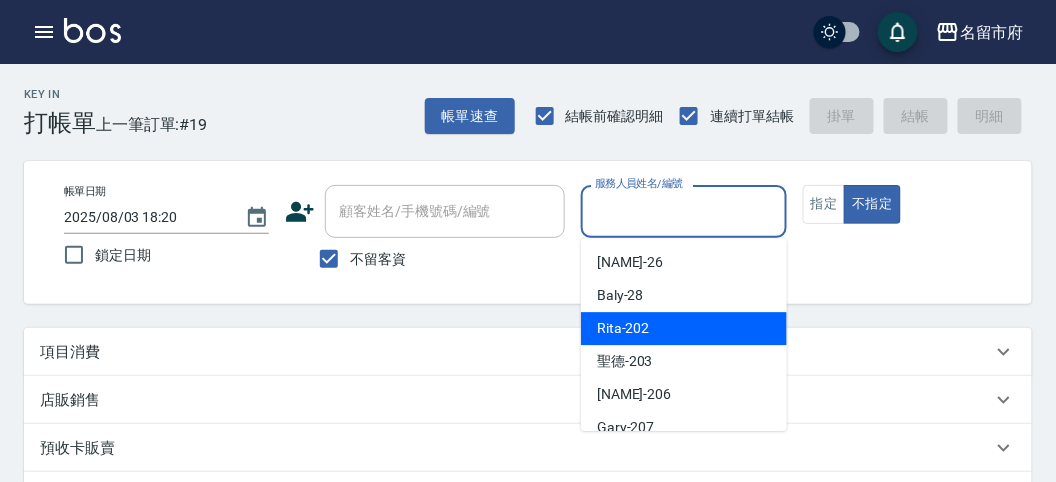 scroll, scrollTop: 153, scrollLeft: 0, axis: vertical 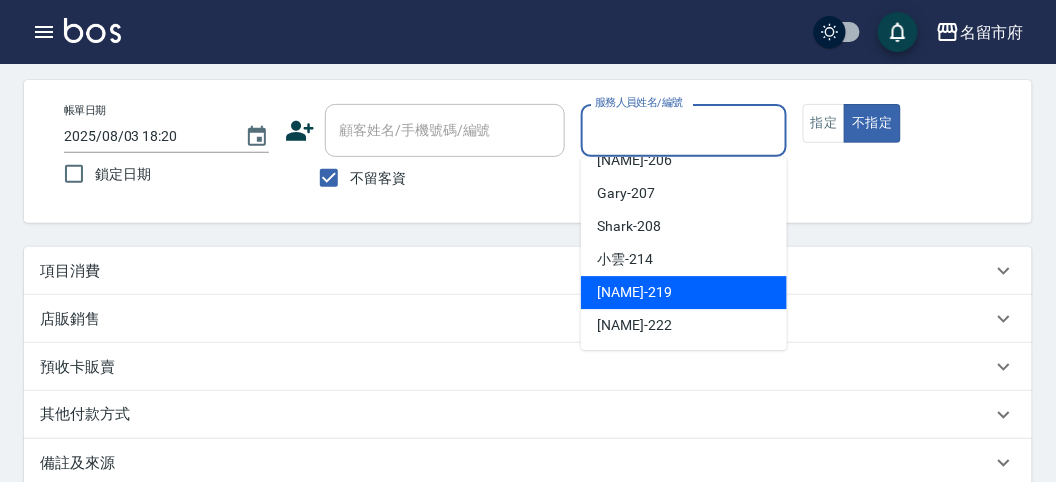 click on "Sammy -[ID]" at bounding box center (684, 292) 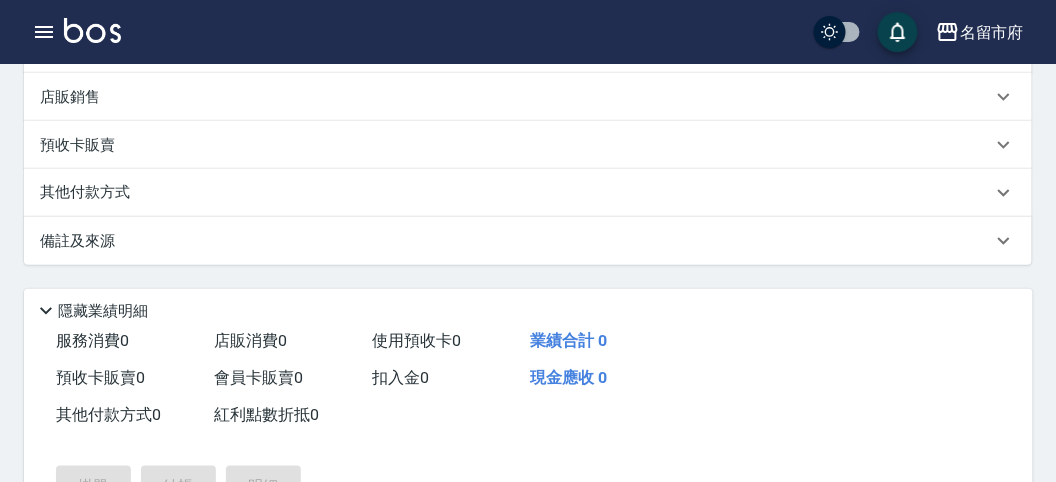 scroll, scrollTop: 81, scrollLeft: 0, axis: vertical 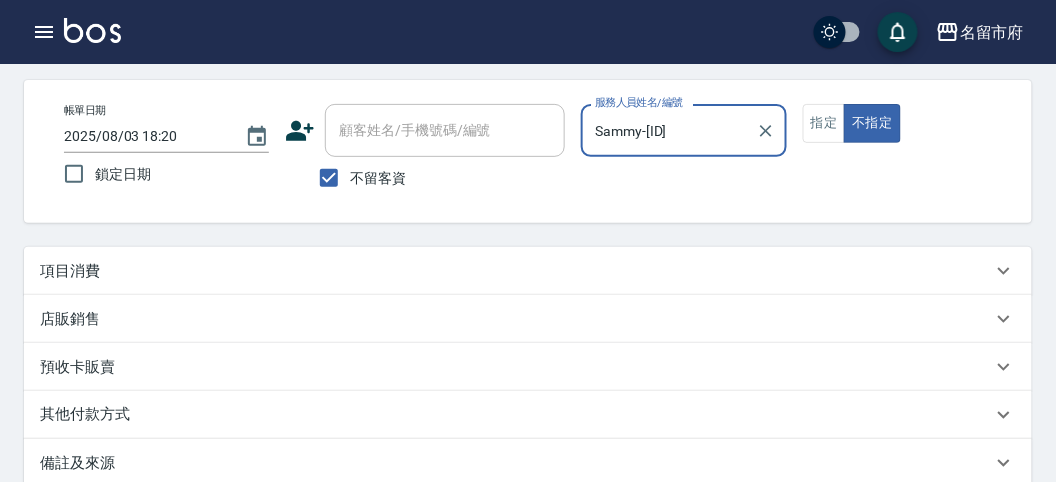 click on "項目消費" at bounding box center (70, 271) 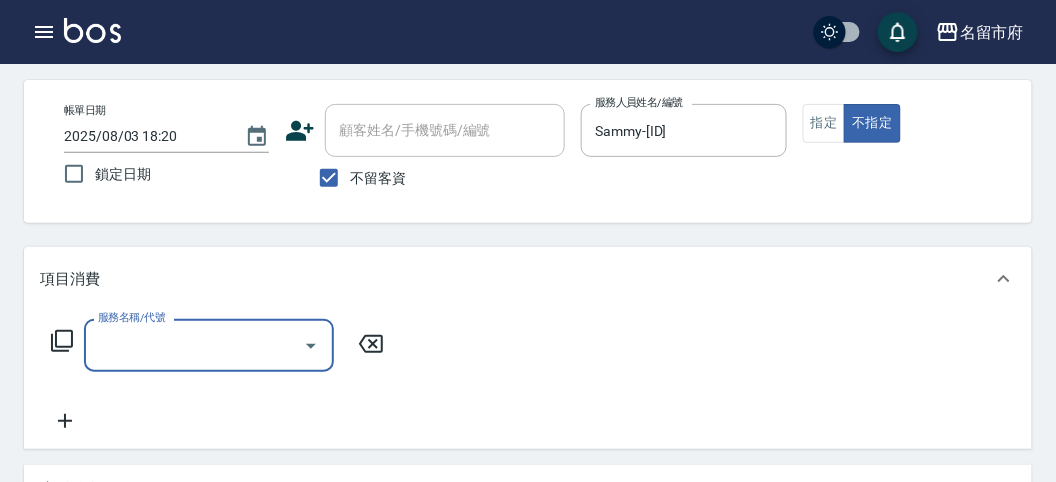 scroll, scrollTop: 0, scrollLeft: 0, axis: both 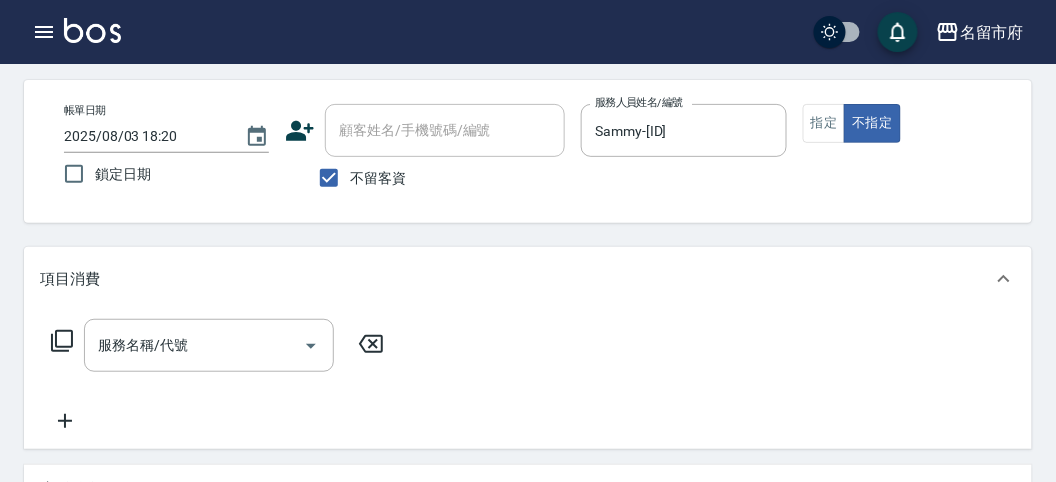 click on "服務名稱/代號 服務名稱/代號" at bounding box center [218, 345] 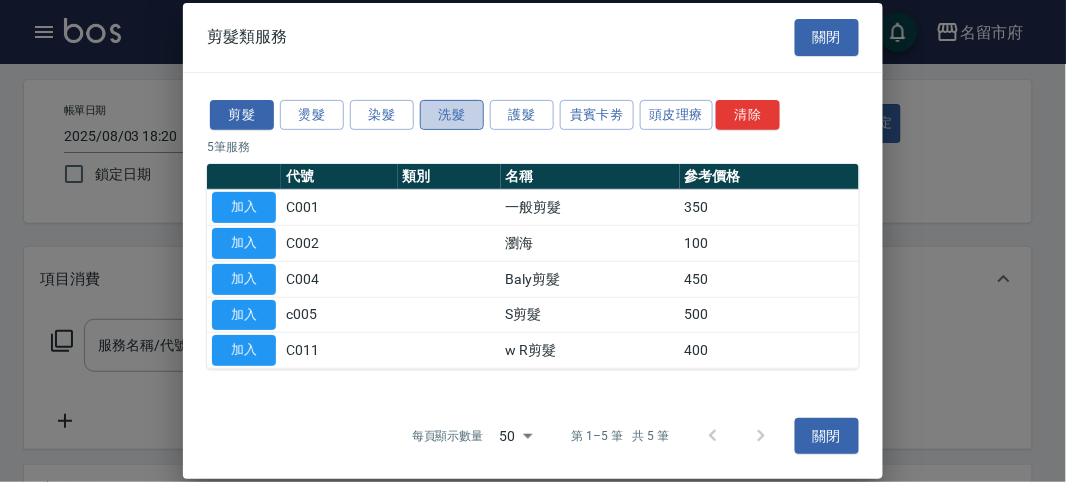 click on "洗髮" at bounding box center [452, 114] 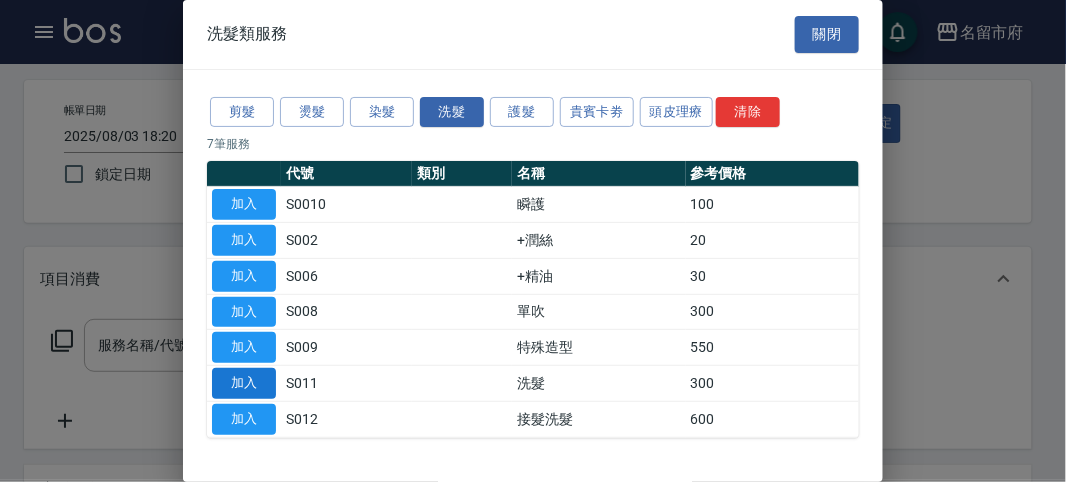 click on "加入" at bounding box center (244, 383) 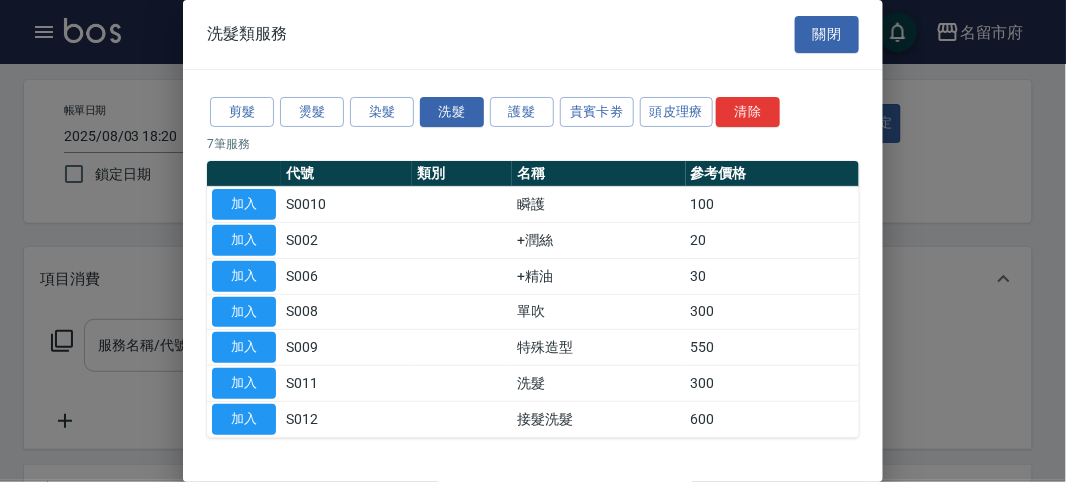 type on "洗髮(S011)" 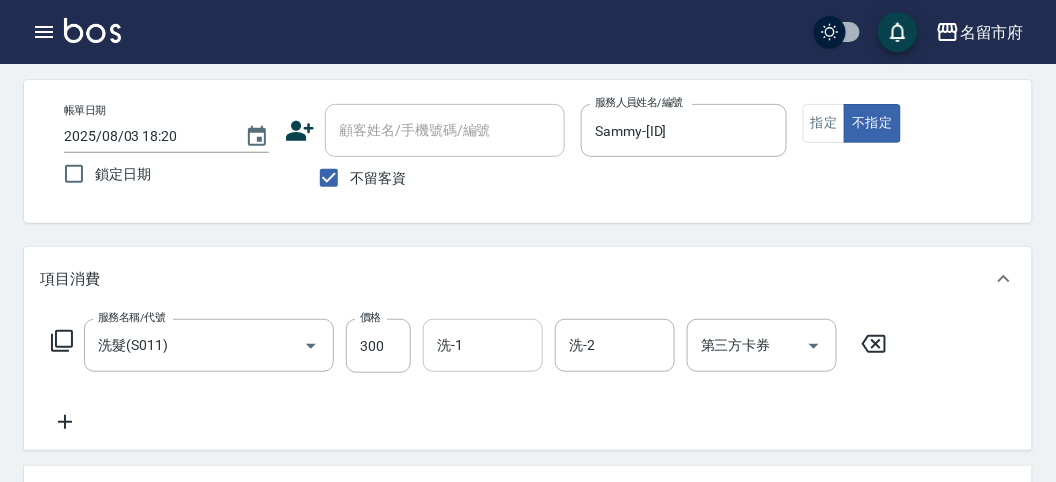 click on "洗-1" at bounding box center (483, 345) 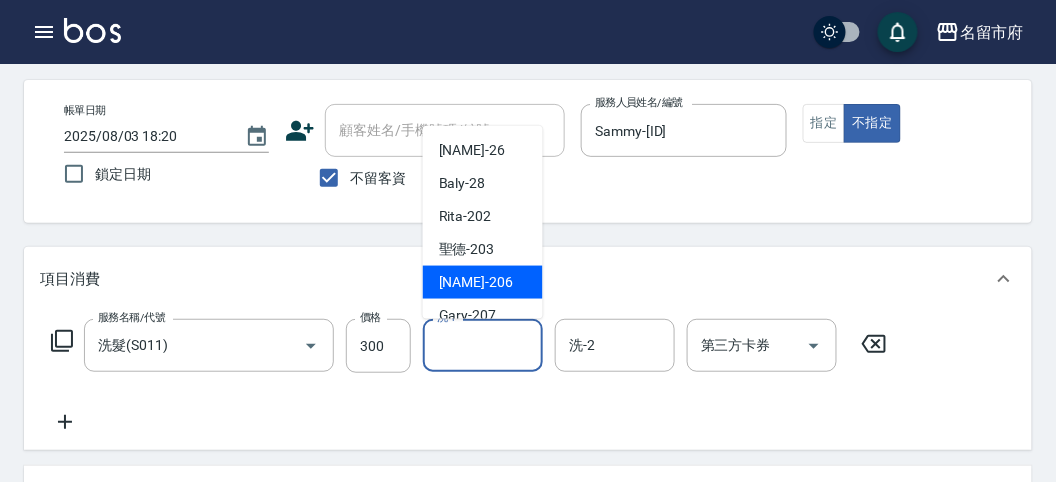scroll, scrollTop: 111, scrollLeft: 0, axis: vertical 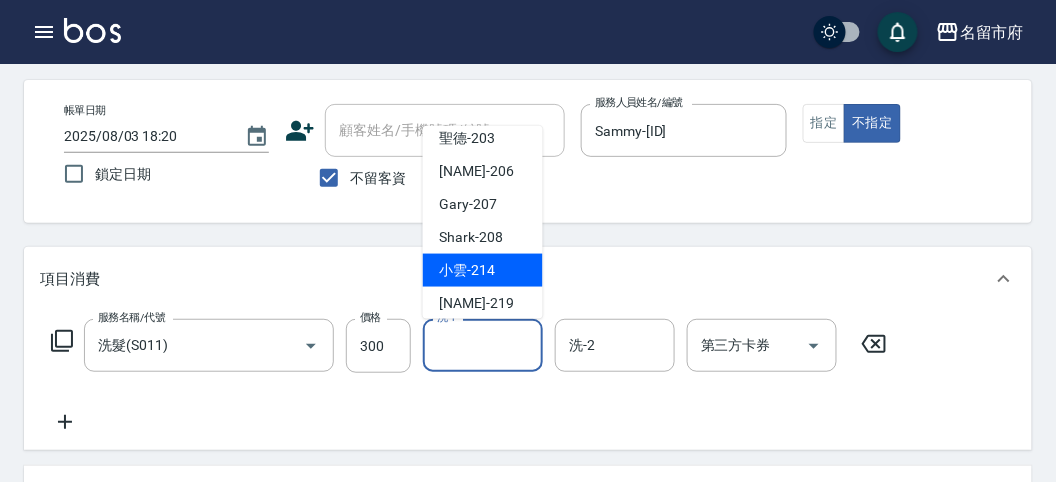 click on "小雲 -[ID]" at bounding box center (483, 270) 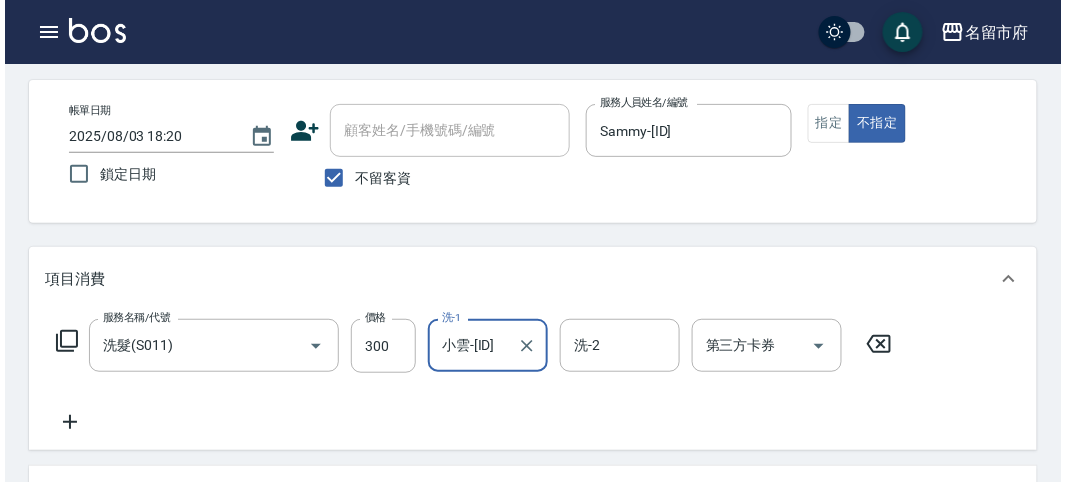 scroll, scrollTop: 525, scrollLeft: 0, axis: vertical 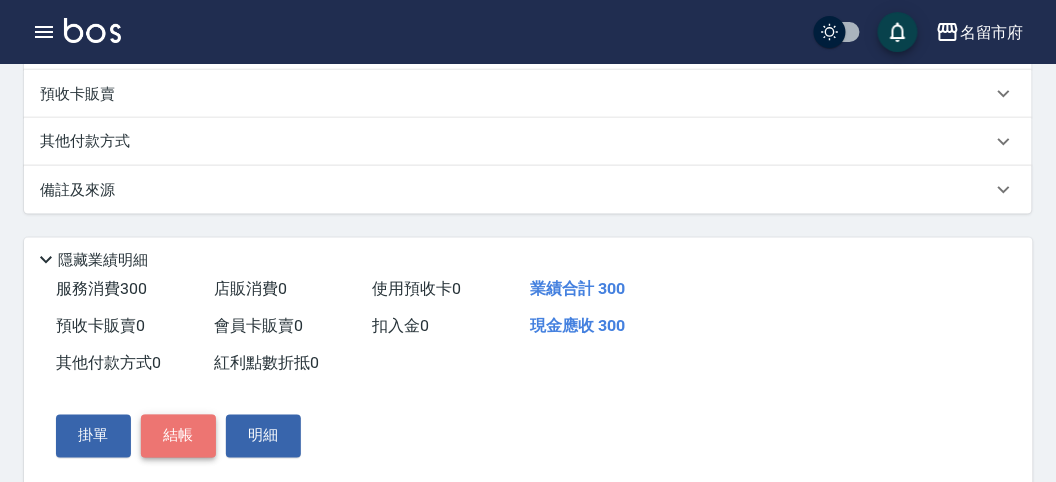 click on "結帳" at bounding box center (178, 436) 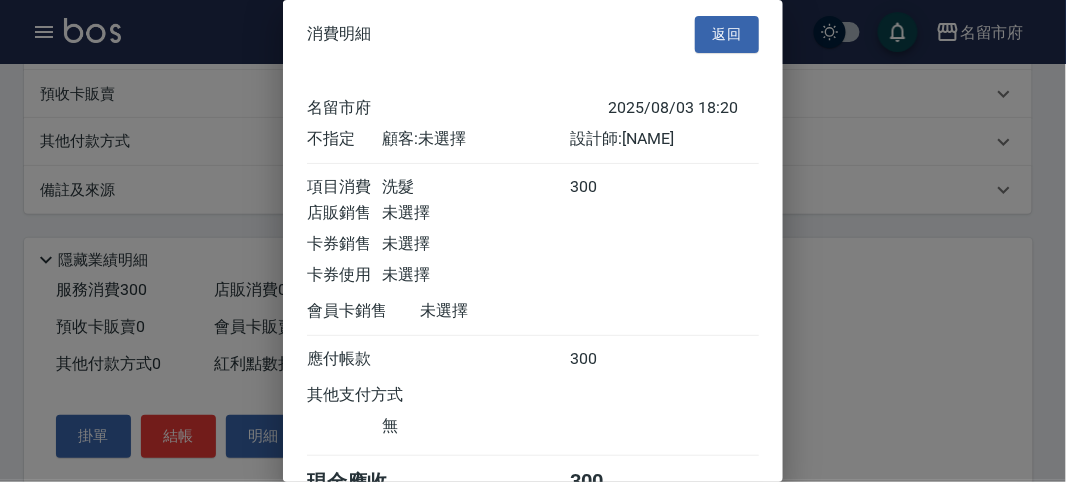 scroll, scrollTop: 111, scrollLeft: 0, axis: vertical 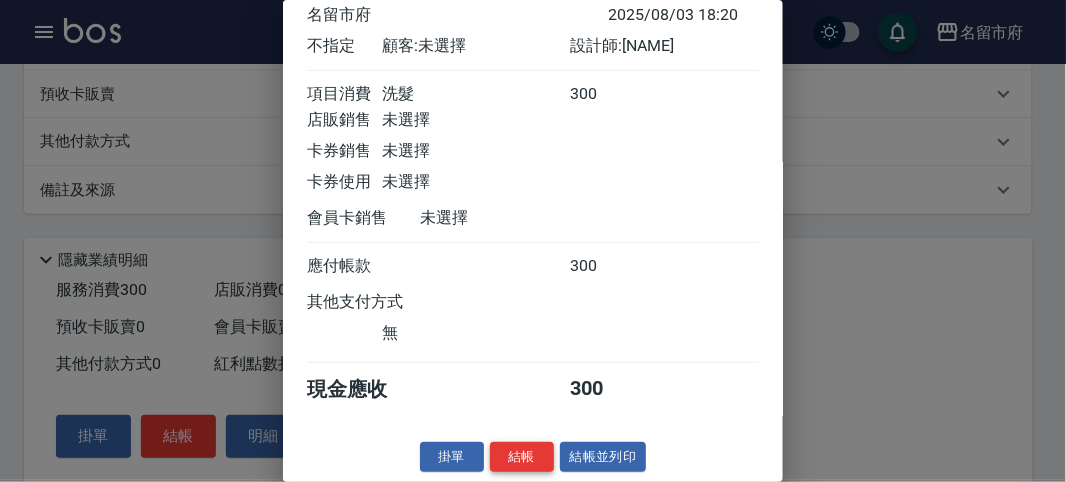 click on "結帳" at bounding box center [522, 457] 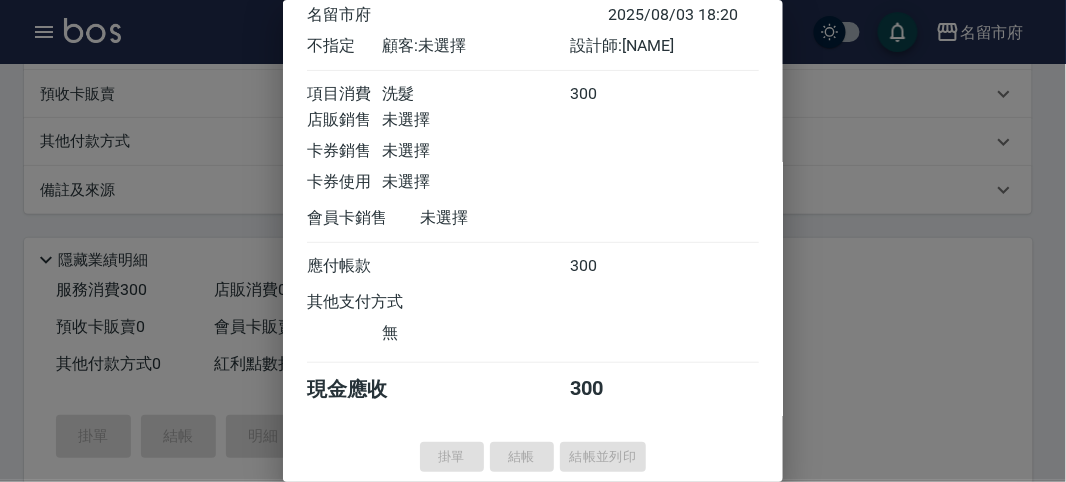 type on "2025/08/03 18:46" 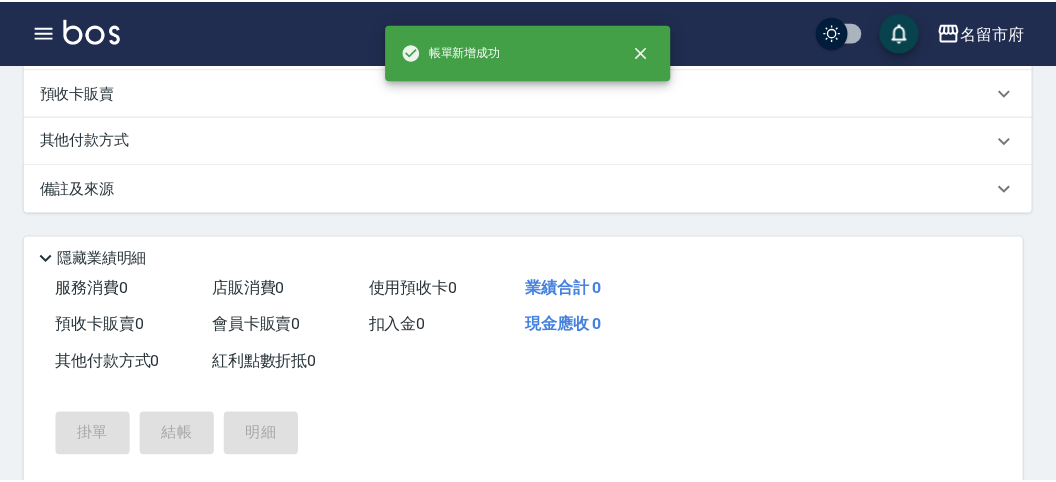 scroll, scrollTop: 0, scrollLeft: 0, axis: both 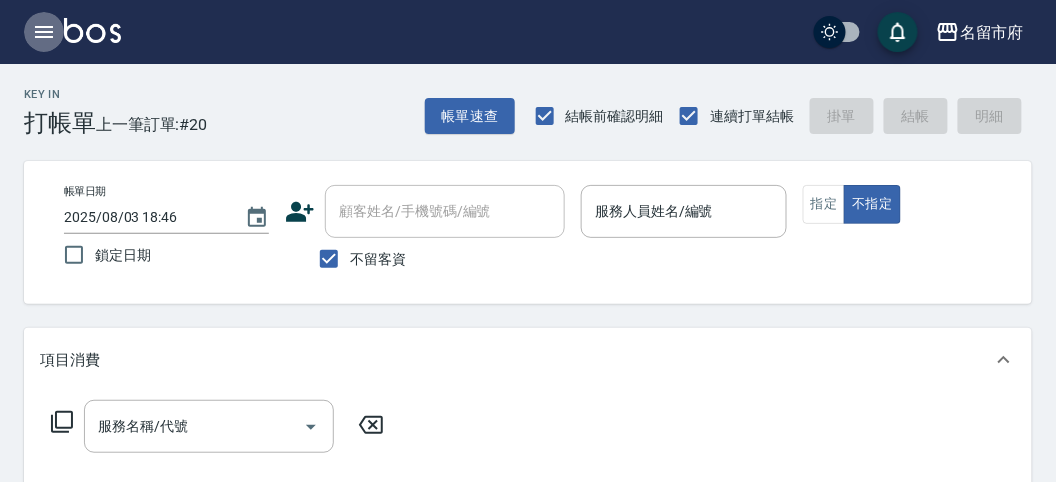 click 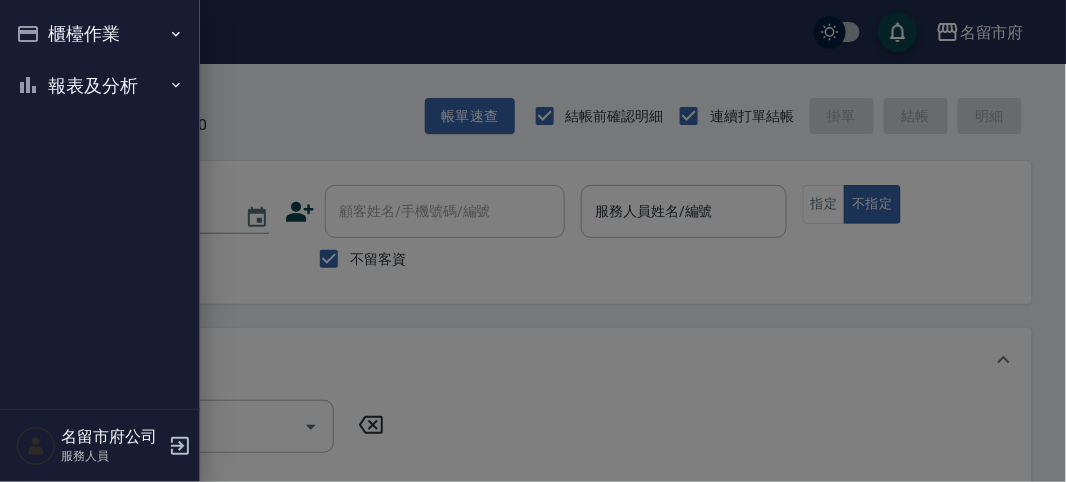 click on "報表及分析" at bounding box center (100, 86) 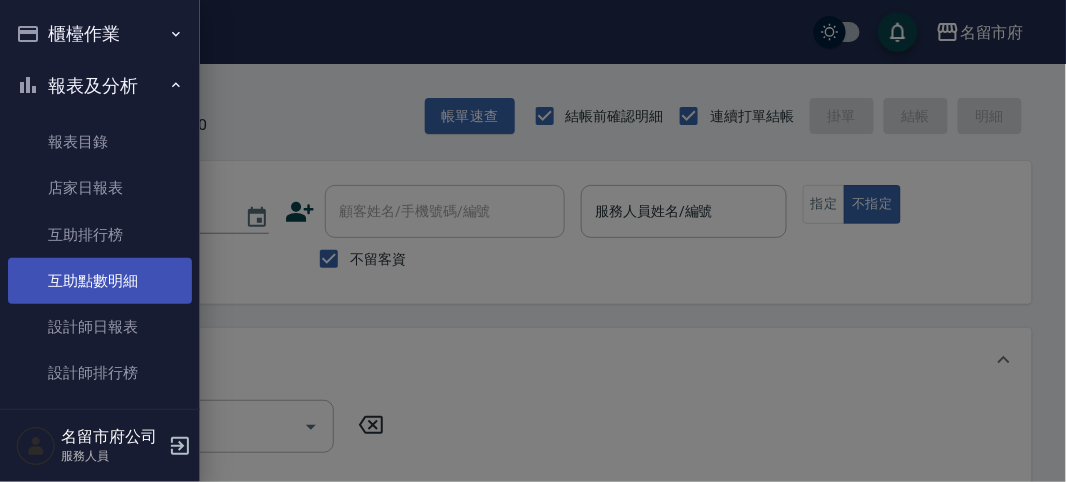 click on "互助點數明細" at bounding box center [100, 281] 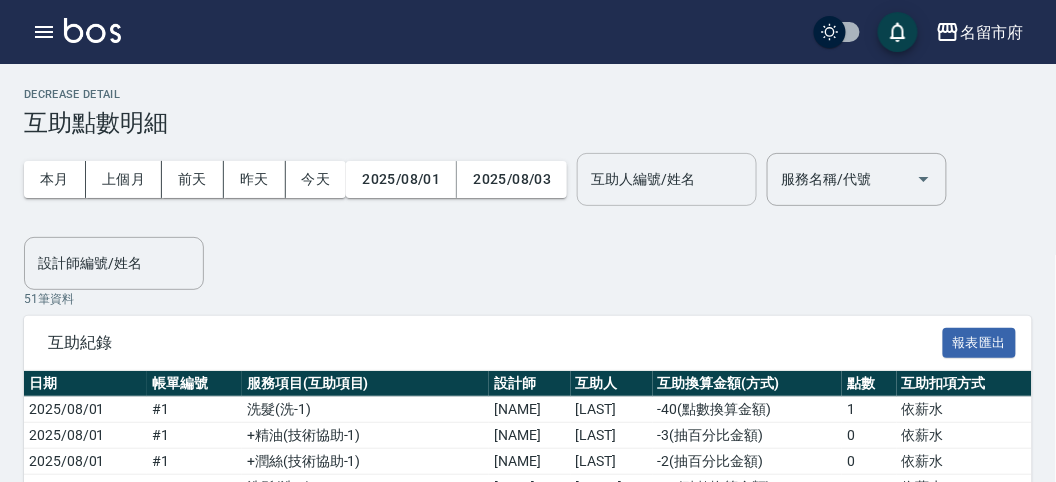 click on "互助人編號/姓名" at bounding box center [667, 179] 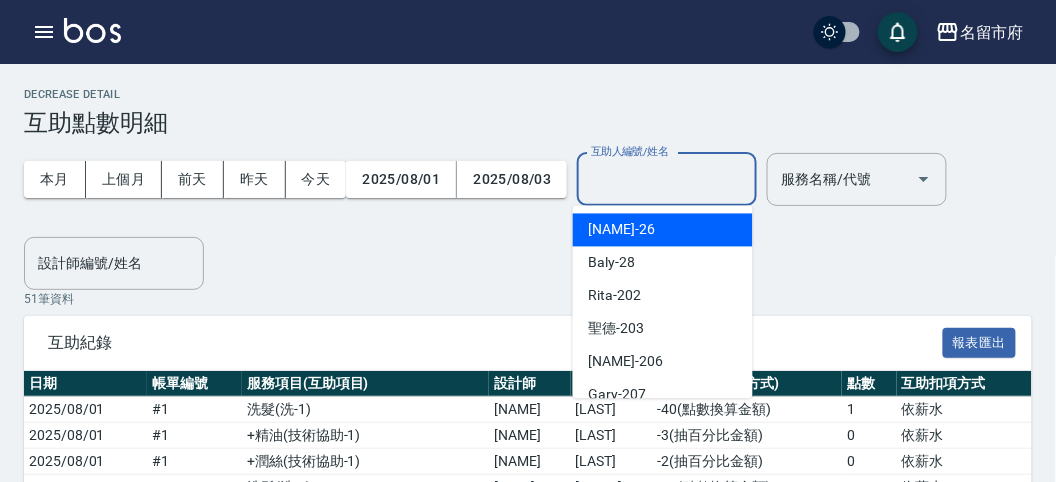 scroll, scrollTop: 153, scrollLeft: 0, axis: vertical 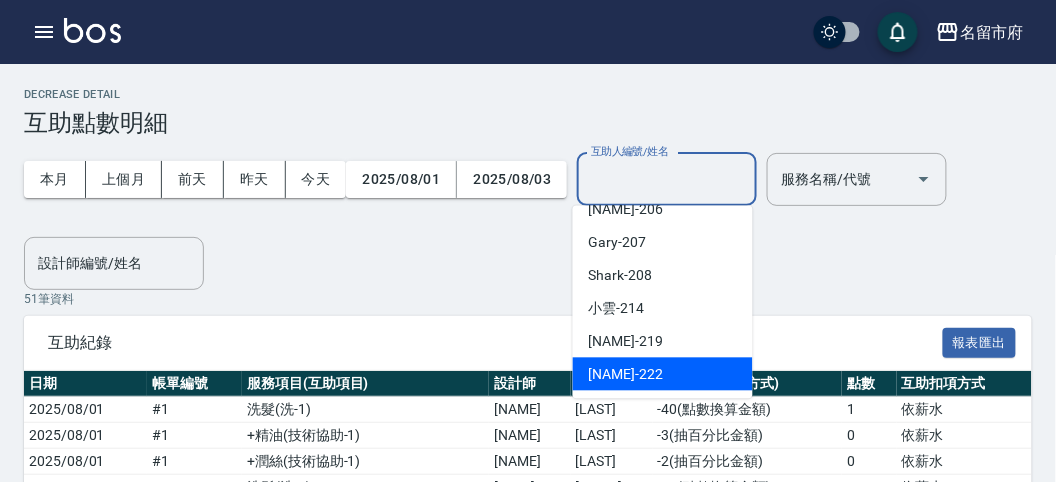 click on "[NAME] -[ID]" at bounding box center (663, 374) 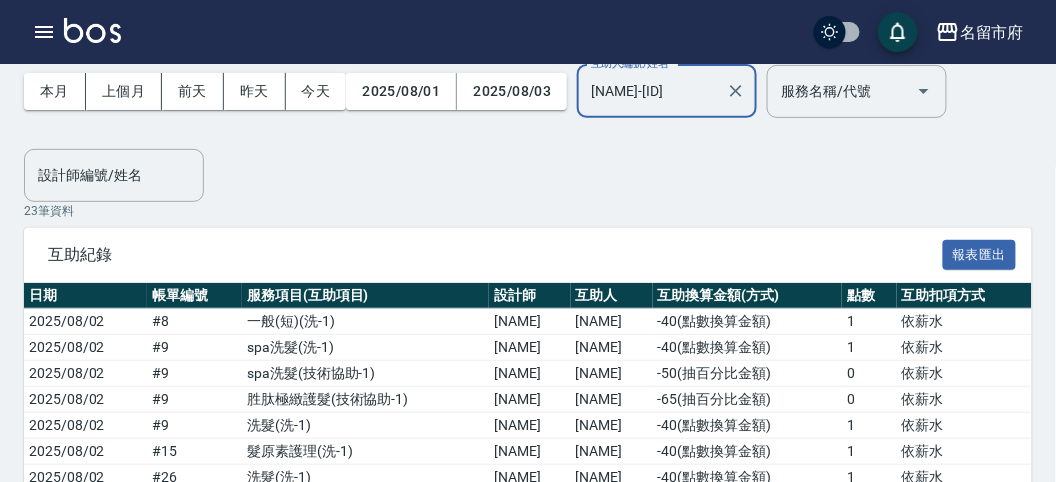 scroll, scrollTop: 81, scrollLeft: 0, axis: vertical 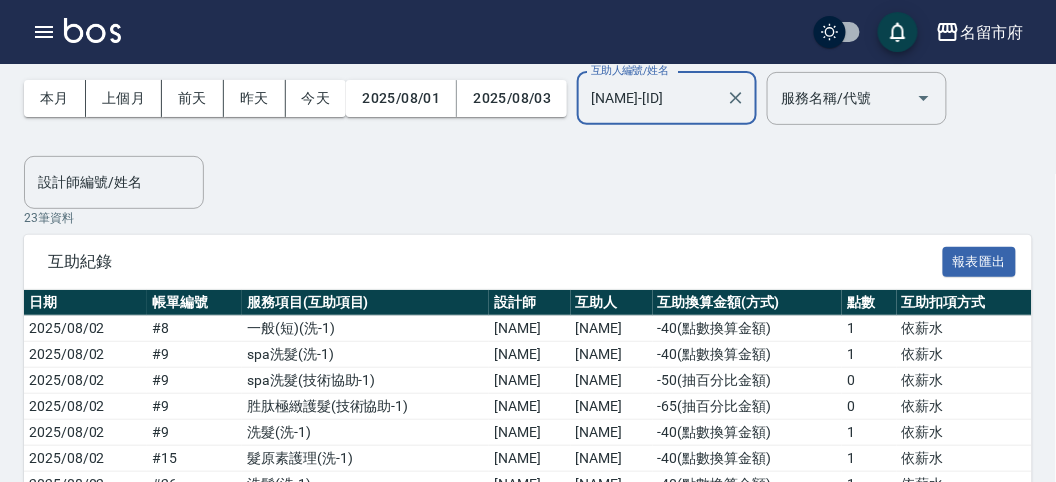 click on "[NAME]-[ID]" at bounding box center [652, 98] 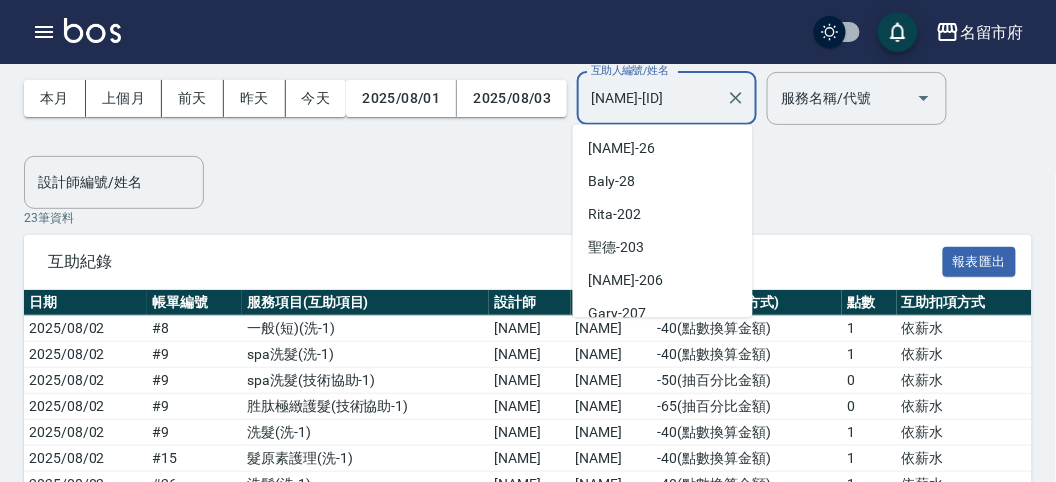 scroll, scrollTop: 145, scrollLeft: 0, axis: vertical 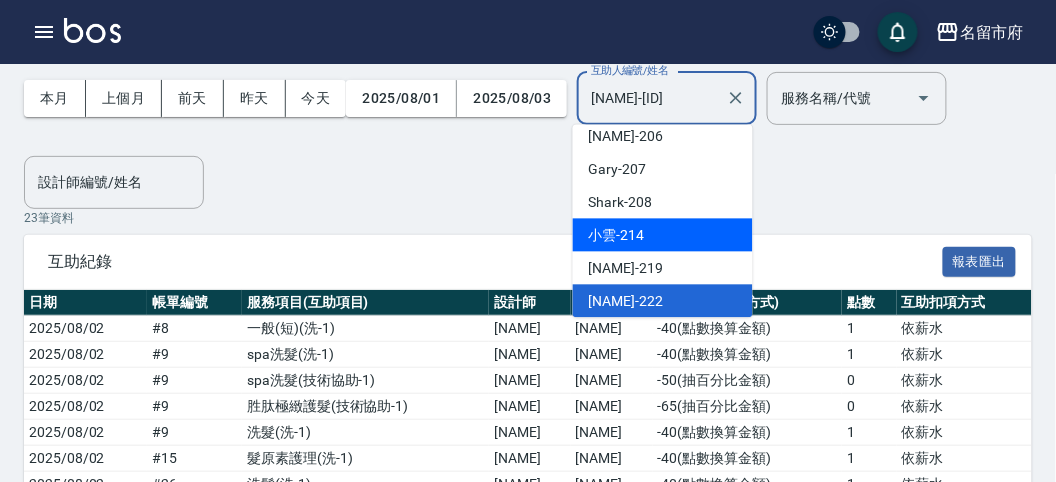 click on "小雲 -[ID]" at bounding box center [617, 235] 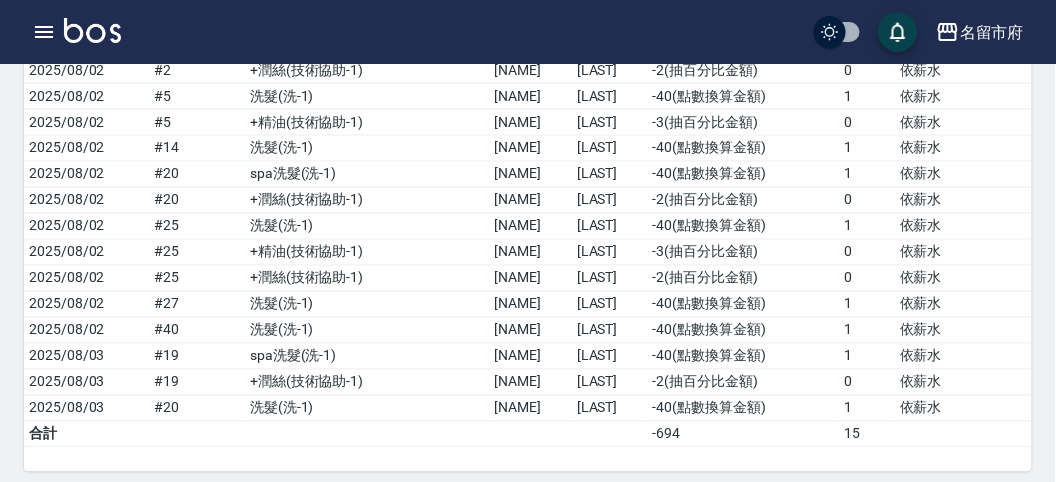 scroll, scrollTop: 0, scrollLeft: 0, axis: both 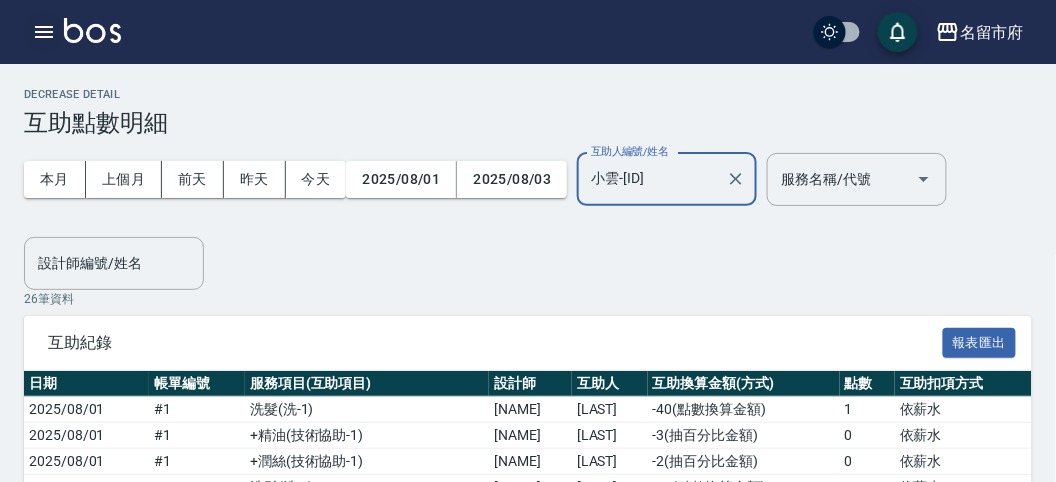 click 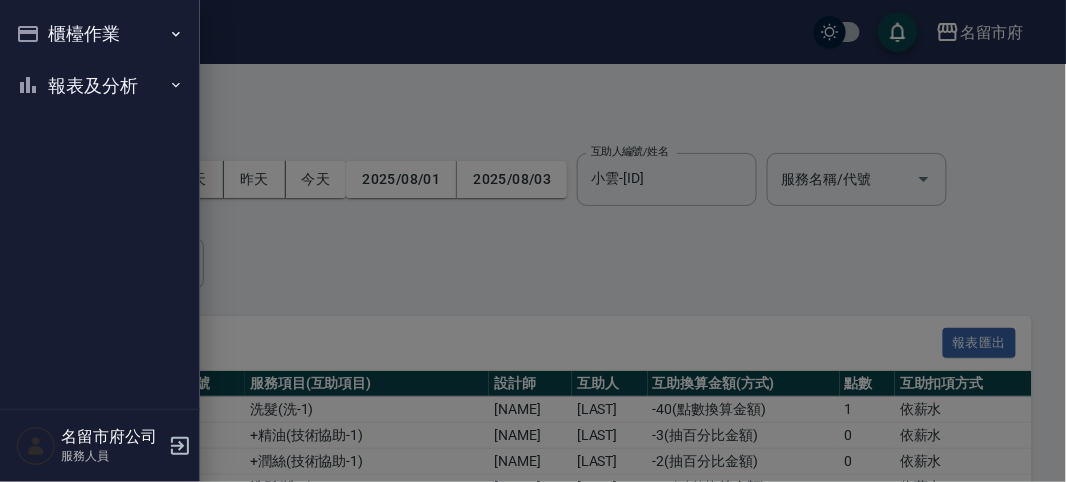 click on "報表及分析" at bounding box center [100, 86] 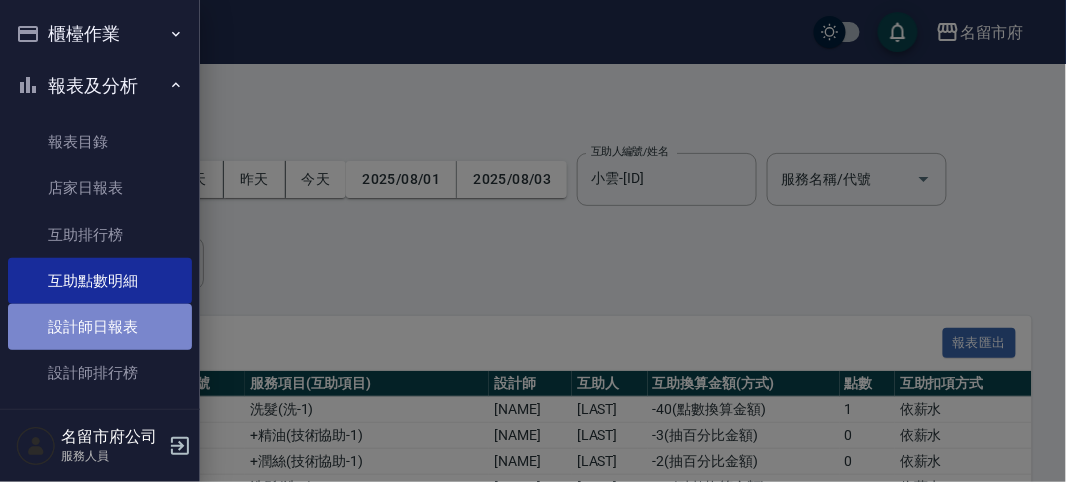 click on "設計師日報表" at bounding box center (100, 327) 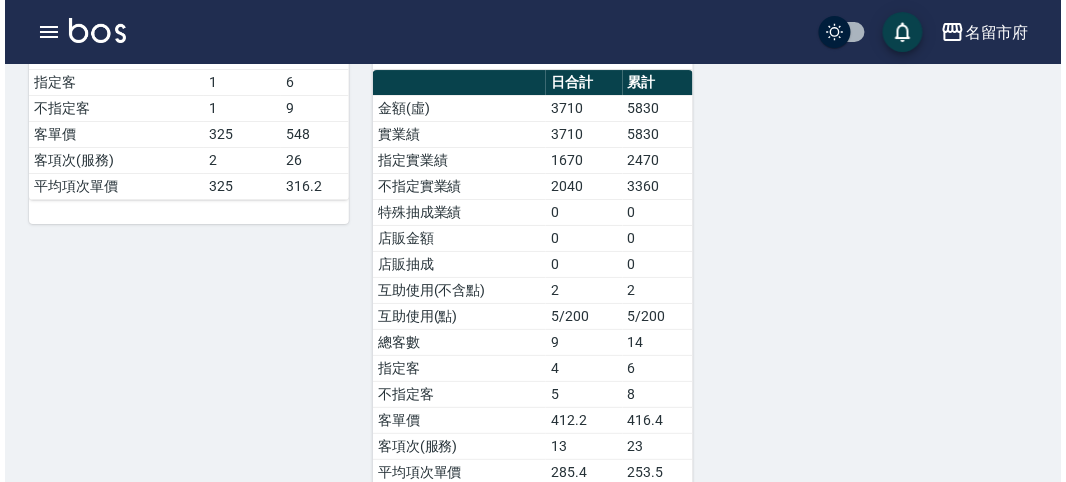 scroll, scrollTop: 1467, scrollLeft: 0, axis: vertical 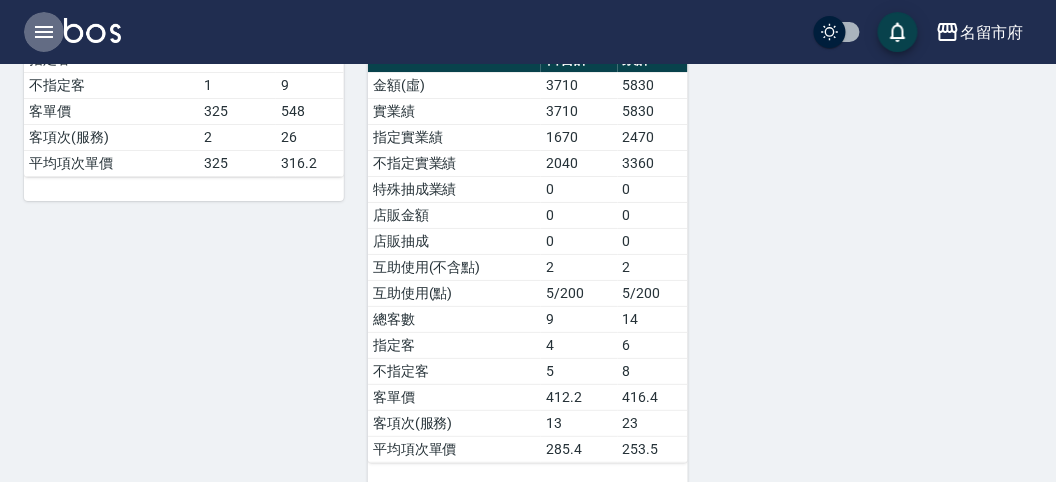 click at bounding box center (44, 32) 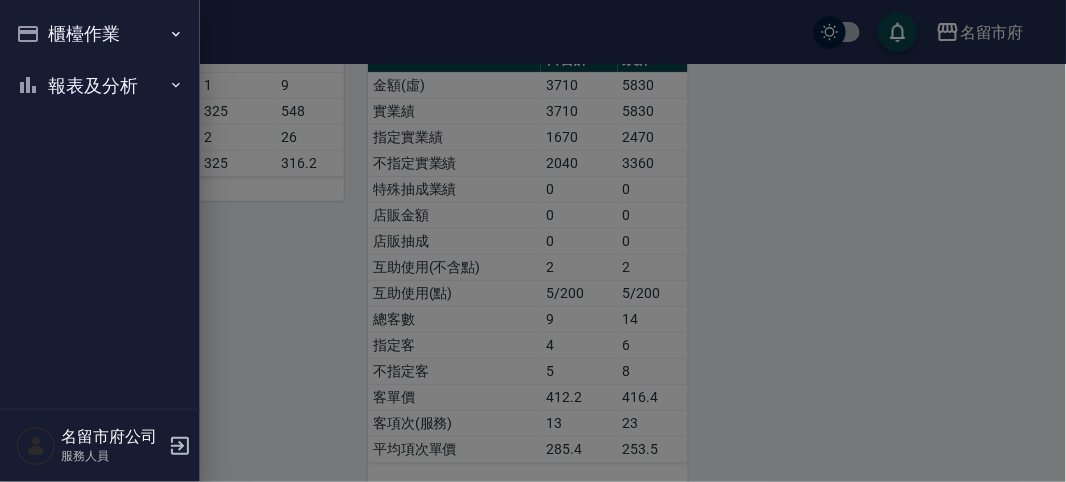 click on "櫃檯作業" at bounding box center [100, 34] 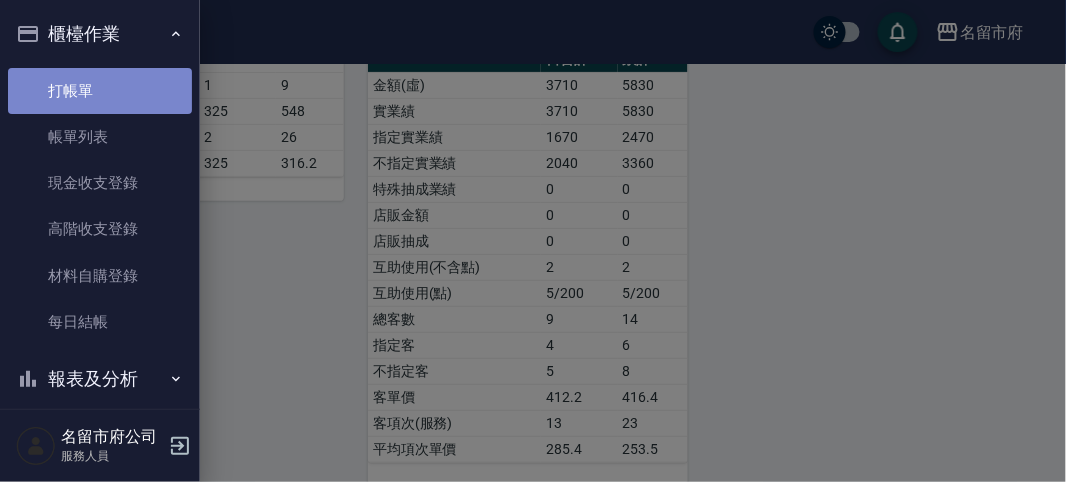 click on "打帳單" at bounding box center (100, 91) 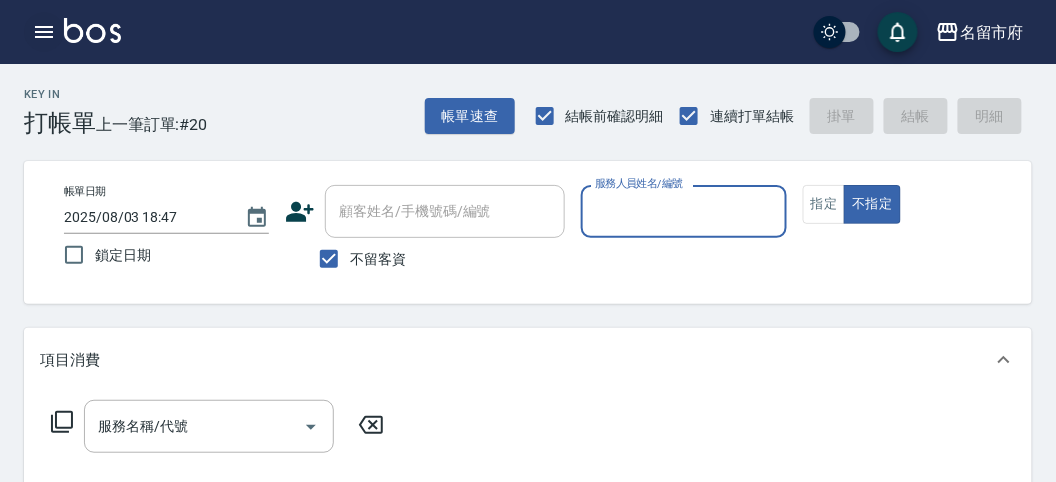 click 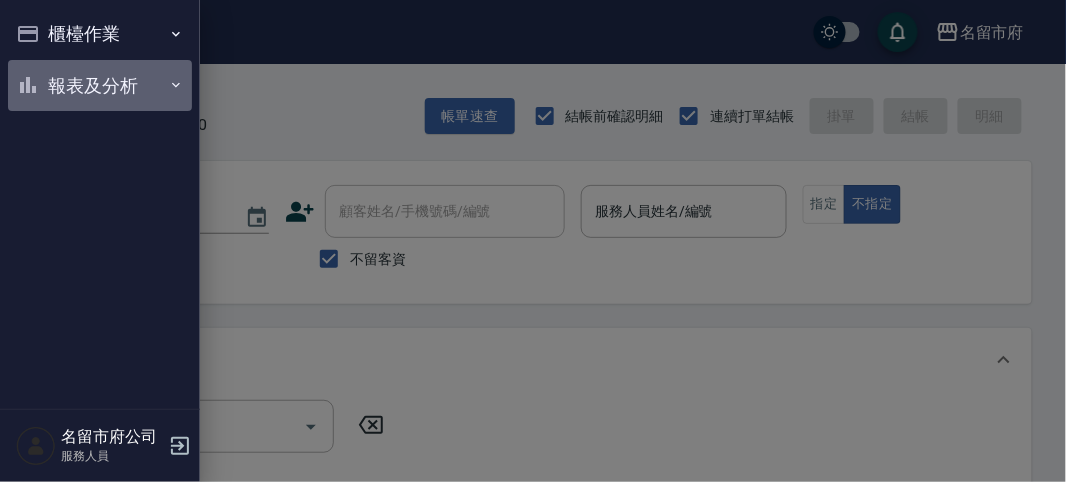 drag, startPoint x: 71, startPoint y: 86, endPoint x: 77, endPoint y: 95, distance: 10.816654 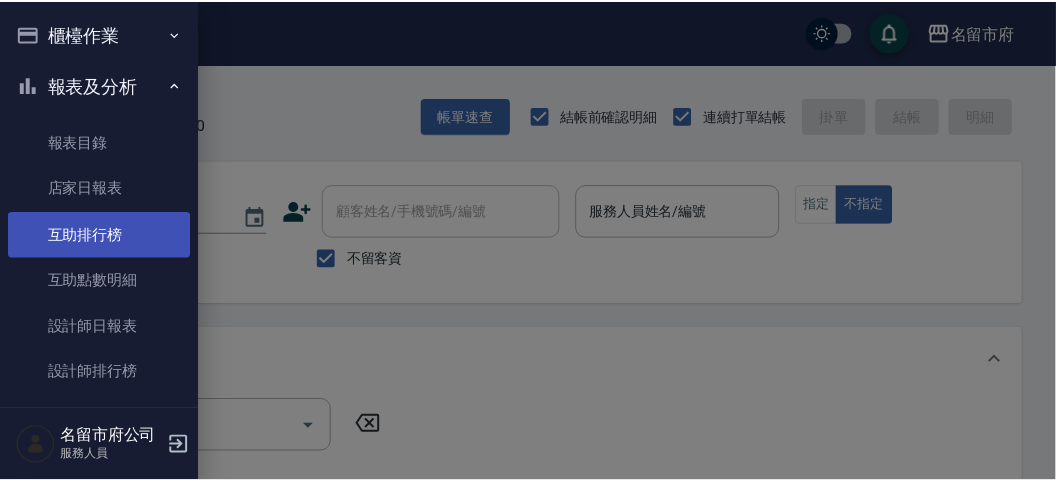 scroll, scrollTop: 65, scrollLeft: 0, axis: vertical 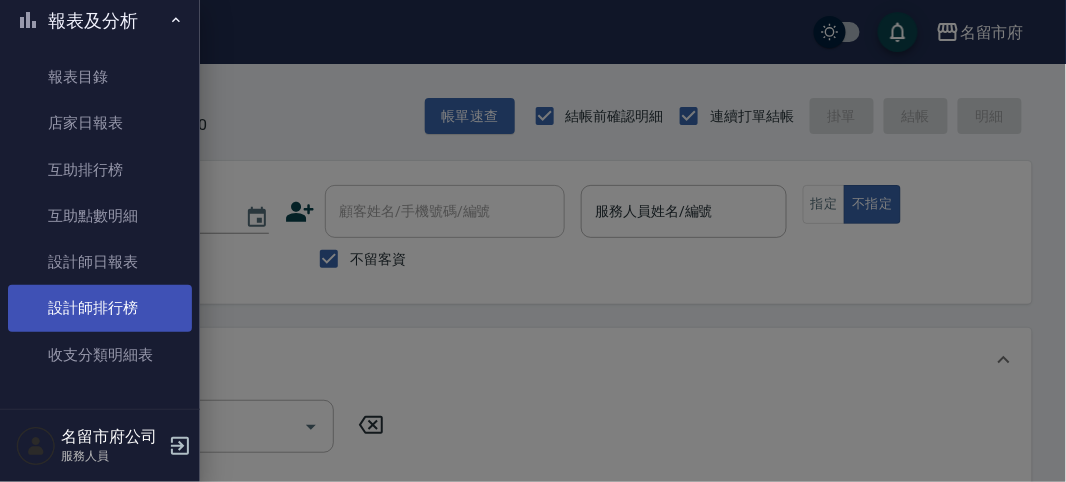 click on "設計師排行榜" at bounding box center [100, 308] 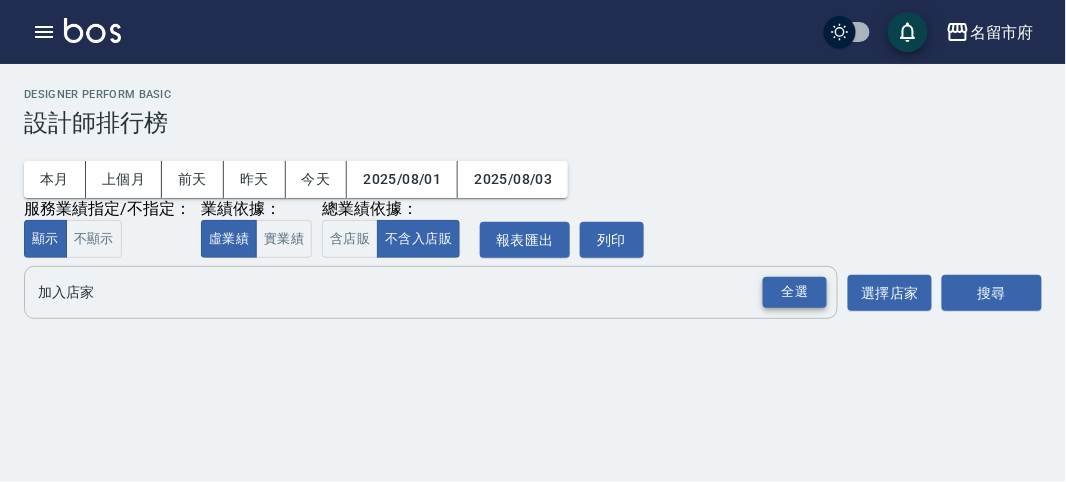 click on "全選" at bounding box center [795, 292] 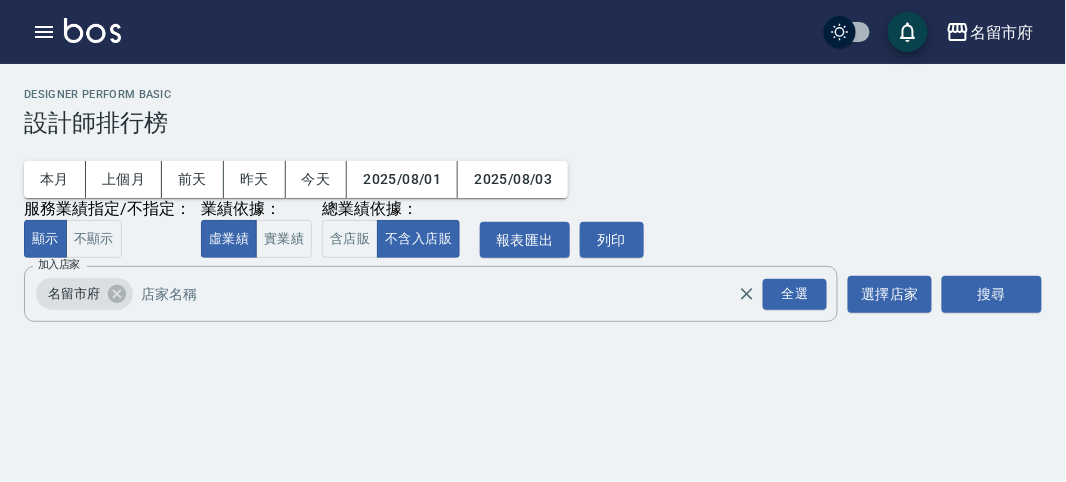 click on "名留市府   2025-08-01  - 2025-08-03   設計師排行榜 列印時間： 2025-08-03-19:05 Designer Perform Basic 設計師排行榜 本月 上個月 前天 昨天 今天 2025/08/01 2025/08/03 服務業績指定/不指定： 顯示 不顯示 業績依據： 虛業績 實業績 總業績依據： 含店販 不含入店販 報表匯出 列印 加入店家 名留市府 全選 加入店家 選擇店家 搜尋" at bounding box center (533, 209) 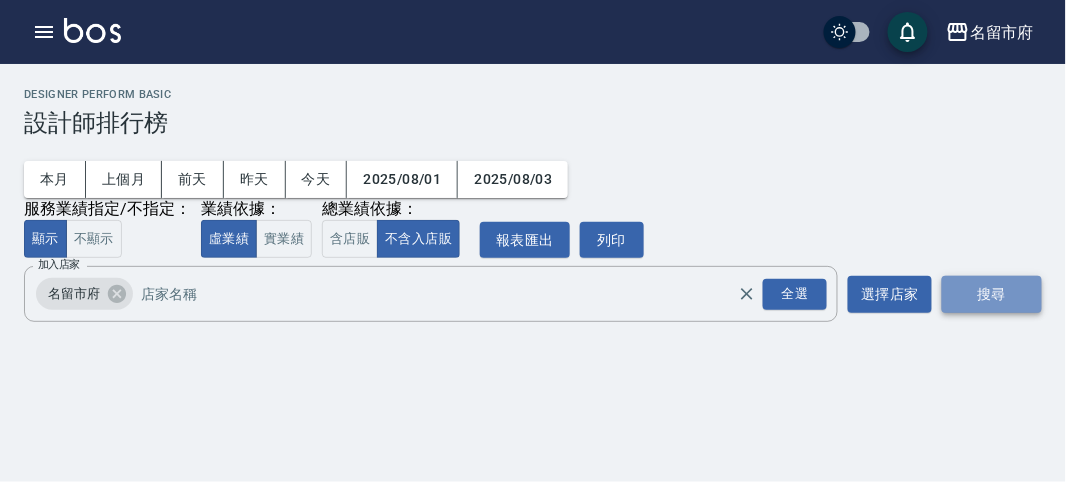 click on "搜尋" at bounding box center [992, 294] 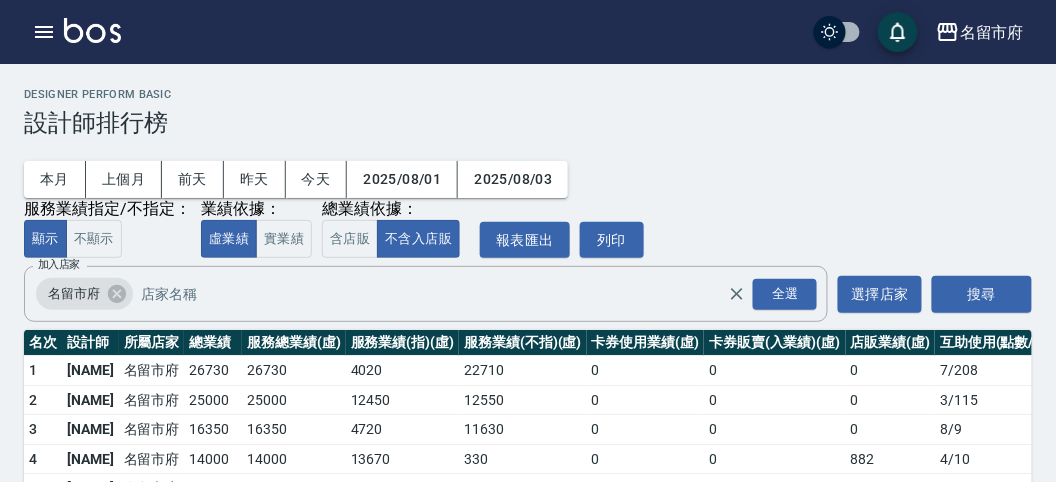 scroll, scrollTop: 175, scrollLeft: 0, axis: vertical 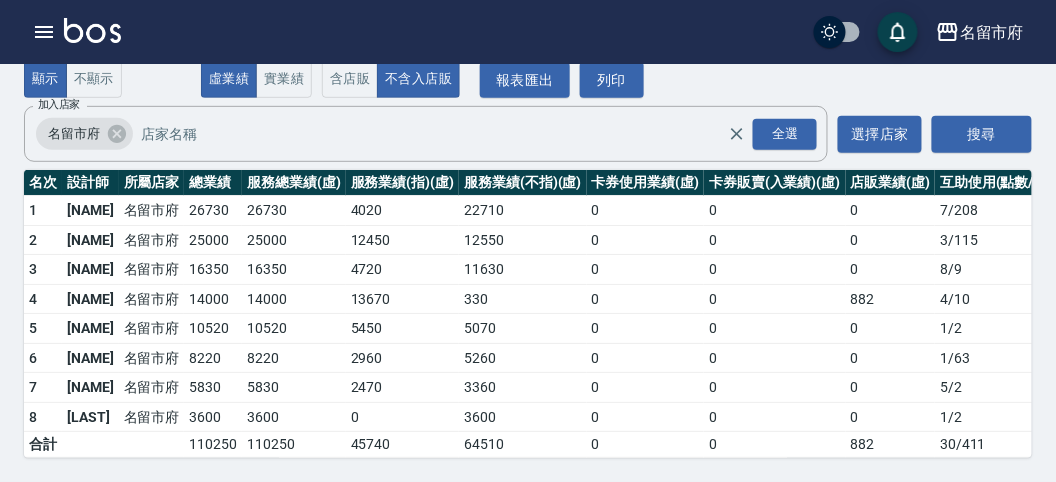 click at bounding box center [92, 30] 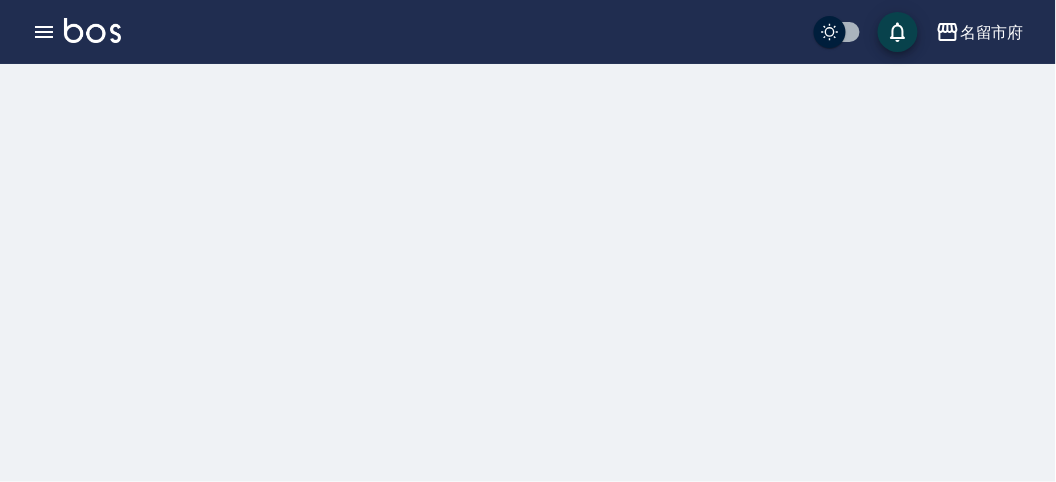 scroll, scrollTop: 0, scrollLeft: 0, axis: both 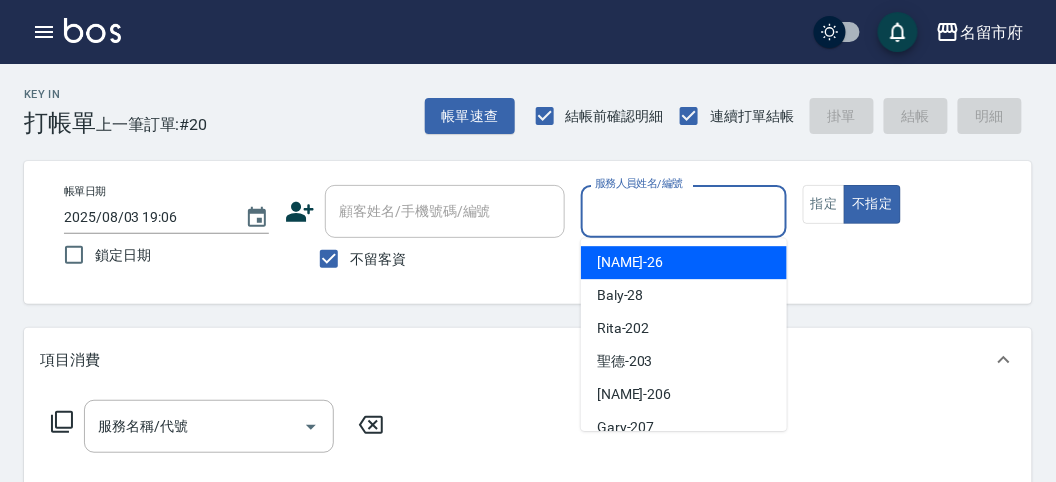 click on "服務人員姓名/編號" at bounding box center [683, 211] 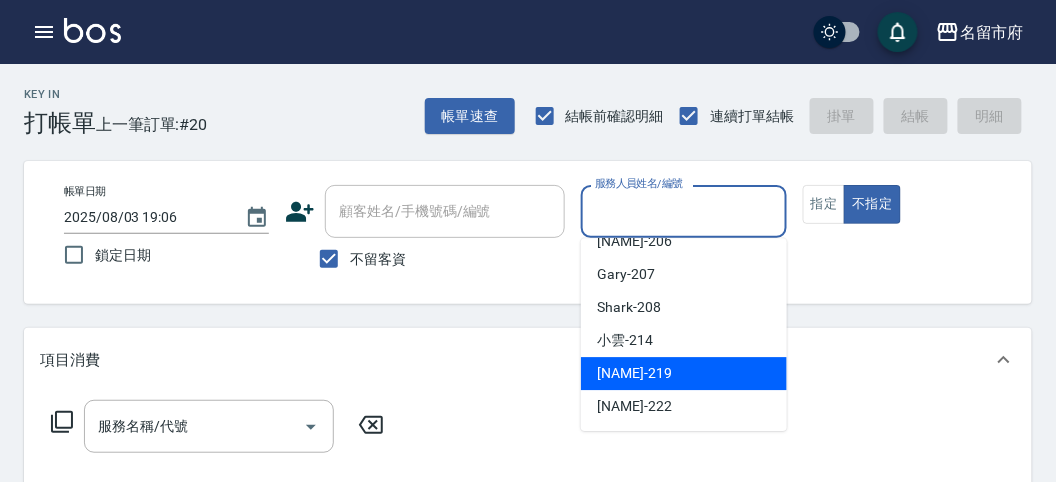 click on "Sammy -[ID]" at bounding box center [684, 373] 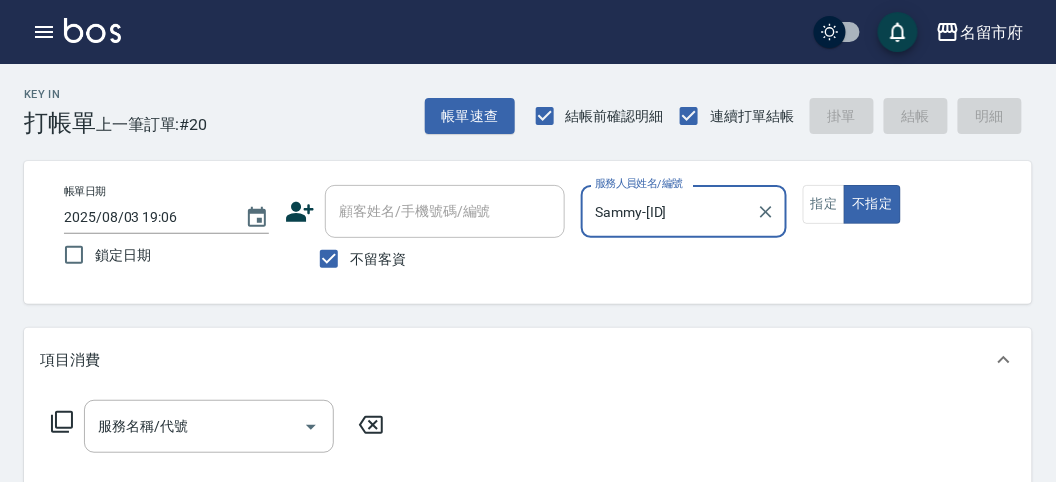click 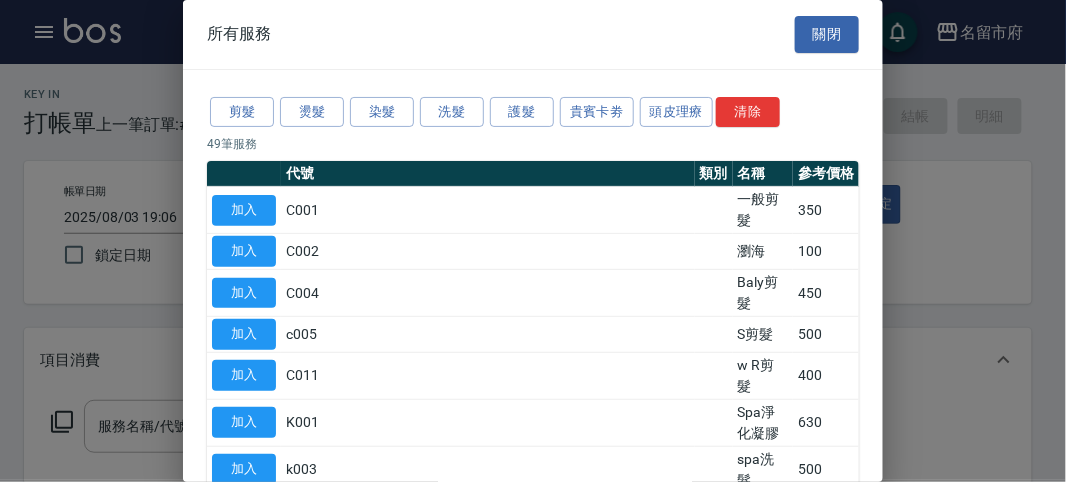 click on "剪髮 燙髮 染髮 洗髮 護髮 貴賓卡劵 頭皮理療 清除" at bounding box center (533, 112) 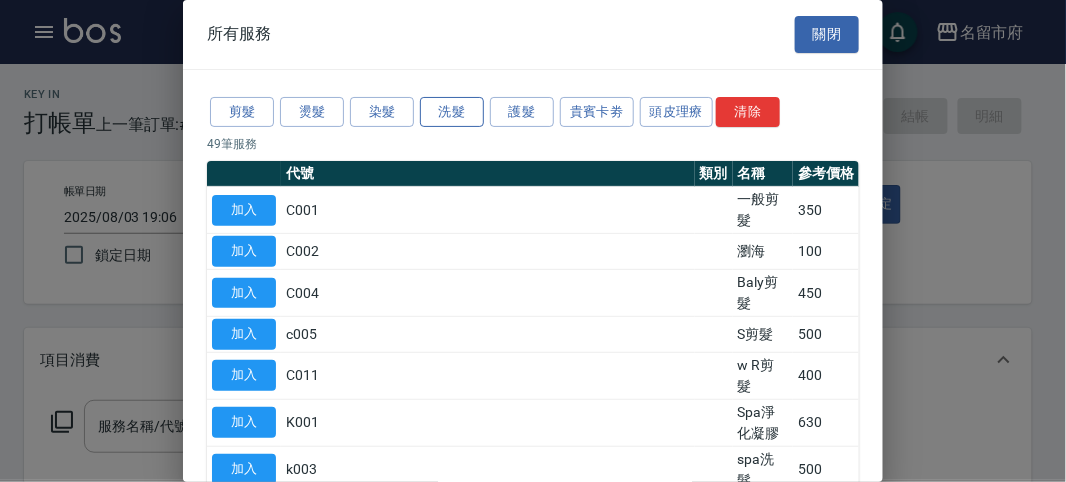 click on "洗髮" at bounding box center [452, 112] 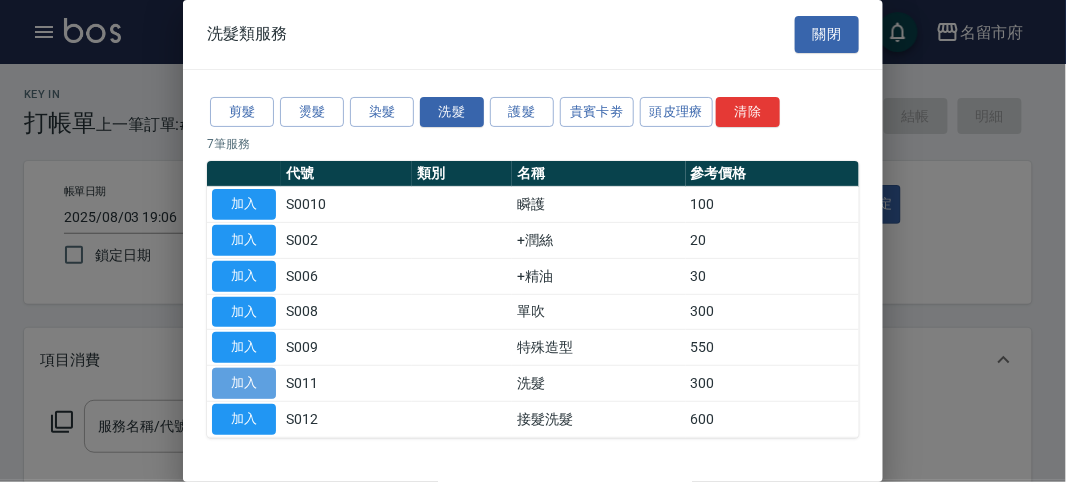 click on "加入" at bounding box center (244, 383) 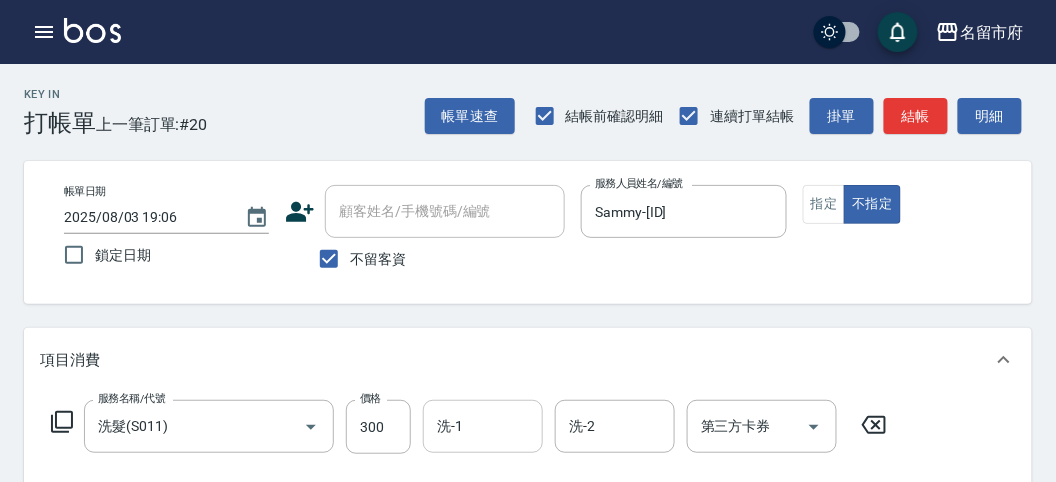 click on "洗-1" at bounding box center (483, 426) 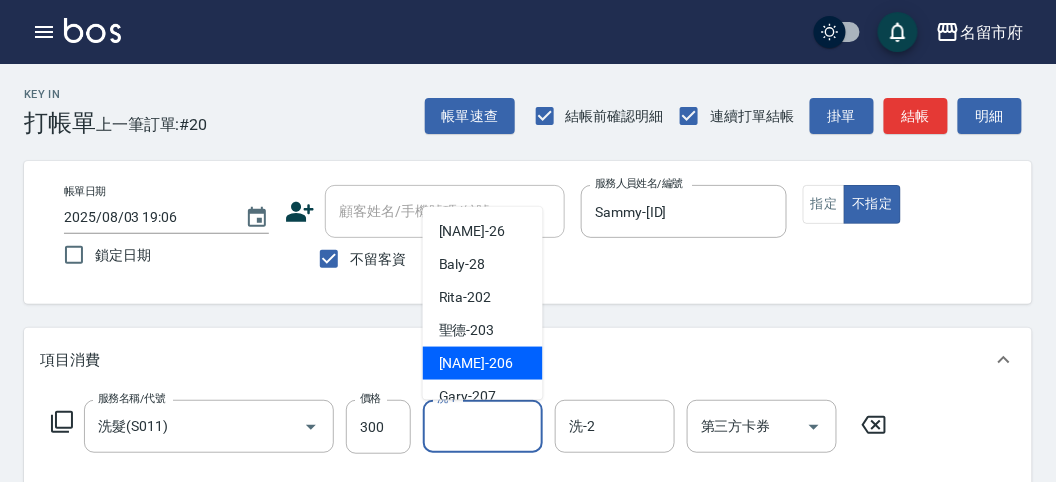scroll, scrollTop: 111, scrollLeft: 0, axis: vertical 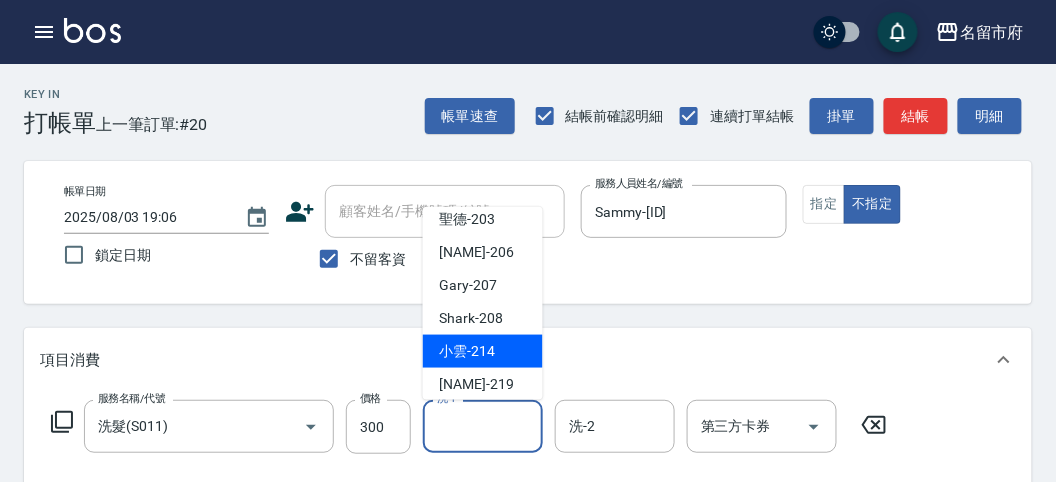 click on "小雲 -[ID]" at bounding box center (483, 351) 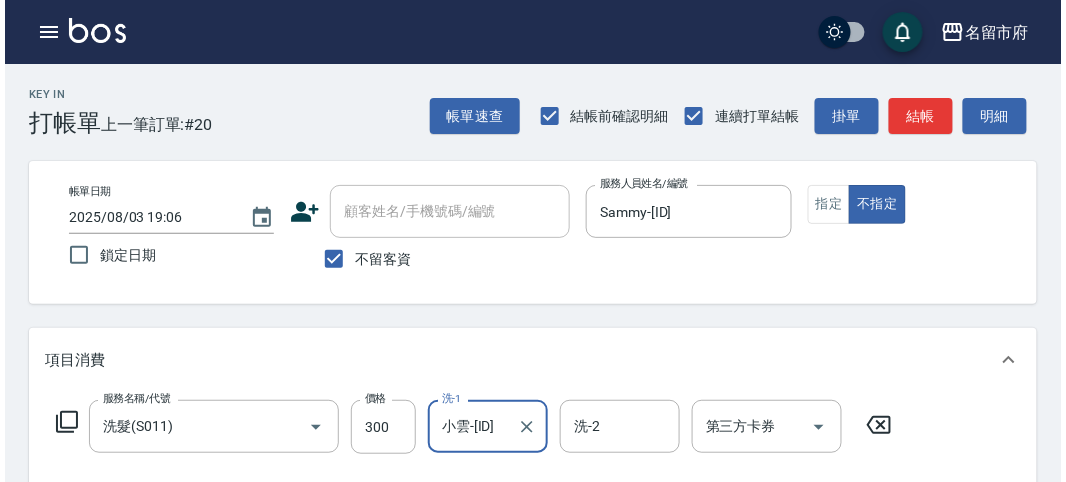 scroll, scrollTop: 555, scrollLeft: 0, axis: vertical 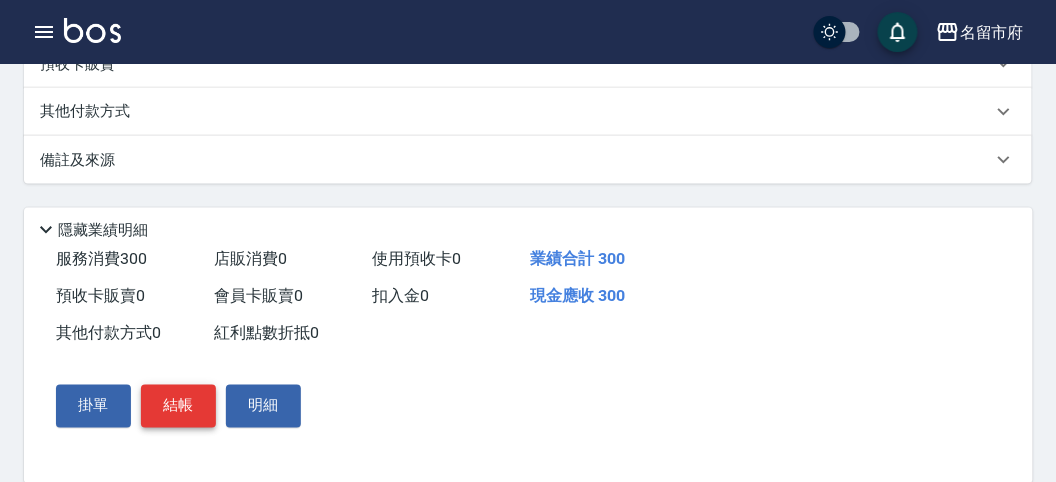 click on "結帳" at bounding box center [178, 406] 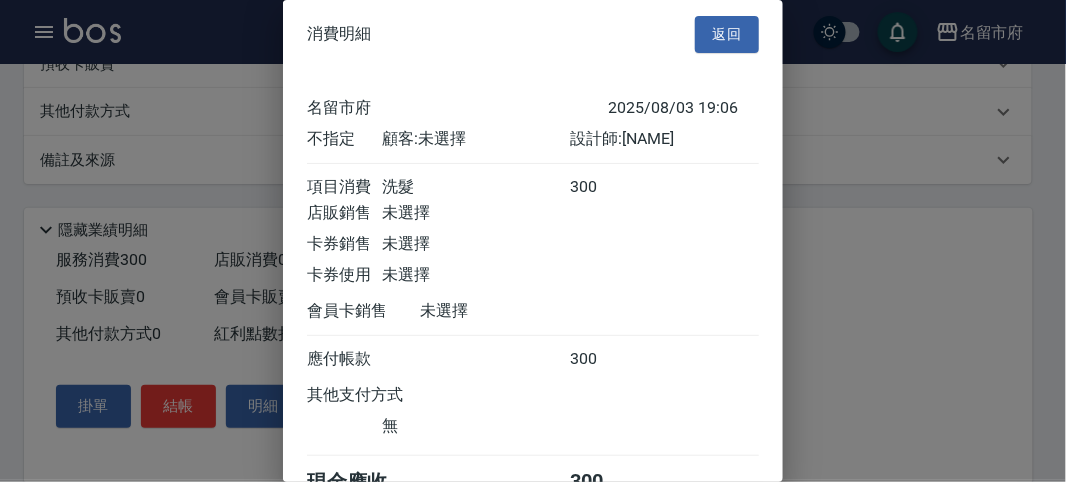 scroll, scrollTop: 111, scrollLeft: 0, axis: vertical 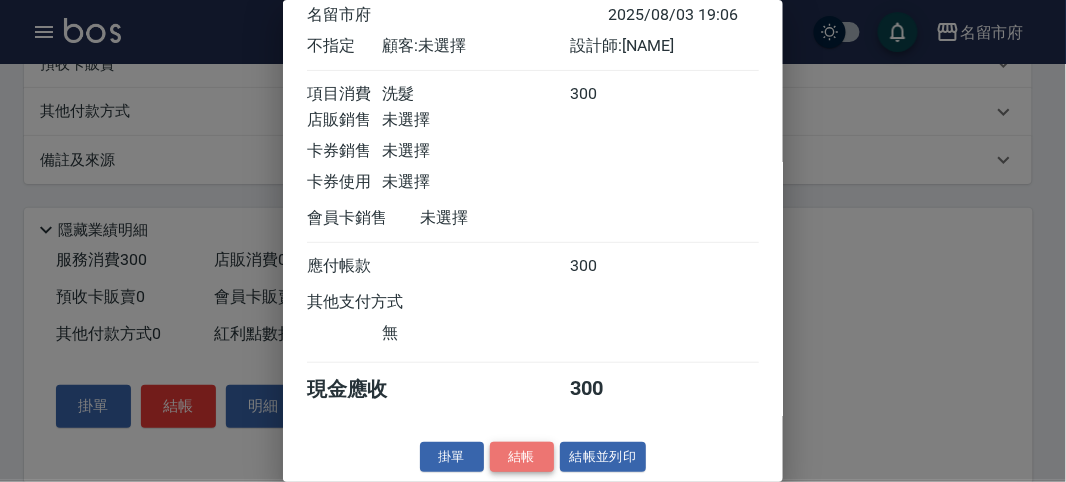 click on "結帳" at bounding box center (522, 457) 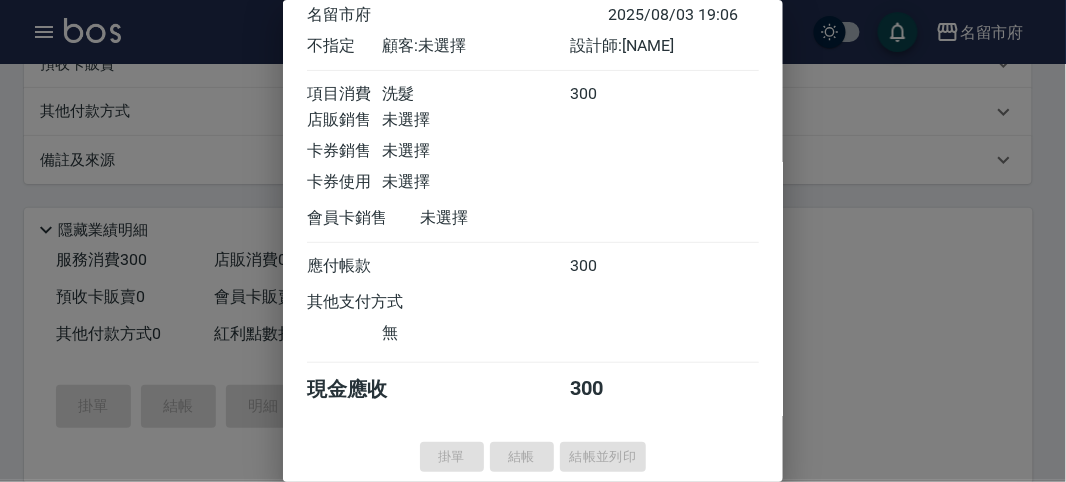type on "2025/08/03 19:11" 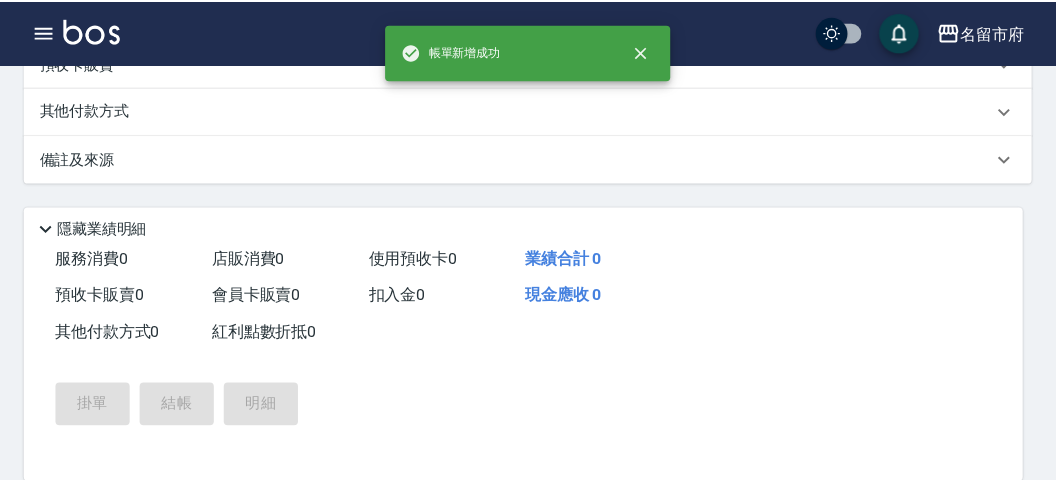 scroll, scrollTop: 0, scrollLeft: 0, axis: both 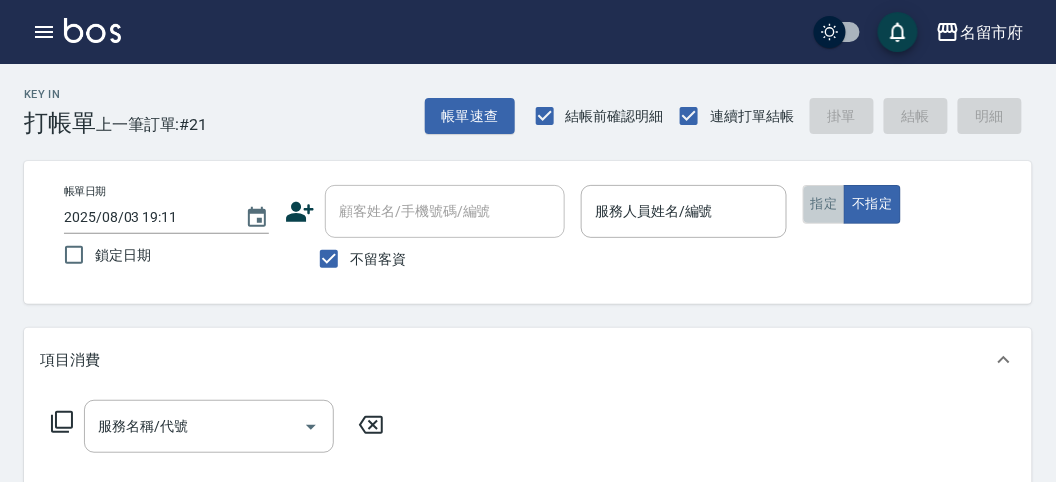 click on "指定" at bounding box center [824, 204] 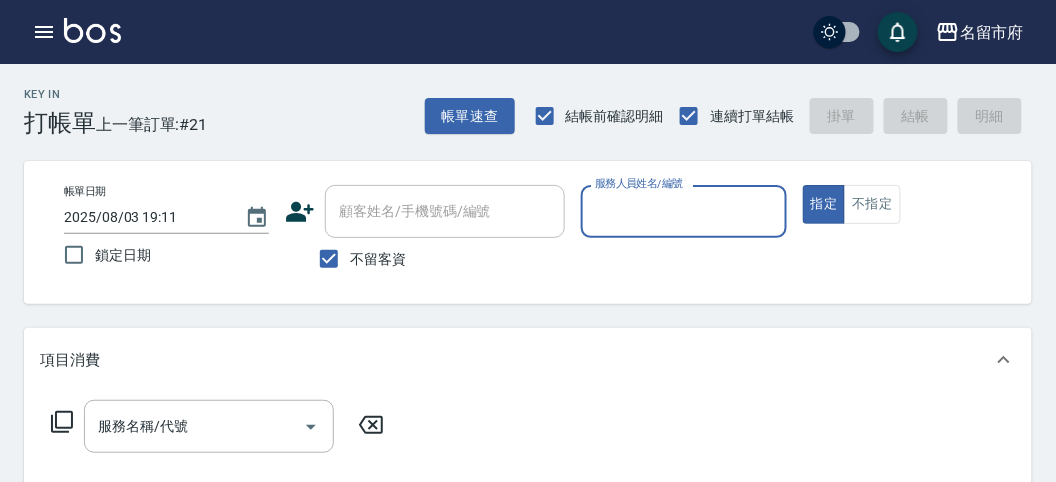 click on "服務人員姓名/編號" at bounding box center (683, 211) 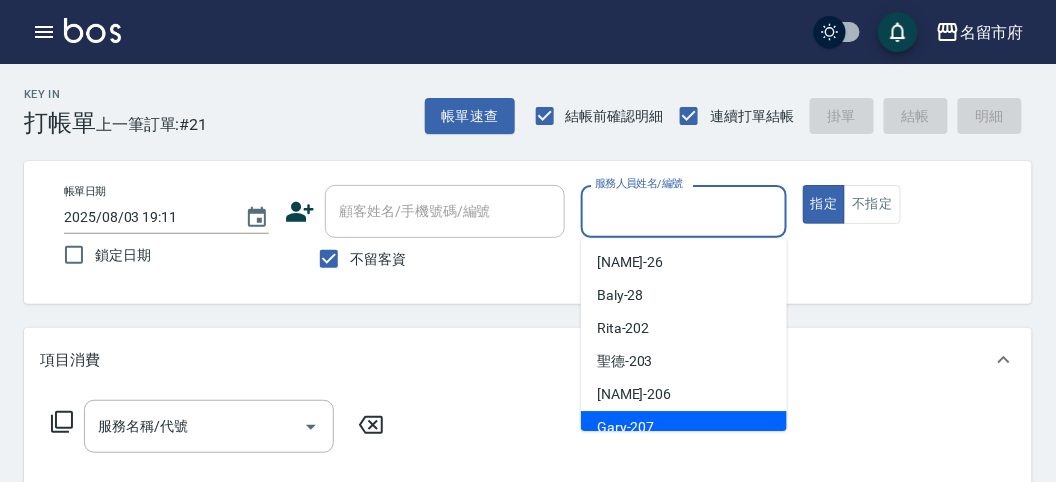 click on "Gary -[ID]" at bounding box center [684, 427] 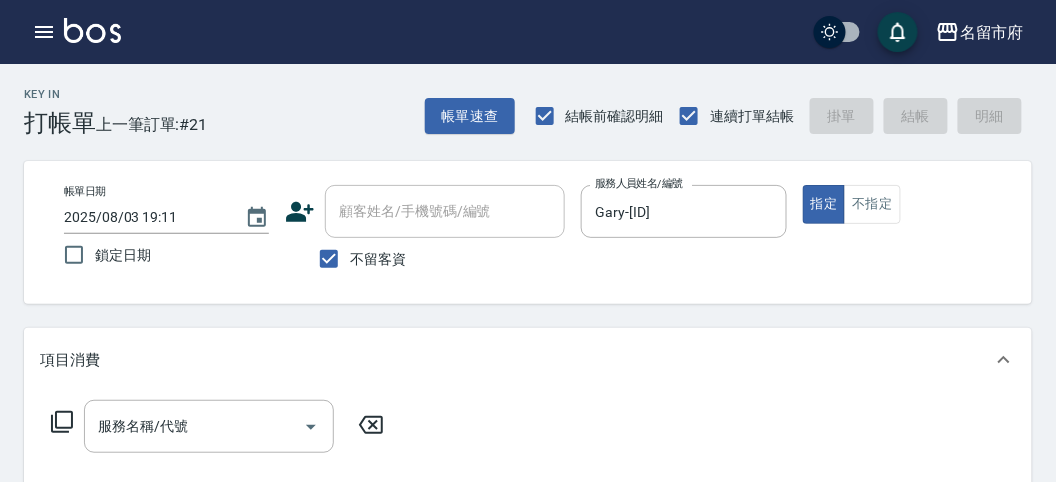 click 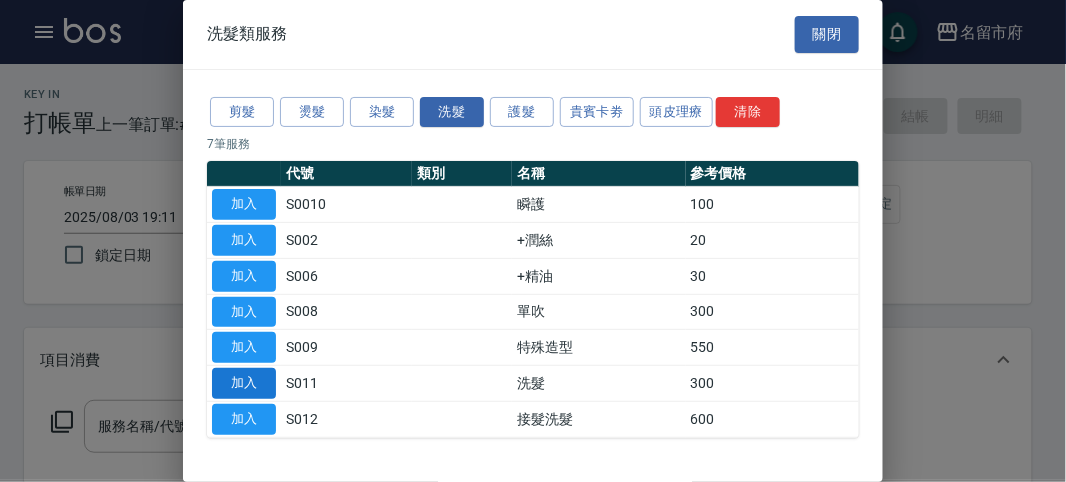 click on "加入" at bounding box center (244, 383) 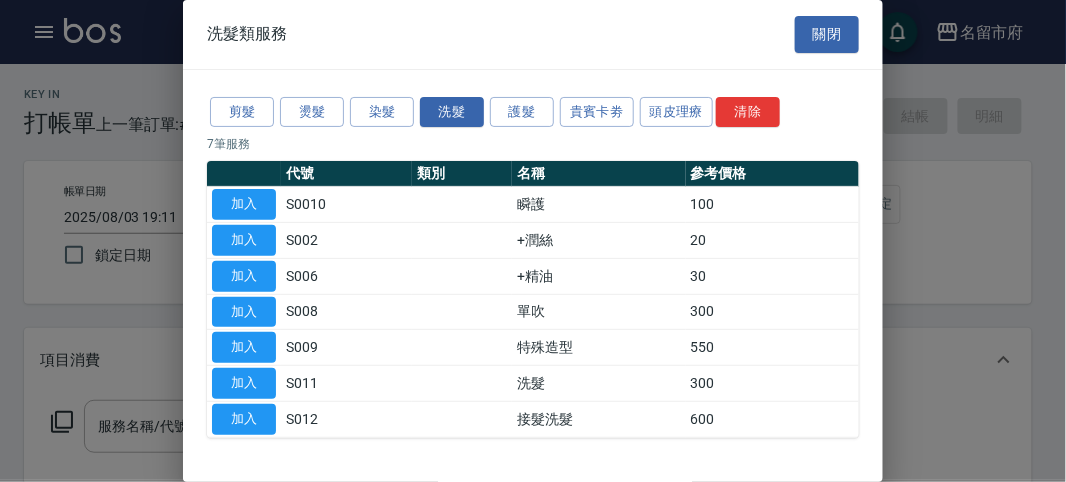 type on "洗髮(S011)" 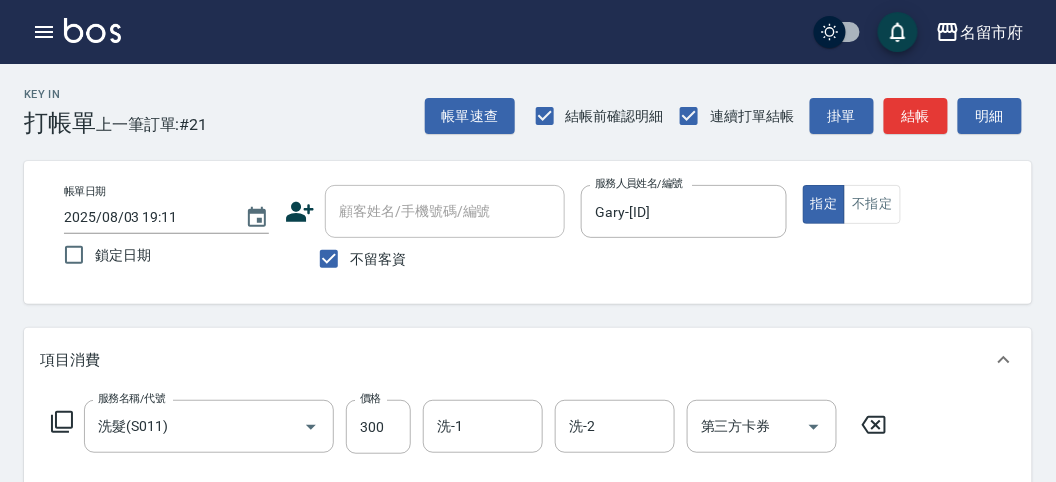 click 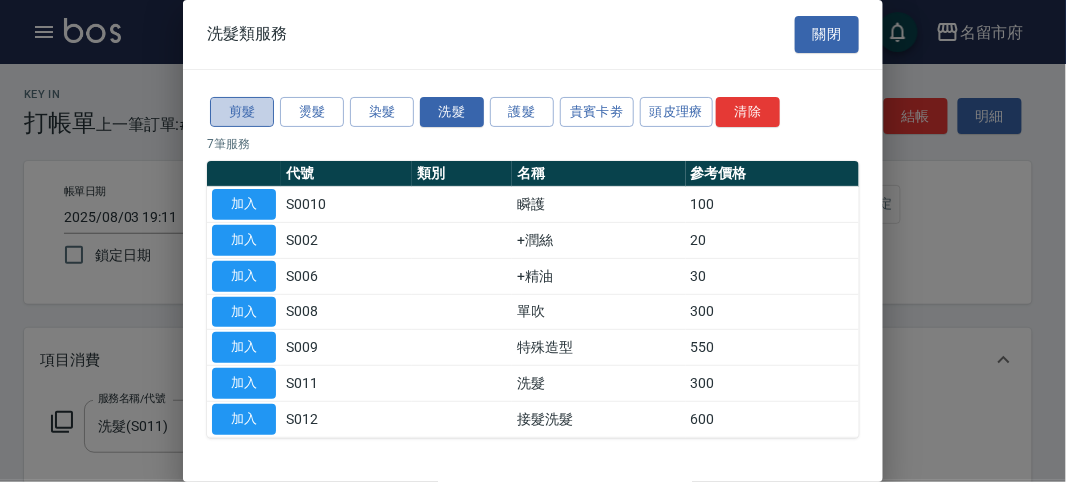 click on "剪髮" at bounding box center (242, 112) 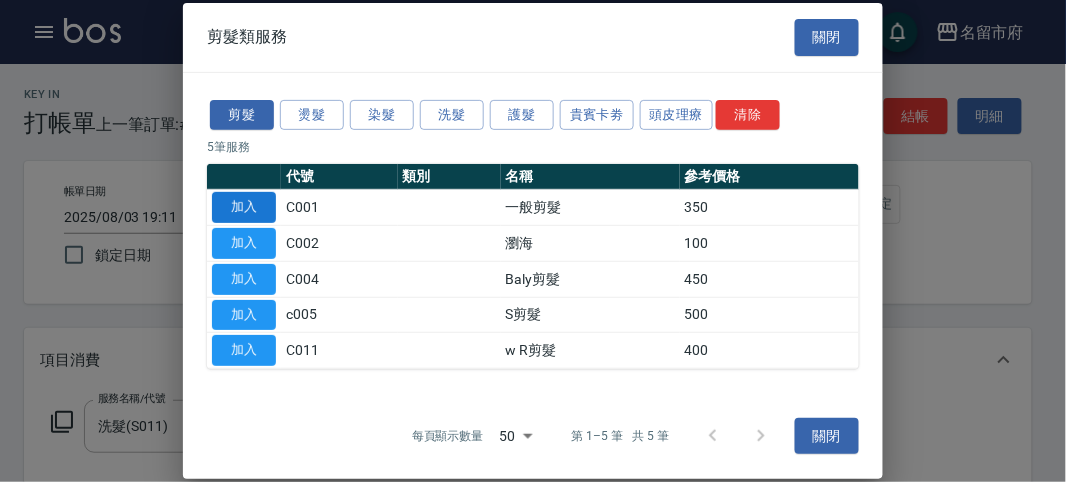 click on "加入" at bounding box center [244, 207] 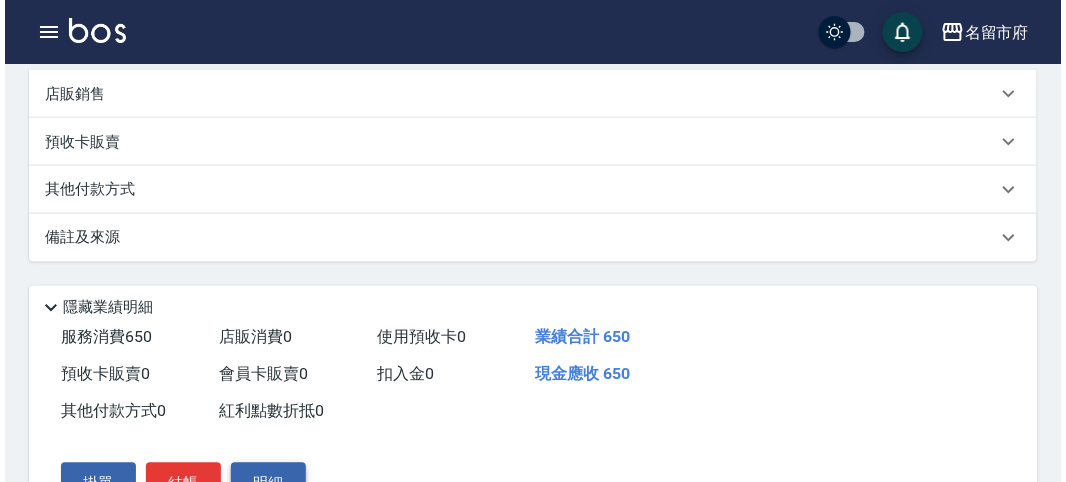 scroll, scrollTop: 663, scrollLeft: 0, axis: vertical 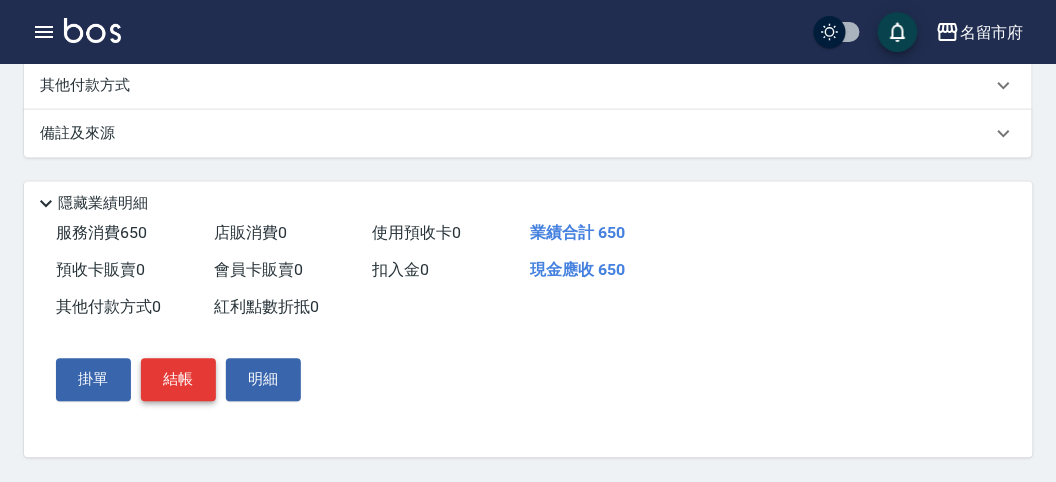 click on "結帳" at bounding box center [178, 380] 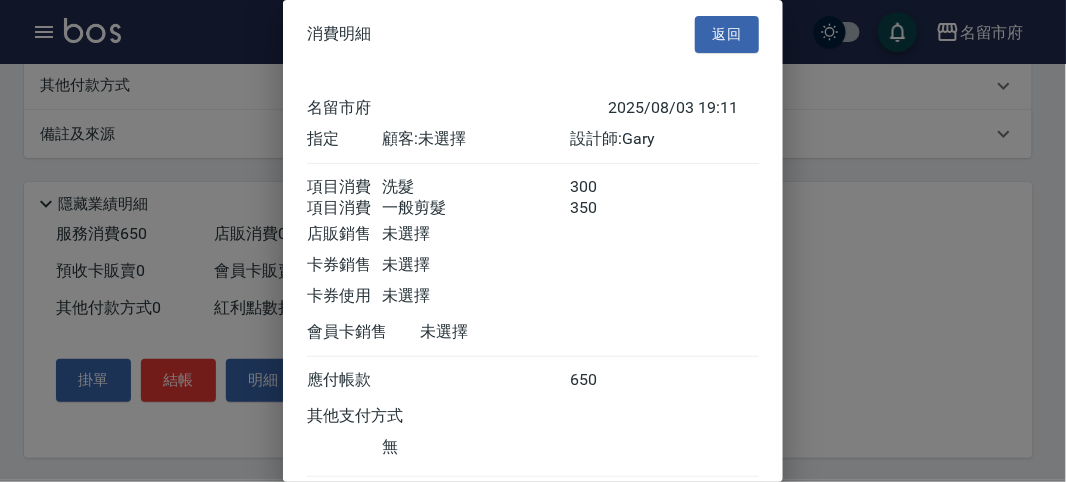 scroll, scrollTop: 133, scrollLeft: 0, axis: vertical 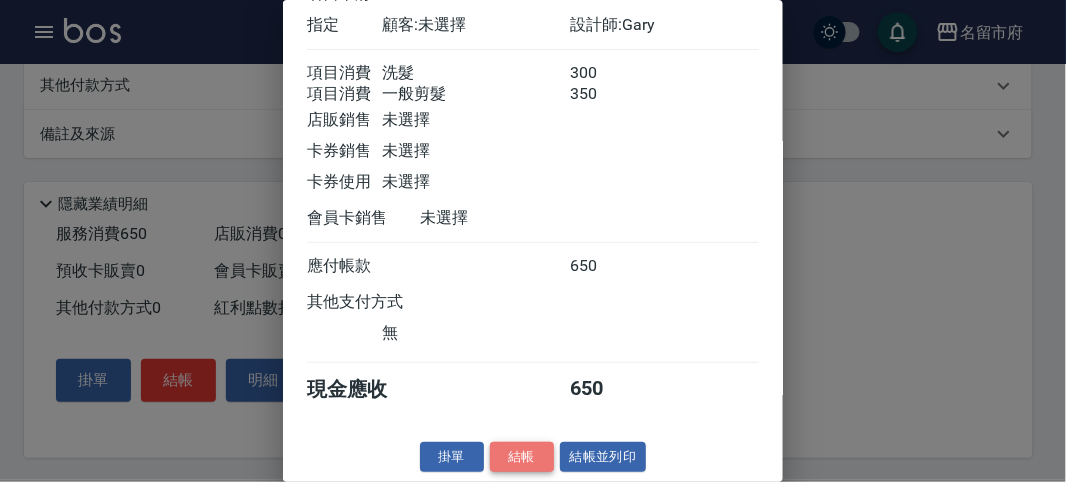 click on "結帳" at bounding box center [522, 457] 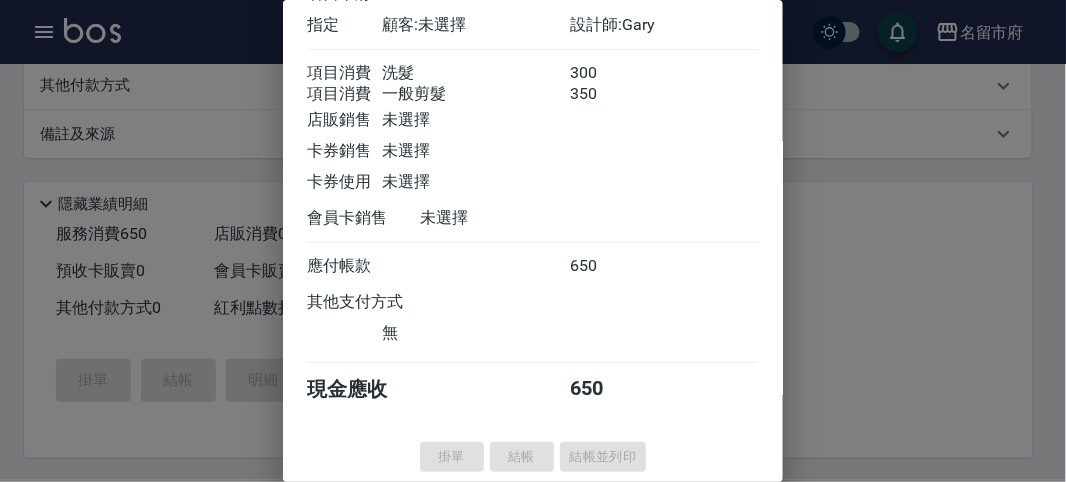 type on "[DATE] [TIME]" 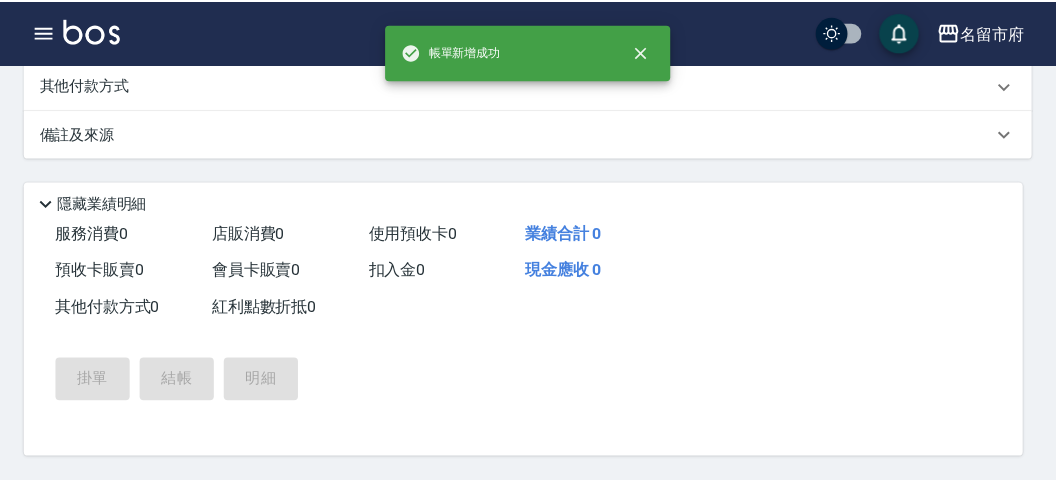 scroll, scrollTop: 0, scrollLeft: 0, axis: both 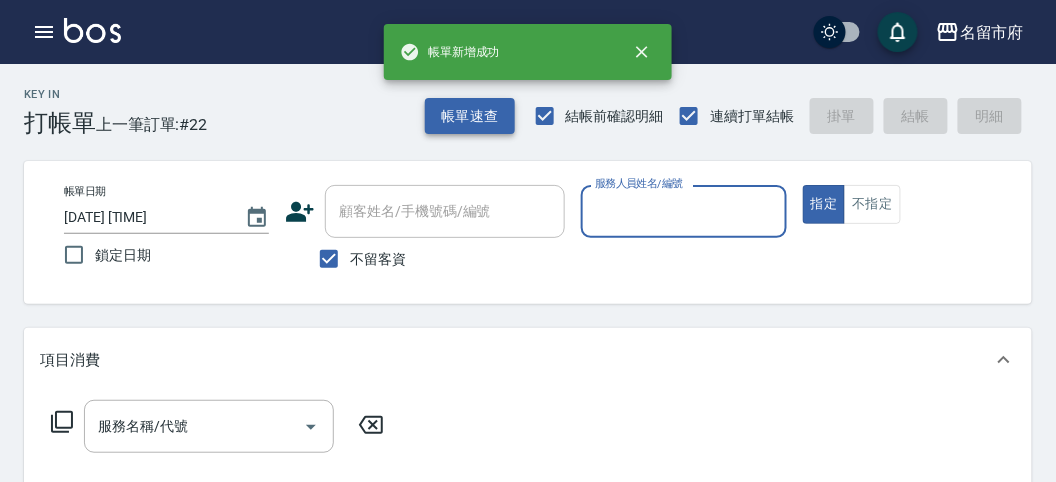 click on "帳單速查" at bounding box center (470, 116) 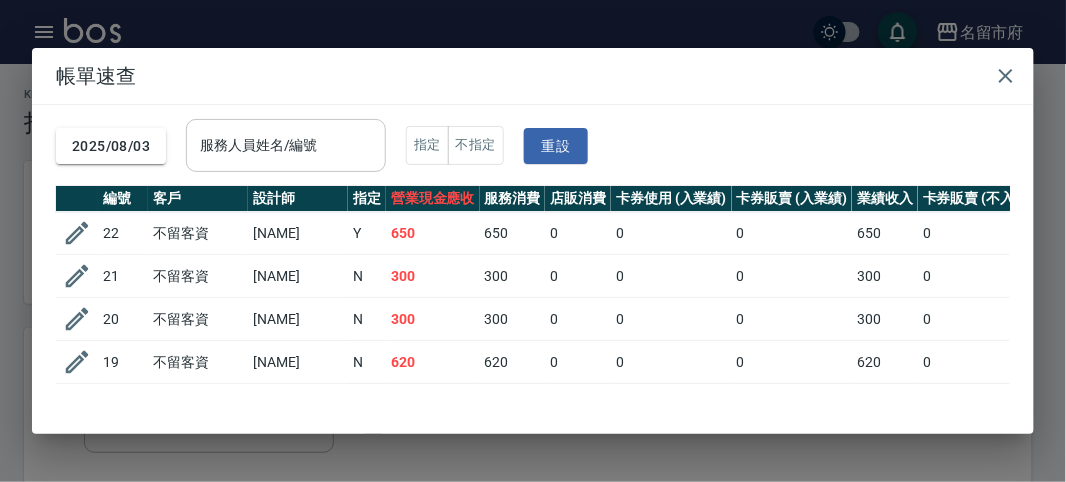 click on "服務人員姓名/編號" at bounding box center (286, 145) 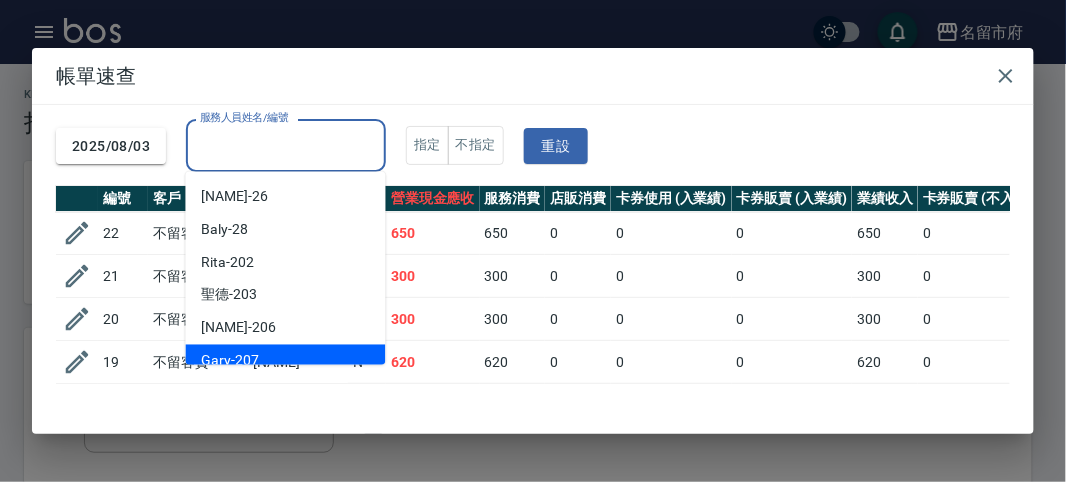 click on "Gary -[ID]" at bounding box center [286, 361] 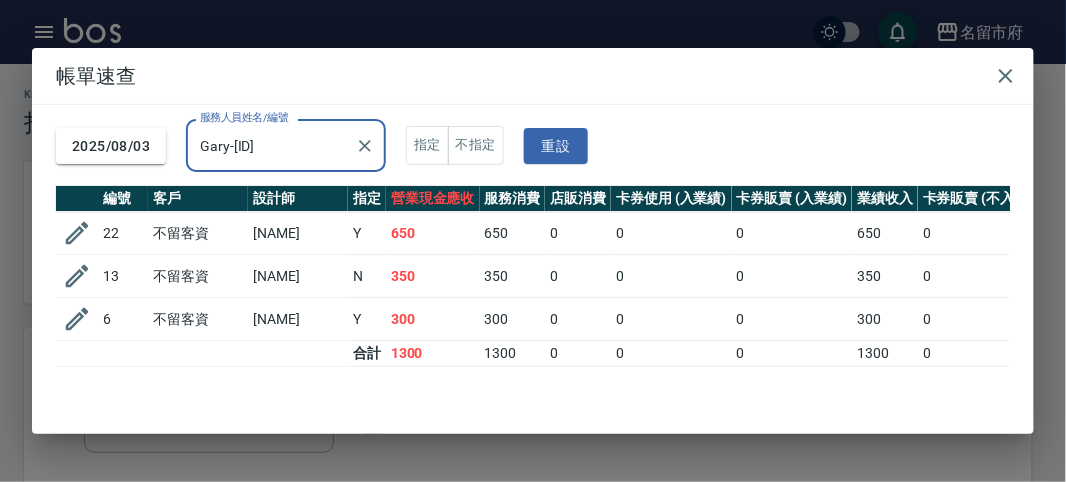 drag, startPoint x: 1007, startPoint y: 72, endPoint x: 1011, endPoint y: 53, distance: 19.416489 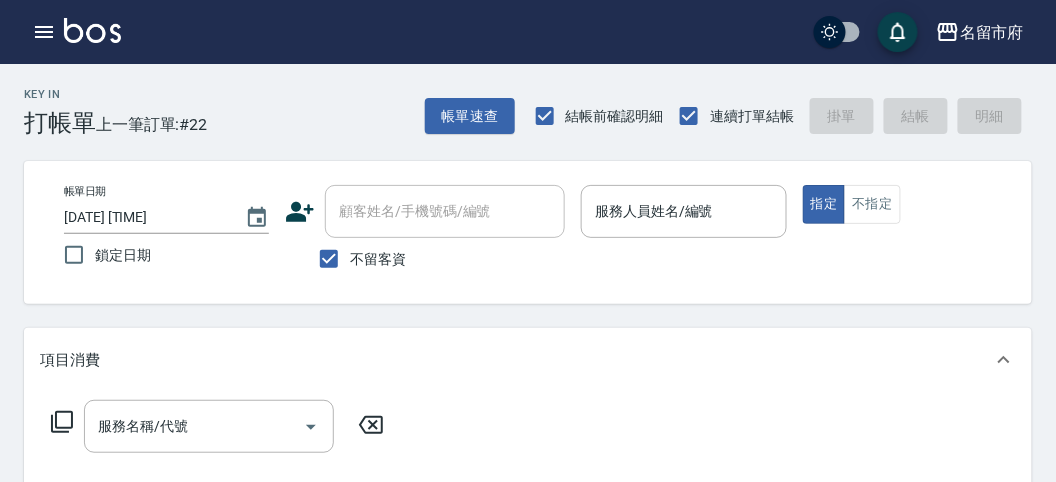 click on "Key In 打帳單 上一筆訂單:#22 帳單速查 結帳前確認明細 連續打單結帳 掛單 結帳 明細 帳單日期 2025/08/03 19:19 鎖定日期 顧客姓名/手機號碼/編號 顧客姓名/手機號碼/編號 不留客資 服務人員姓名/編號 服務人員姓名/編號 指定 不指定 項目消費 服務名稱/代號 服務名稱/代號 店販銷售 服務人員姓名/編號 服務人員姓名/編號 商品代號/名稱 商品代號/名稱 預收卡販賣 卡券名稱/代號 卡券名稱/代號 其他付款方式 其他付款方式 其他付款方式 備註及來源 備註 備註 訂單來源 ​ 訂單來源 隱藏業績明細 服務消費  0 店販消費  0 使用預收卡  0 業績合計   0 預收卡販賣  0 會員卡販賣  0 扣入金  0 現金應收   0 其他付款方式  0 紅利點數折抵  0 掛單 結帳 明細" at bounding box center (528, 563) 